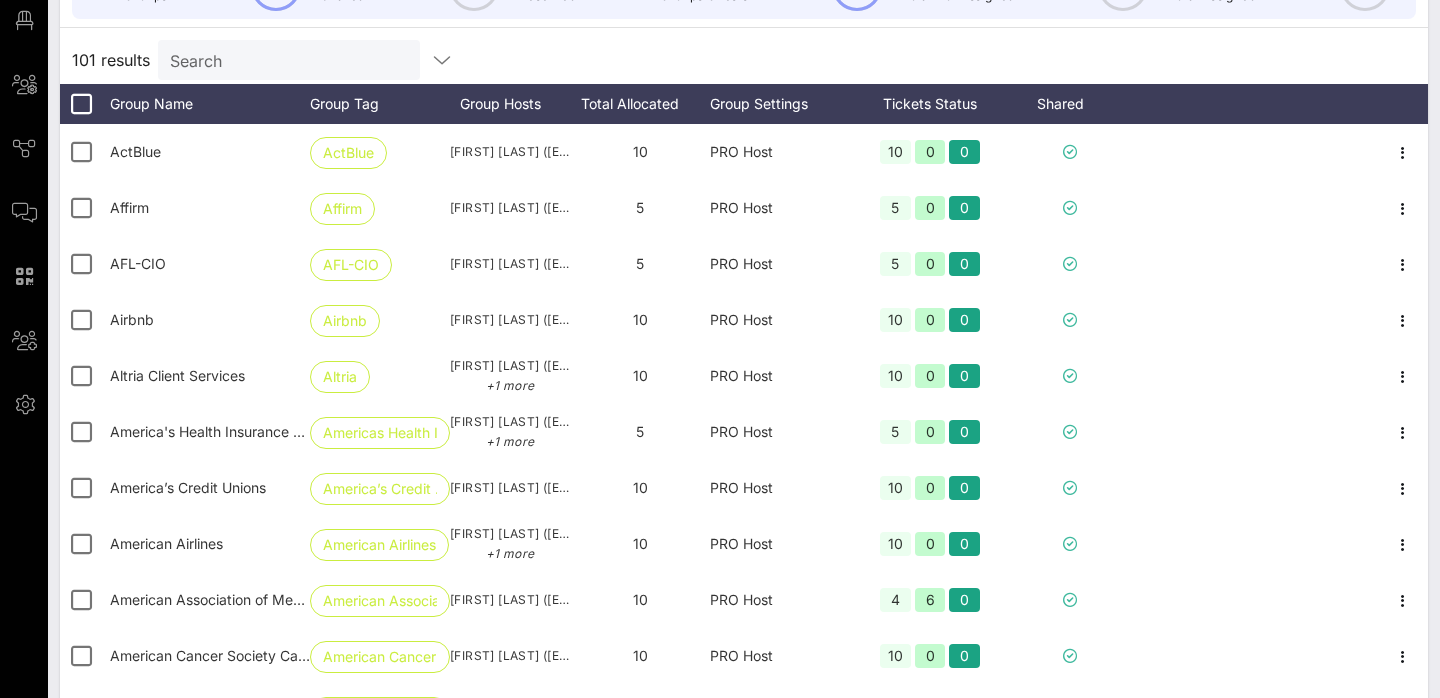 scroll, scrollTop: 267, scrollLeft: 0, axis: vertical 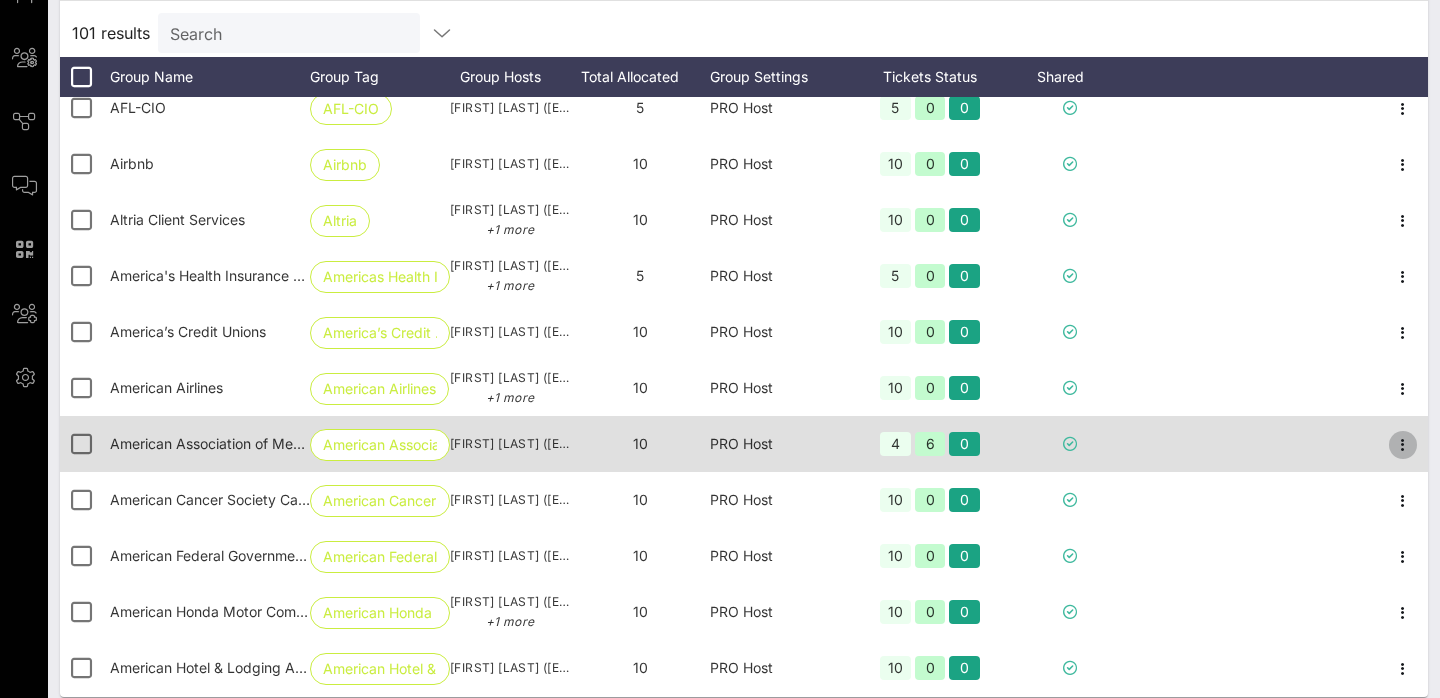 click at bounding box center [1403, 445] 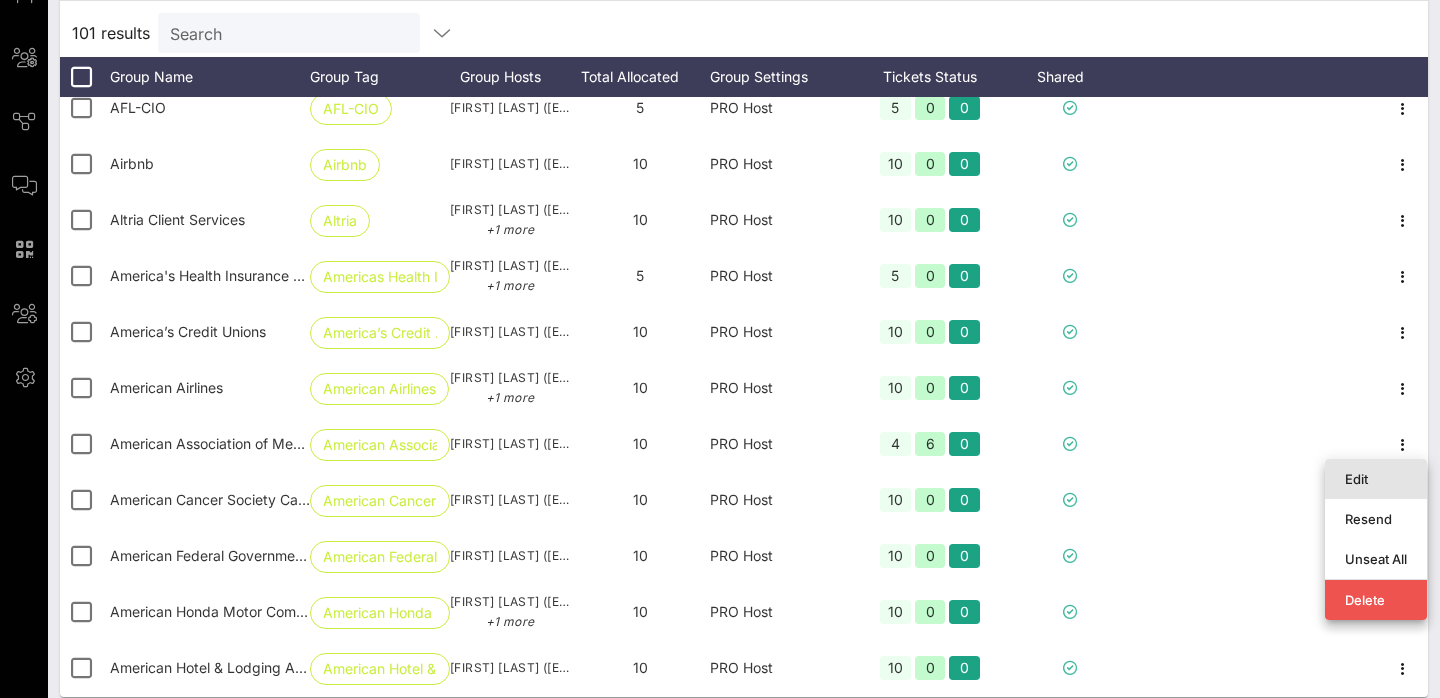 click on "Edit" at bounding box center (1376, 479) 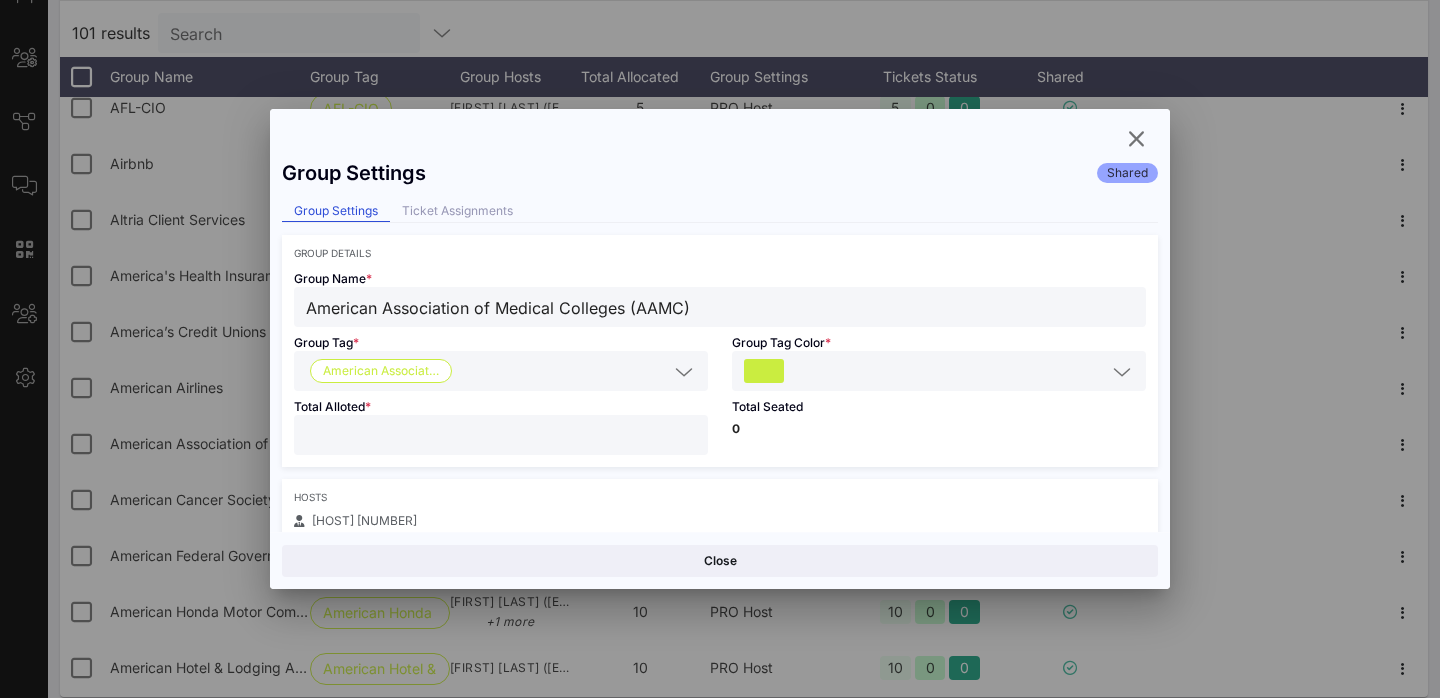drag, startPoint x: 734, startPoint y: 313, endPoint x: 298, endPoint y: 305, distance: 436.0734 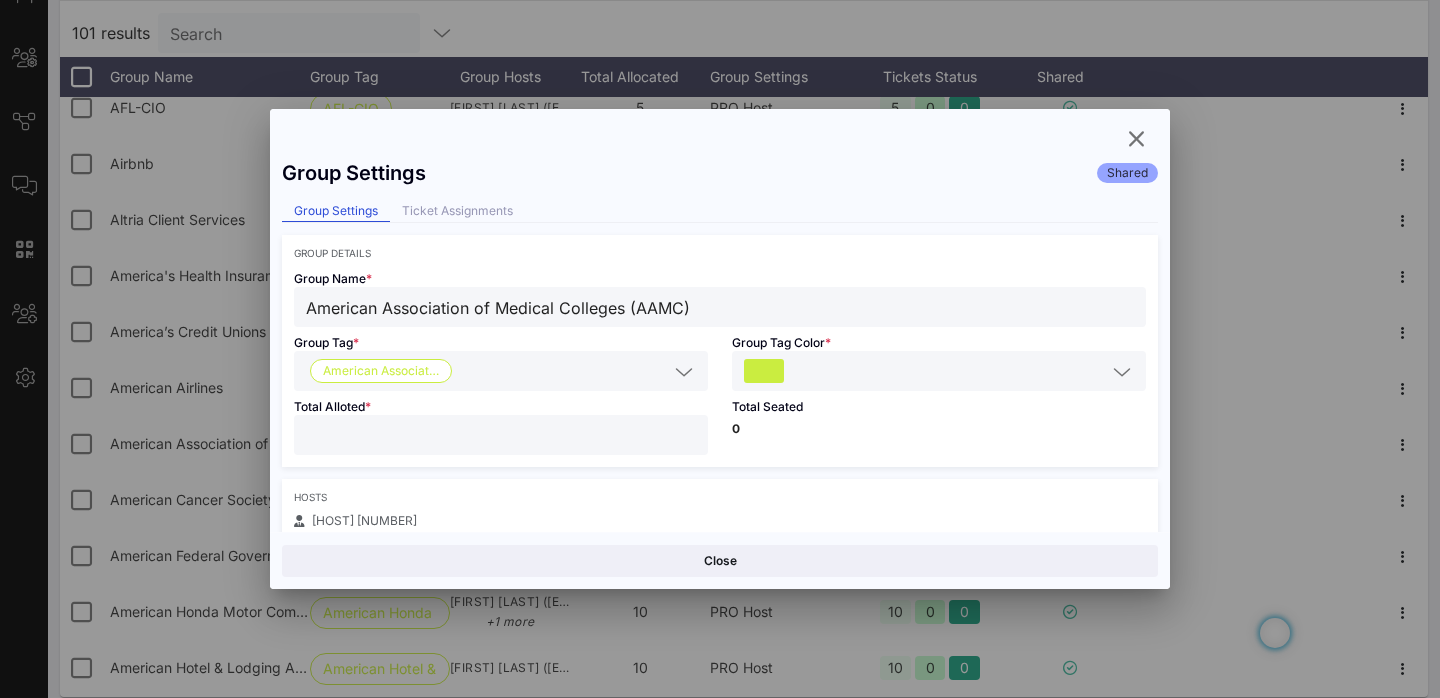 paste on "ssociation of American" 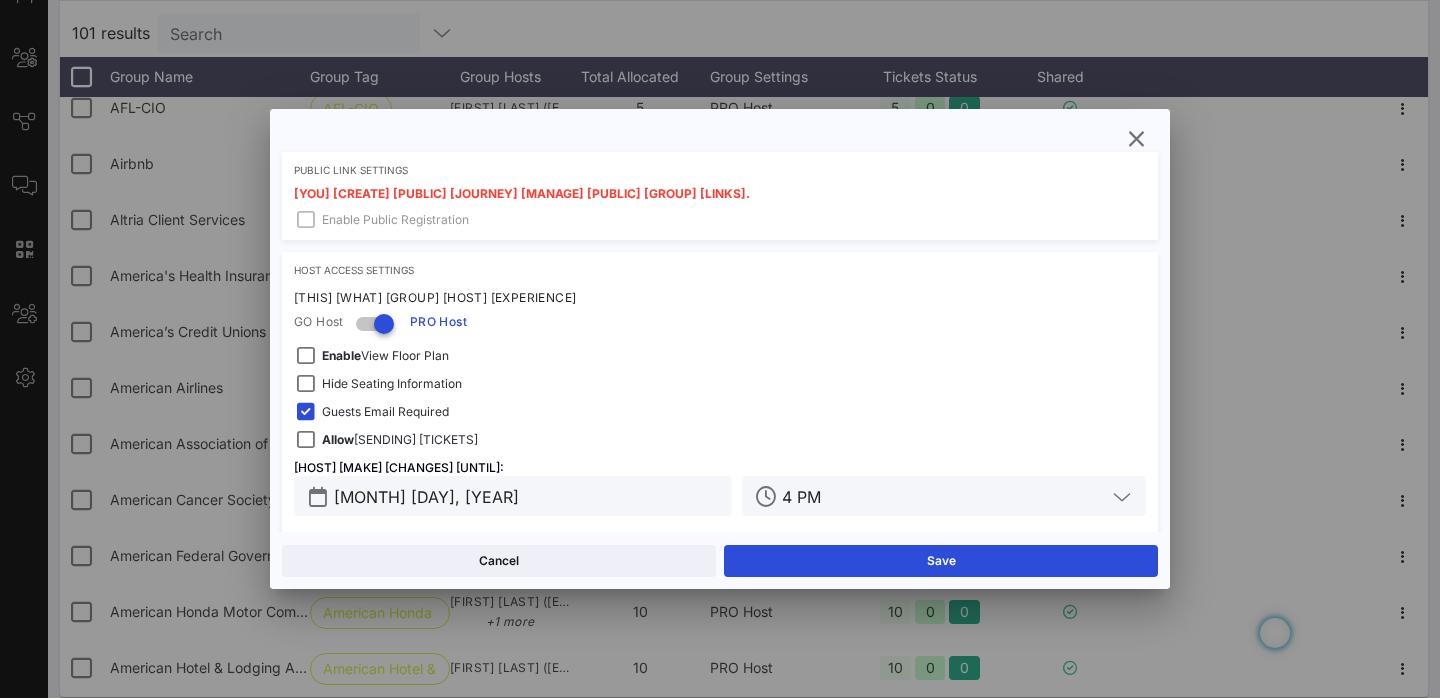 scroll, scrollTop: 635, scrollLeft: 0, axis: vertical 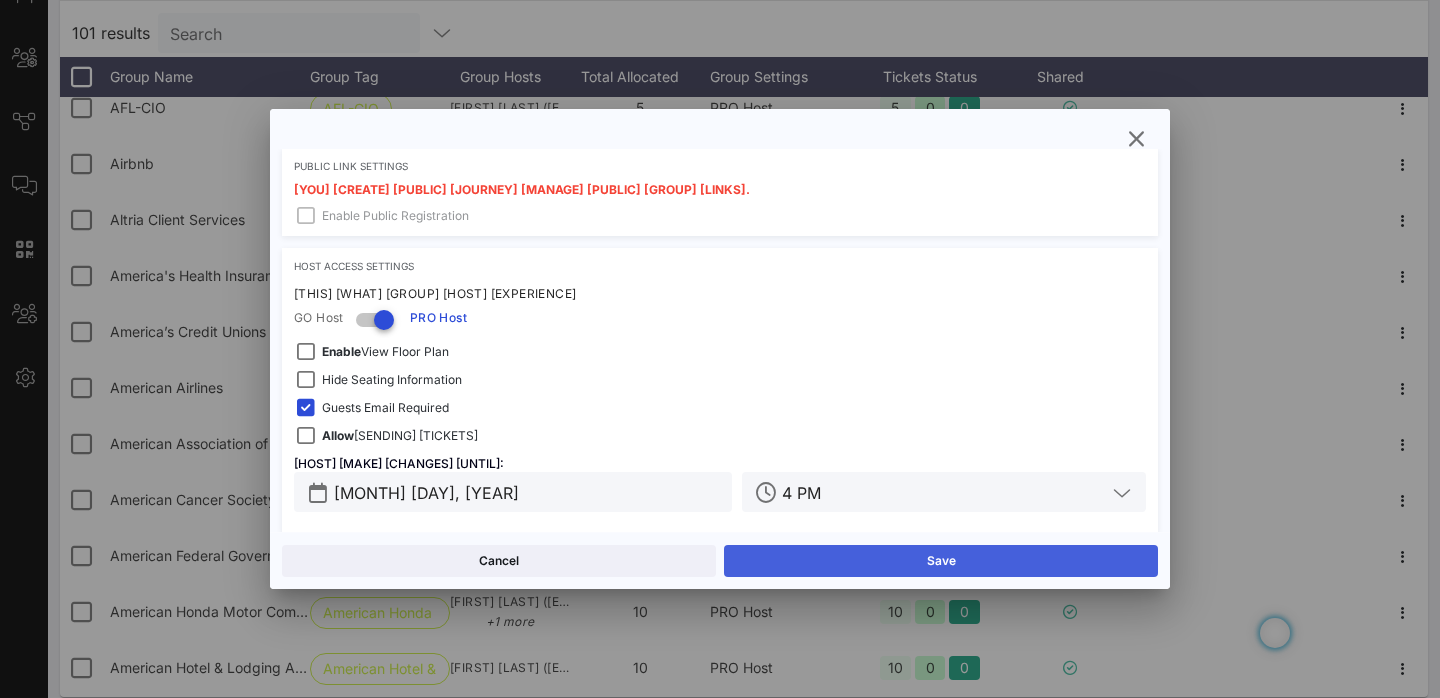 type on "Association of American Medical Colleges (AAMC)" 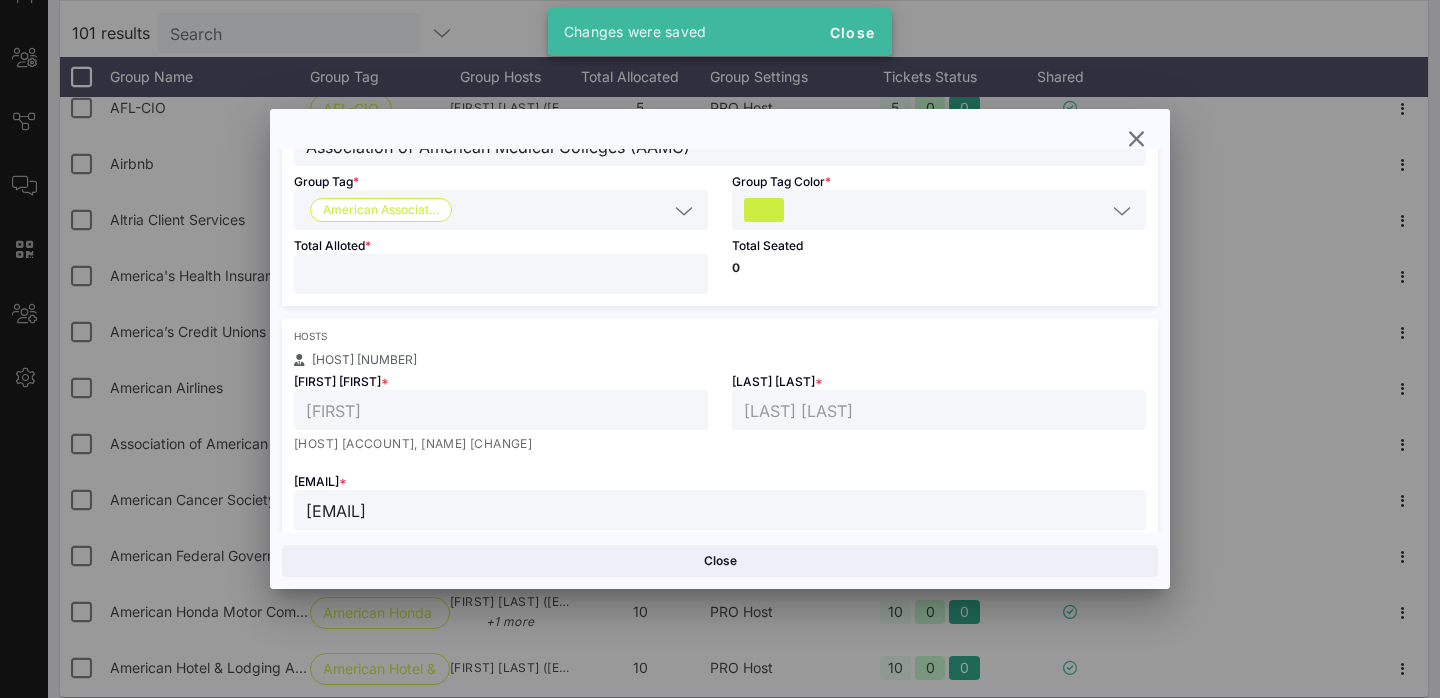 scroll, scrollTop: 0, scrollLeft: 0, axis: both 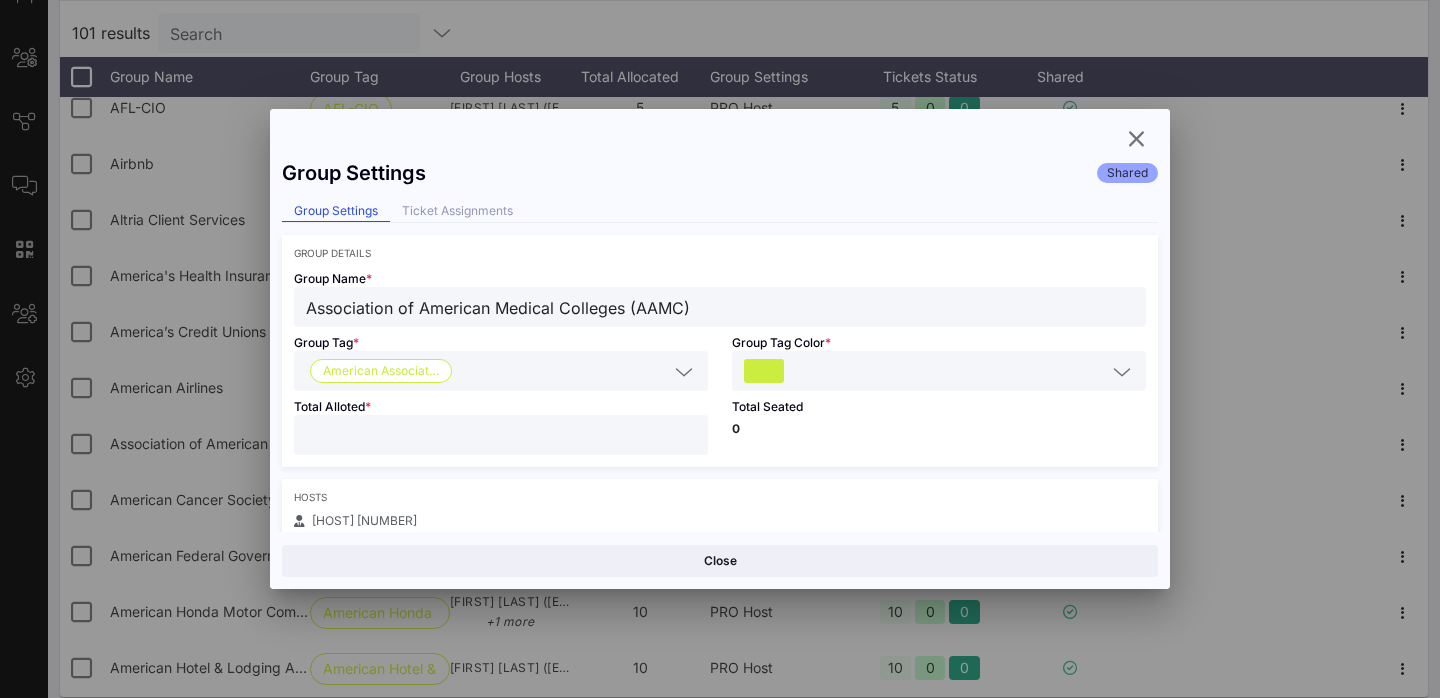 drag, startPoint x: 724, startPoint y: 300, endPoint x: 267, endPoint y: 270, distance: 457.9836 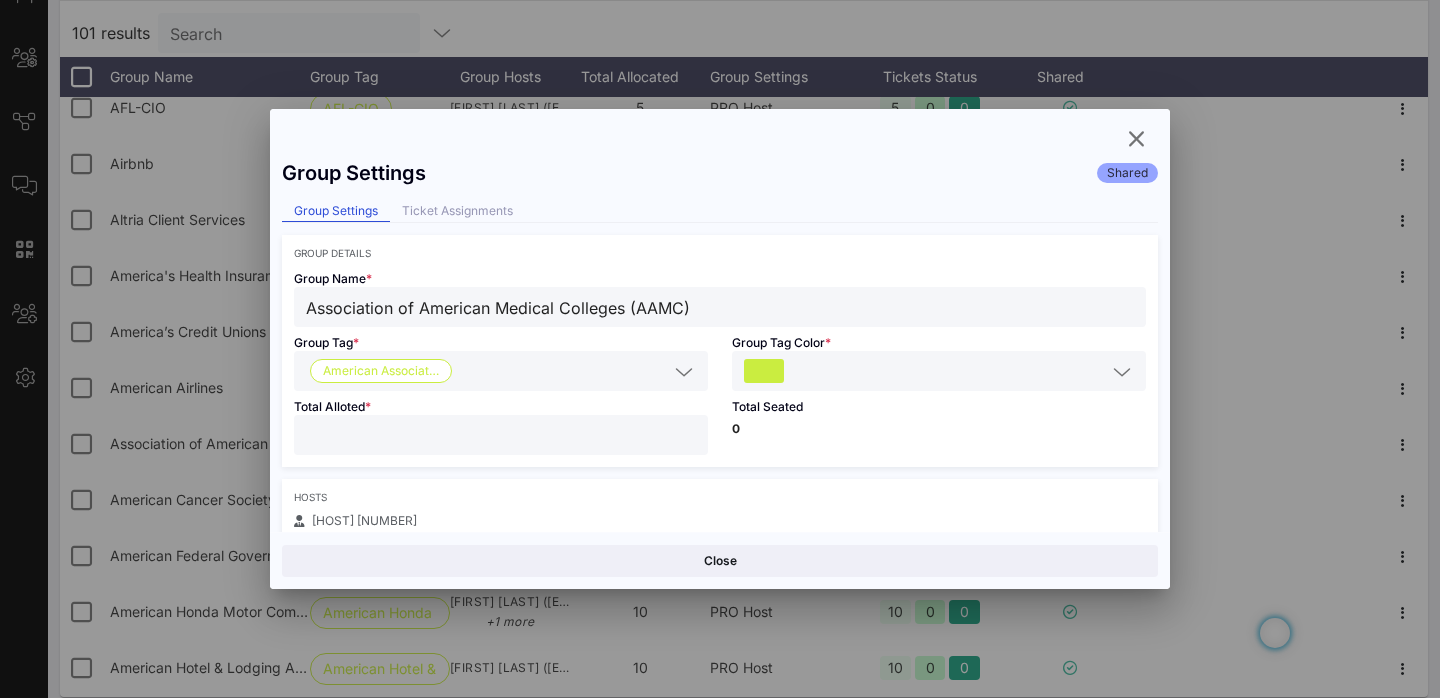 click at bounding box center (564, 371) 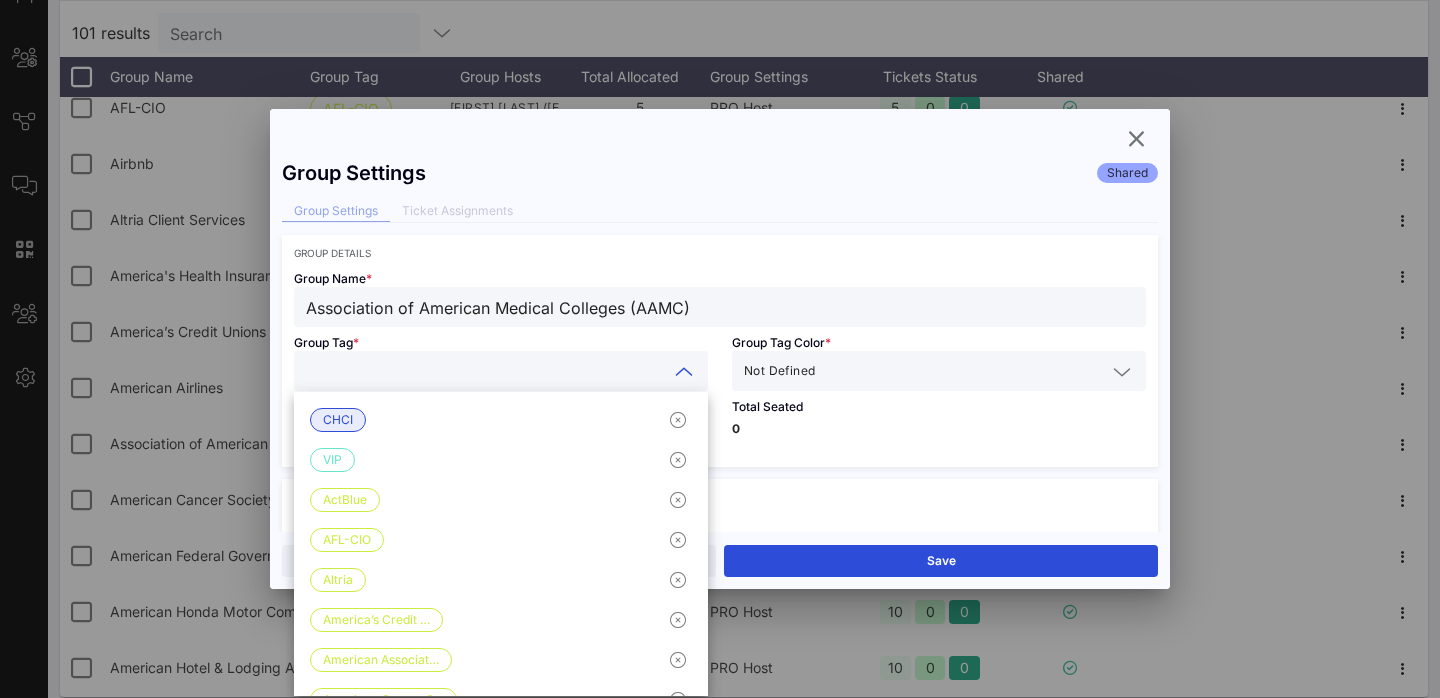 paste on "Association of American Medical Colleges (AAMC)" 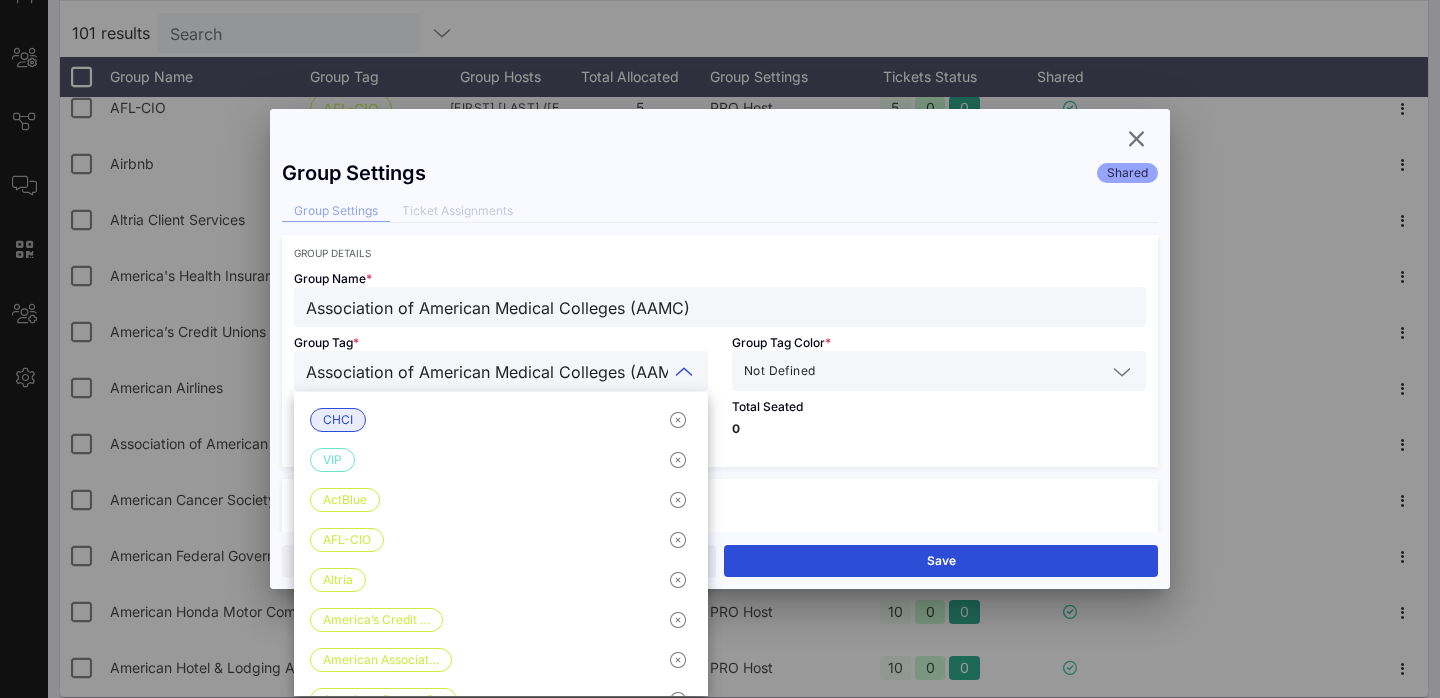 scroll, scrollTop: 0, scrollLeft: 21, axis: horizontal 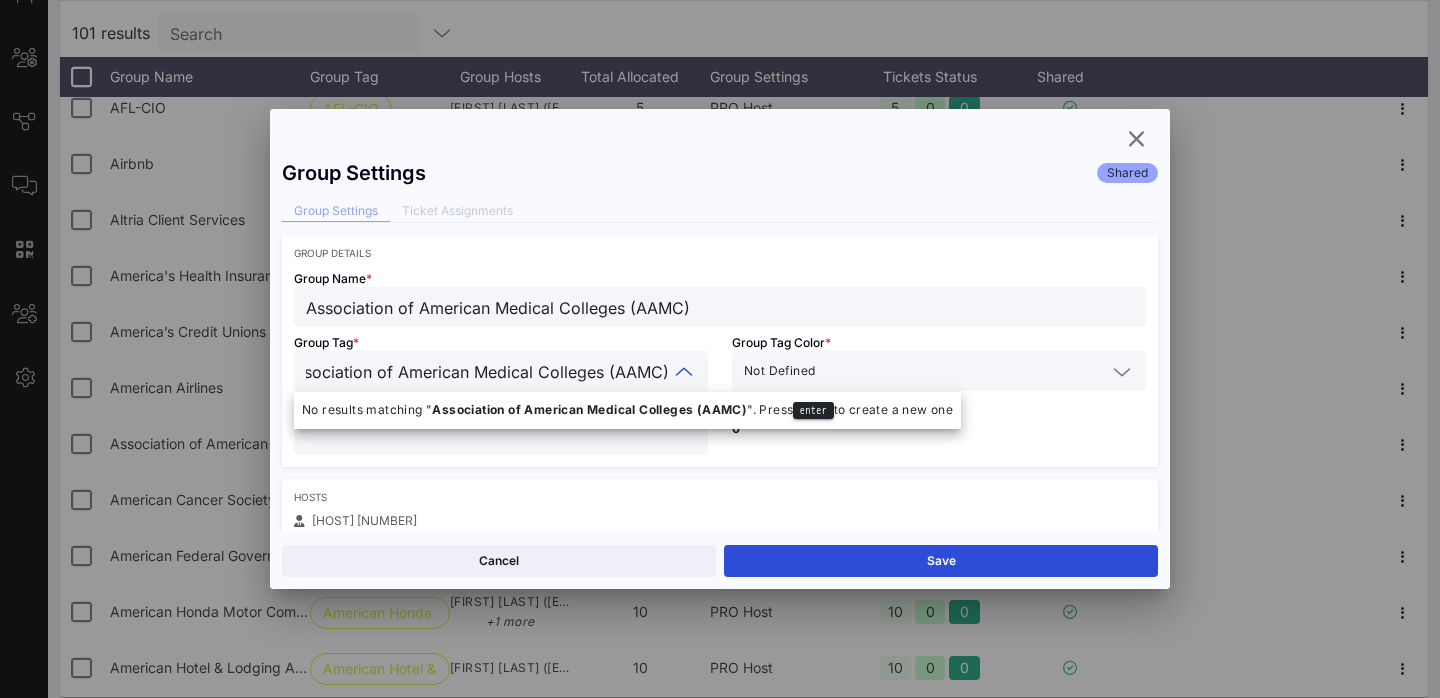 type 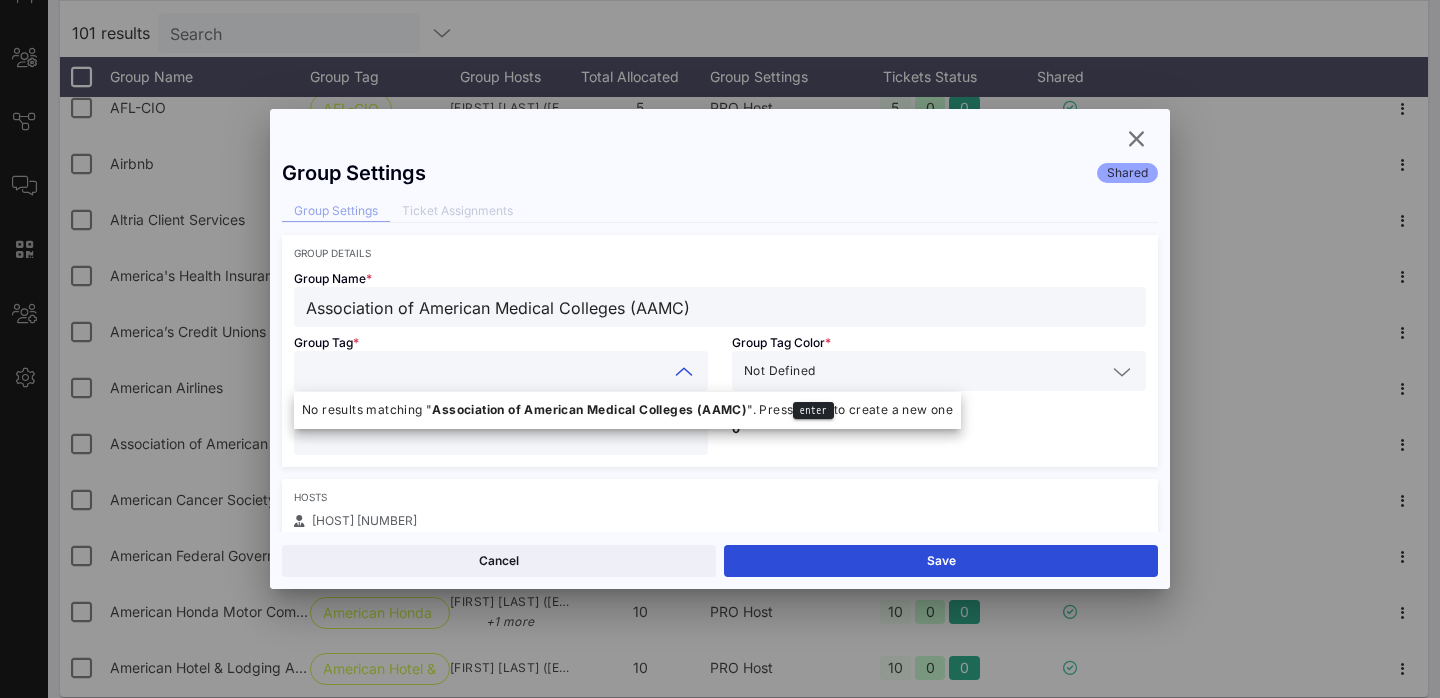 scroll, scrollTop: 0, scrollLeft: 0, axis: both 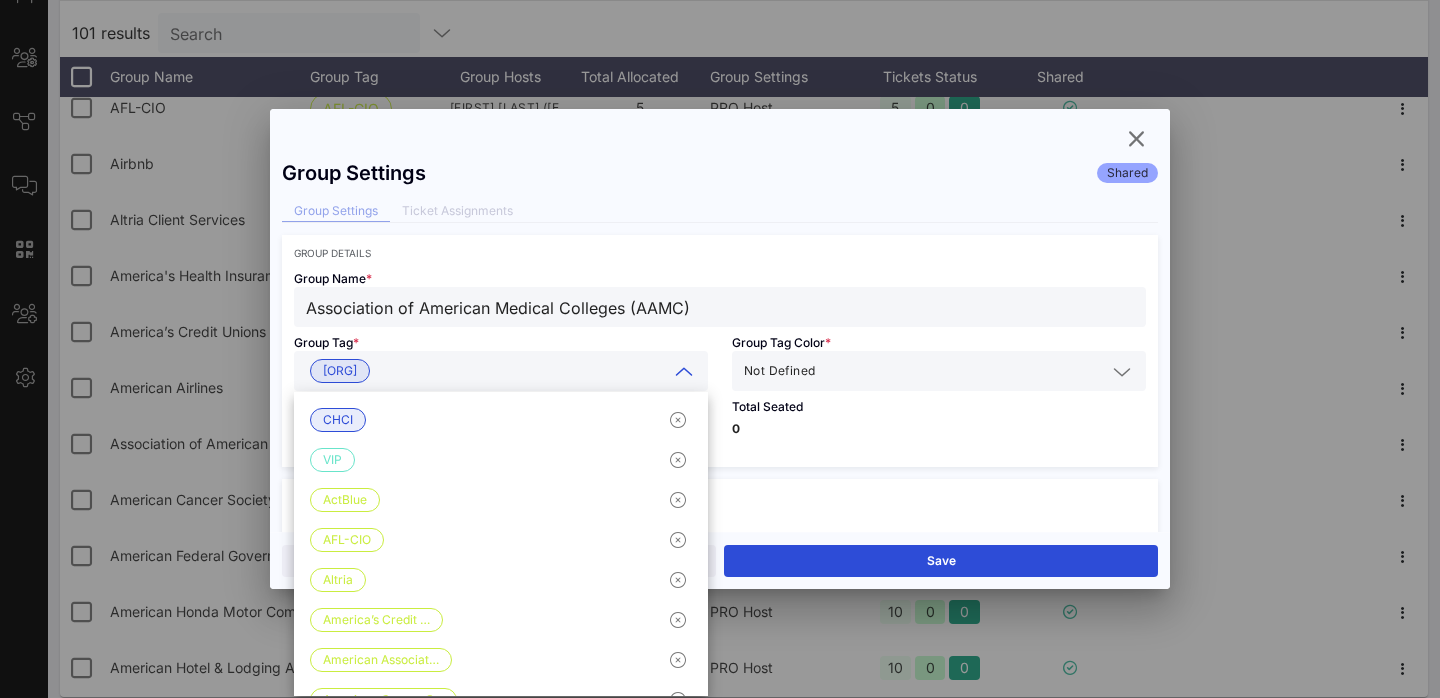 click on "Total Seated   0" at bounding box center [939, 429] 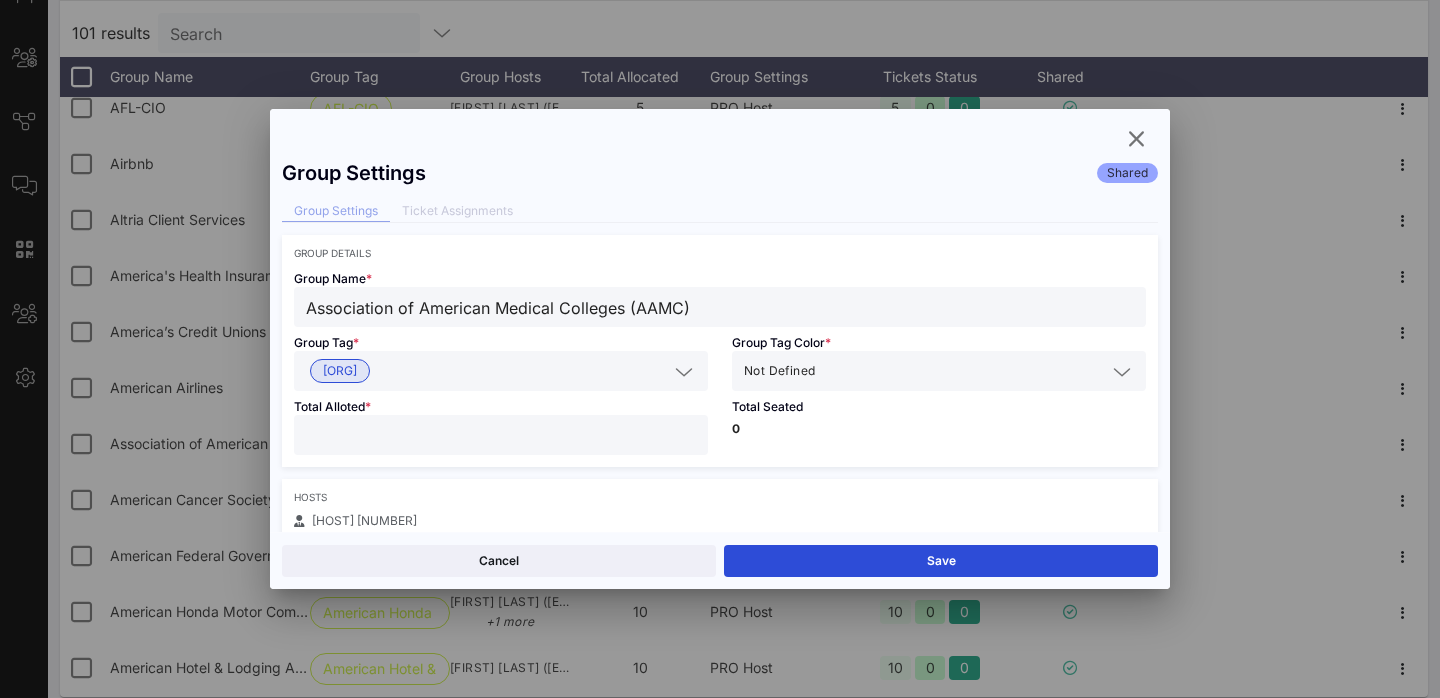 click on "Group Tag Color *   Not Defined" at bounding box center [939, 359] 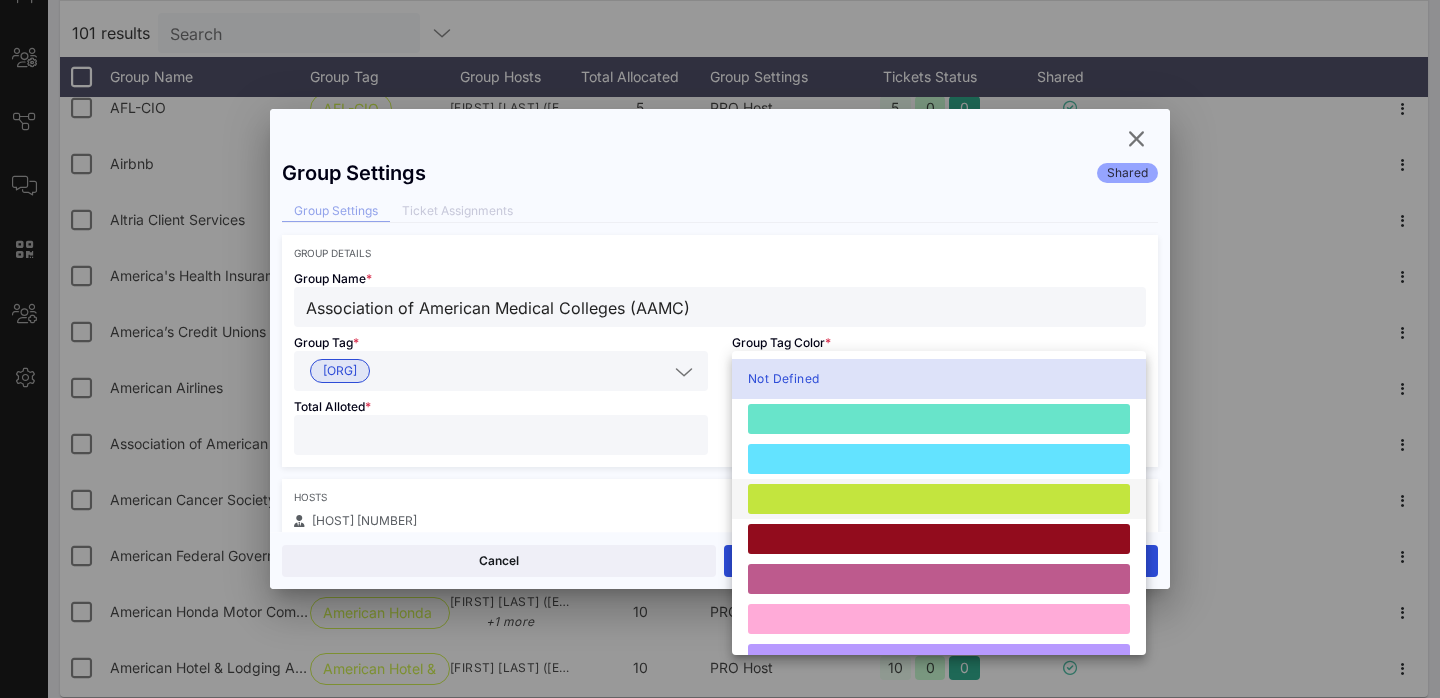 click at bounding box center [939, 499] 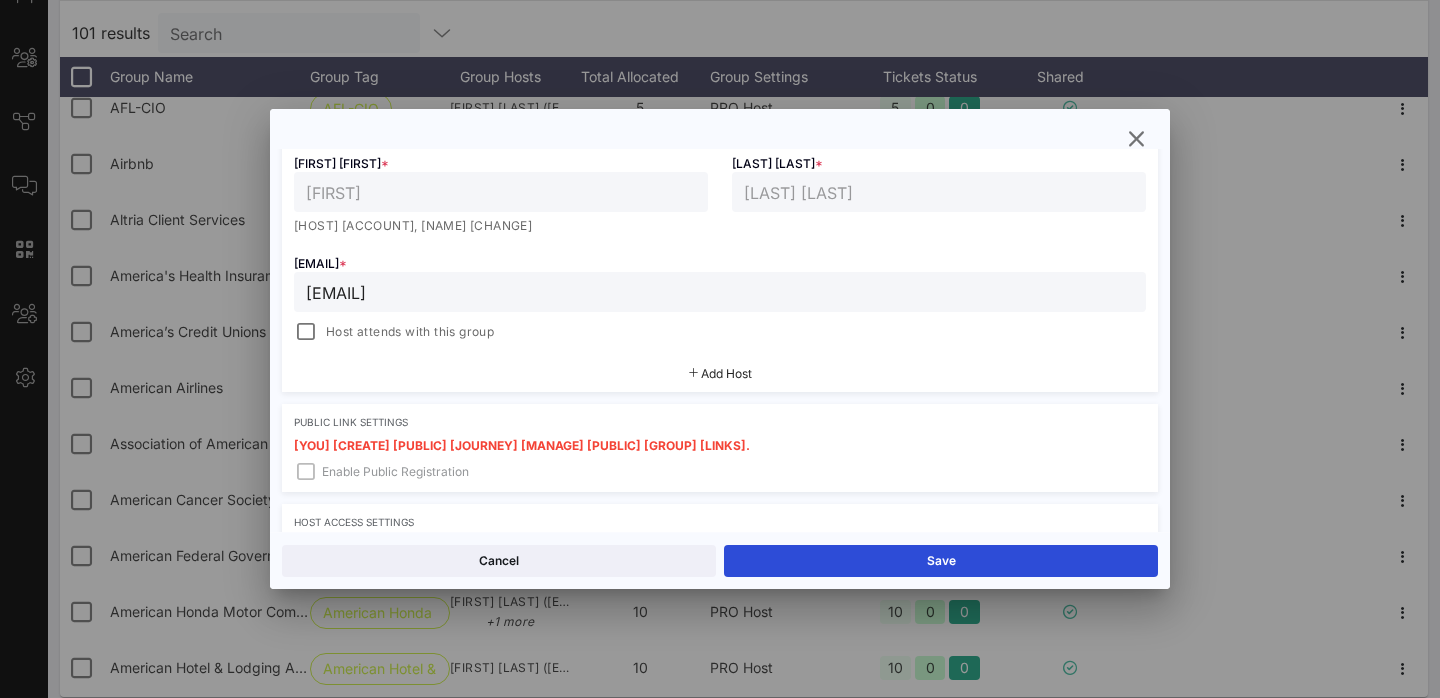 scroll, scrollTop: 385, scrollLeft: 0, axis: vertical 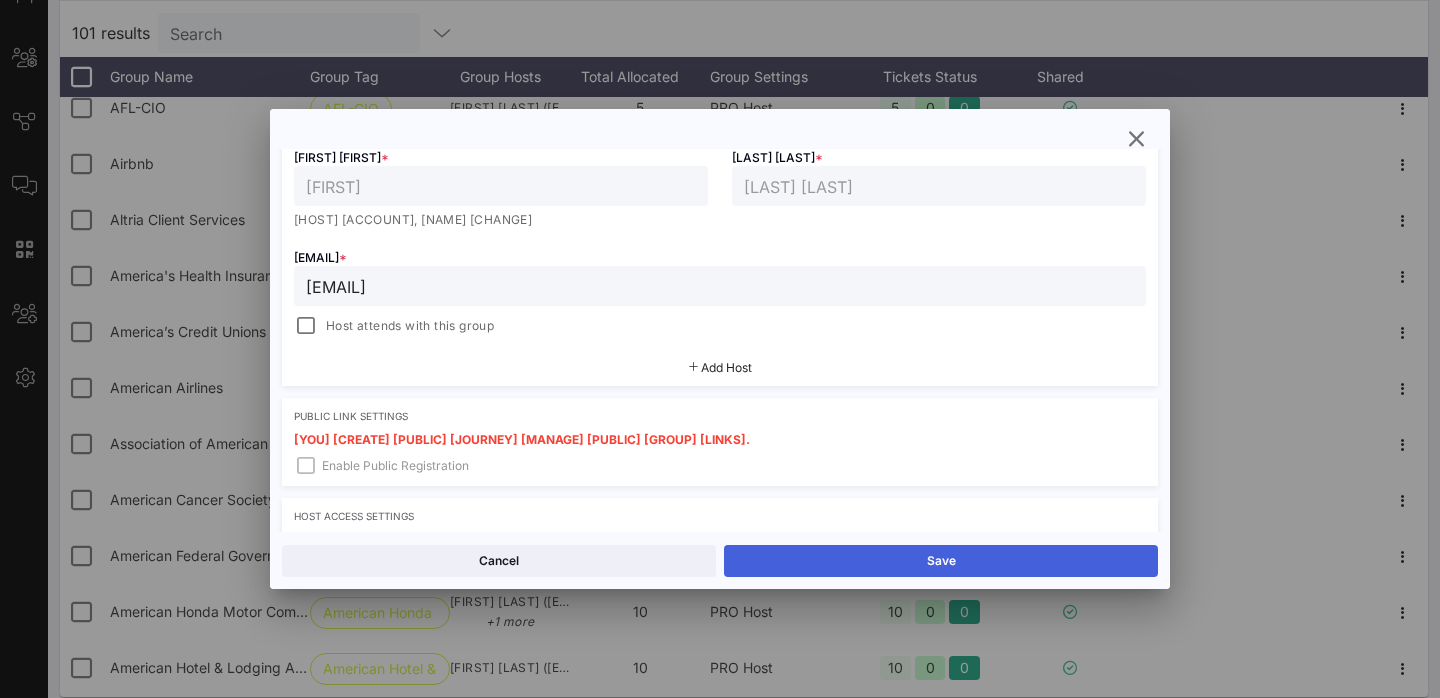 click on "Save" at bounding box center (941, 561) 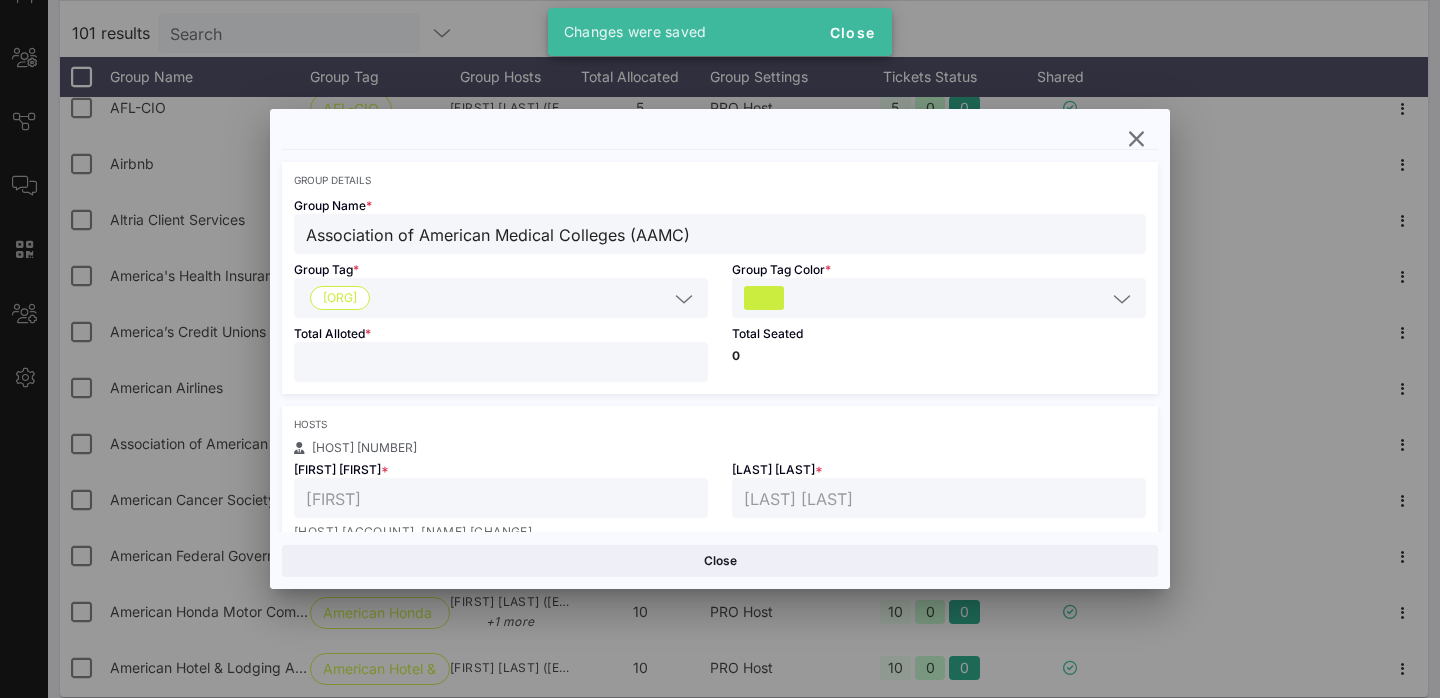 scroll, scrollTop: 0, scrollLeft: 0, axis: both 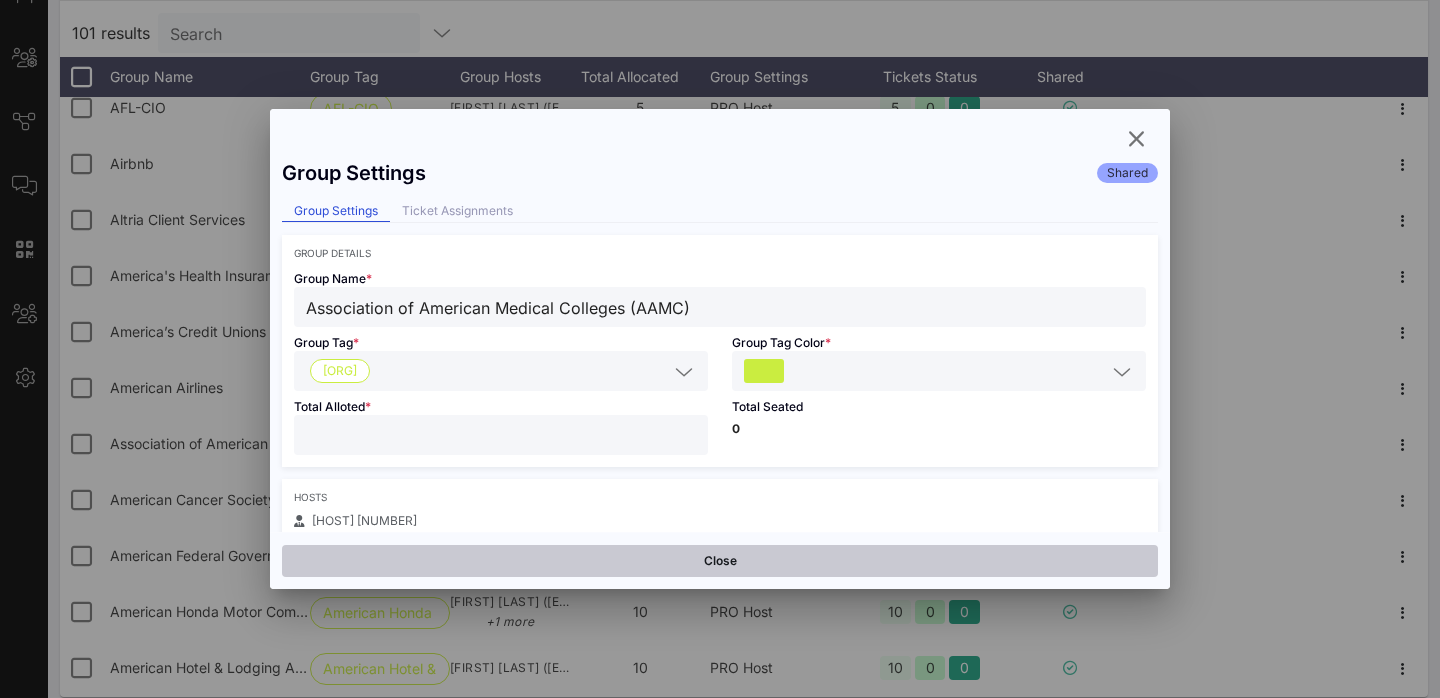 click on "Close" at bounding box center (720, 561) 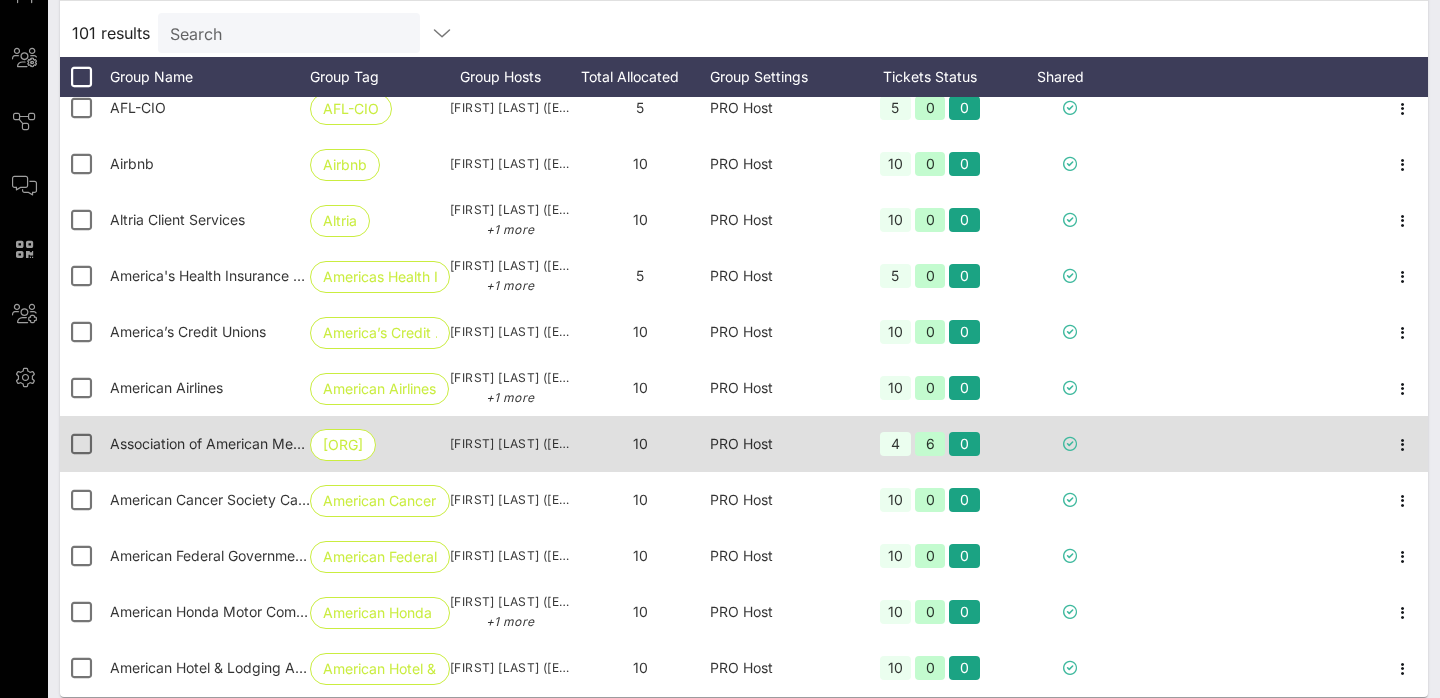 scroll, scrollTop: 0, scrollLeft: 0, axis: both 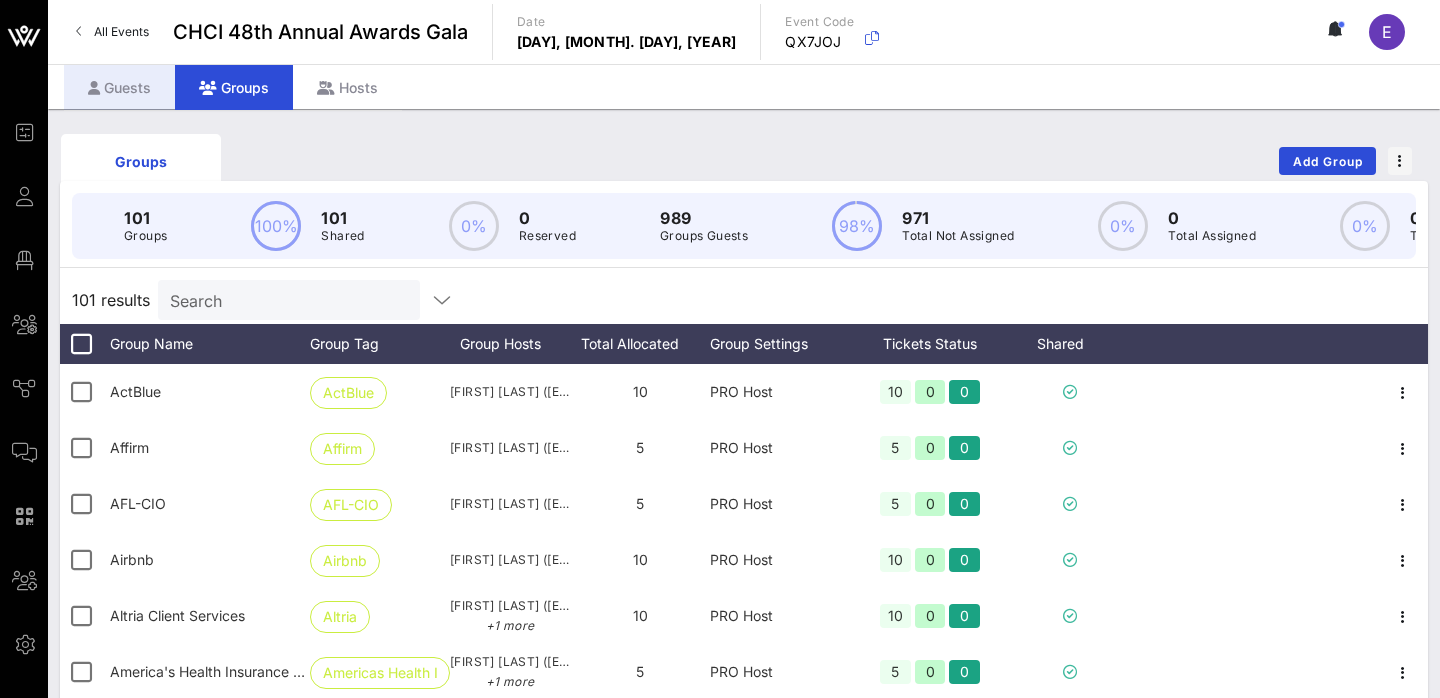 click on "Guests" at bounding box center (119, 87) 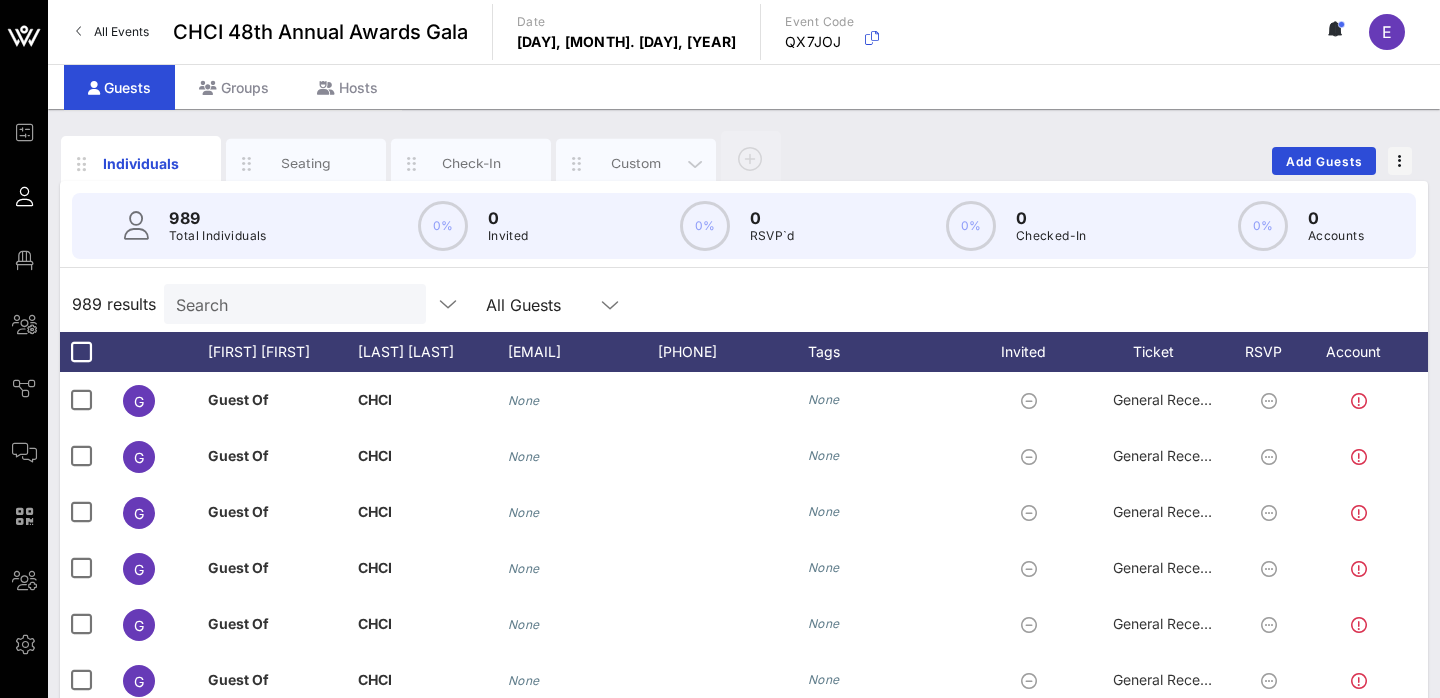 click on "Custom" at bounding box center [636, 163] 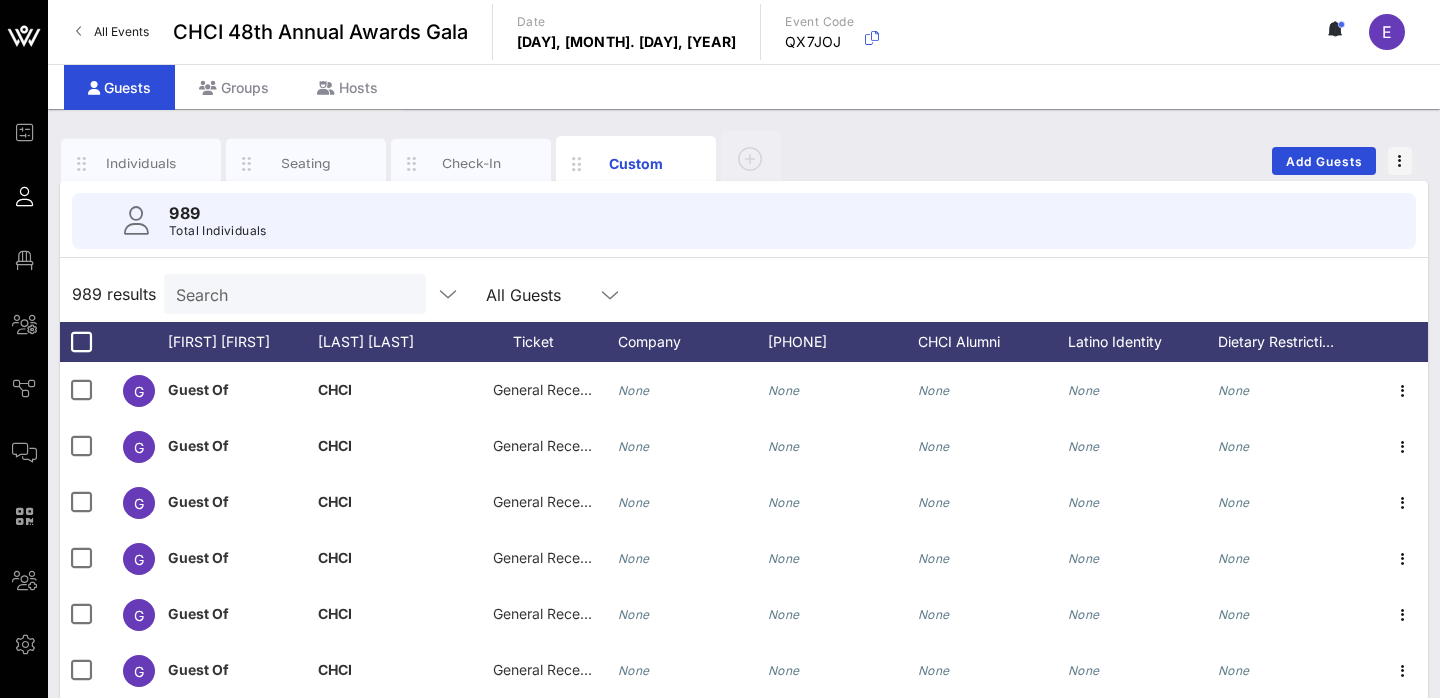 click on "Search" at bounding box center (293, 294) 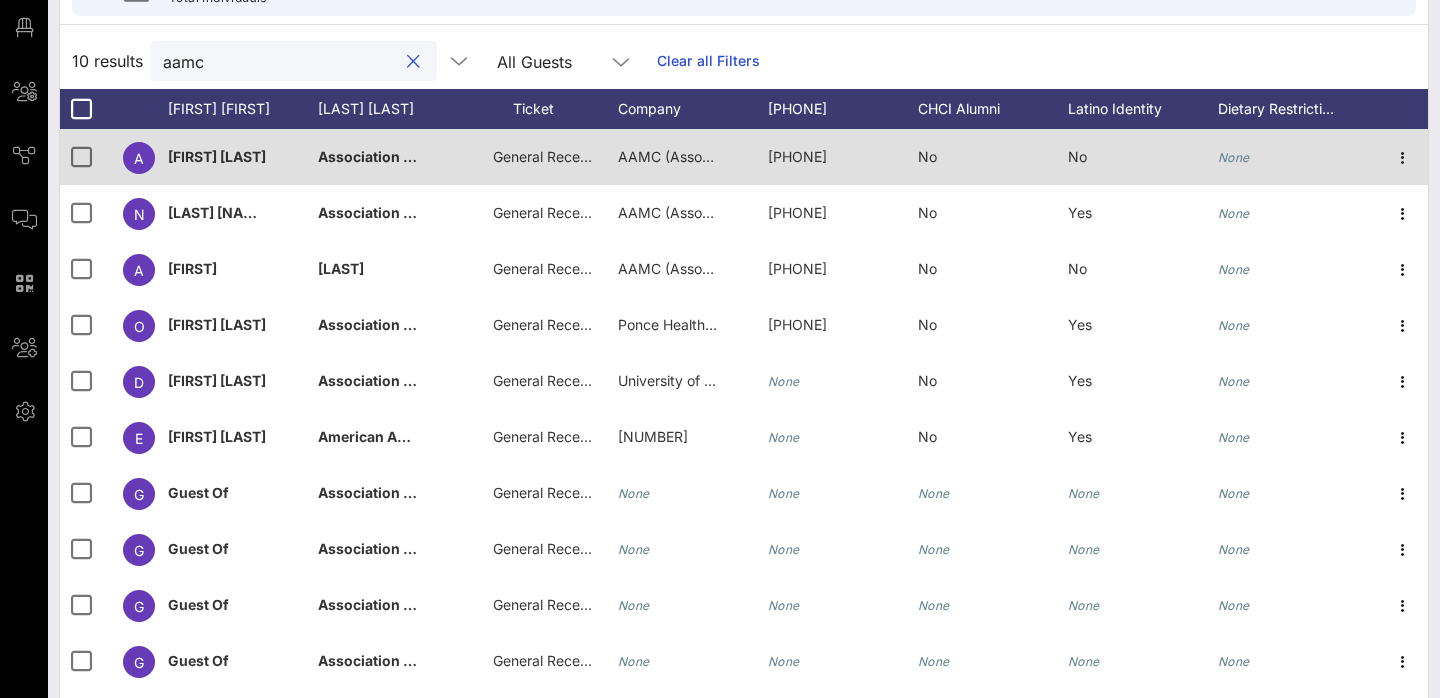 scroll, scrollTop: 284, scrollLeft: 0, axis: vertical 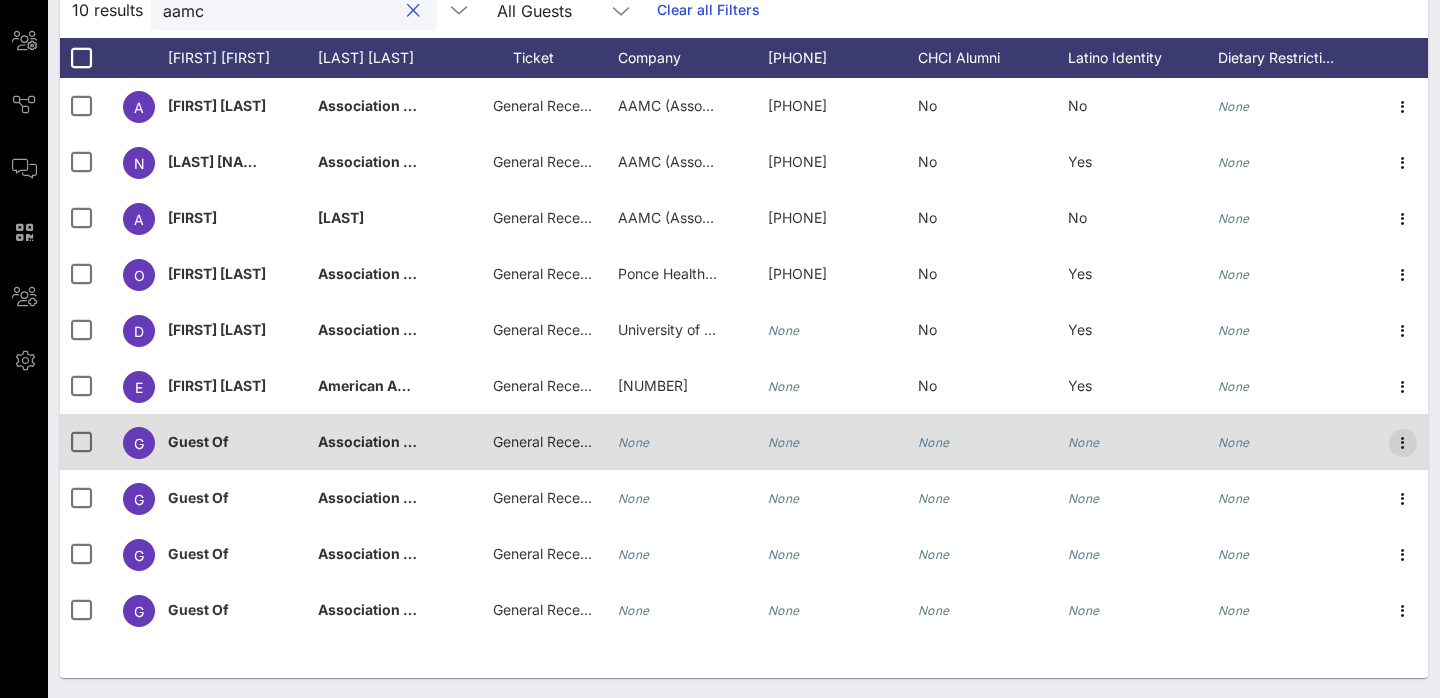 type on "aamc" 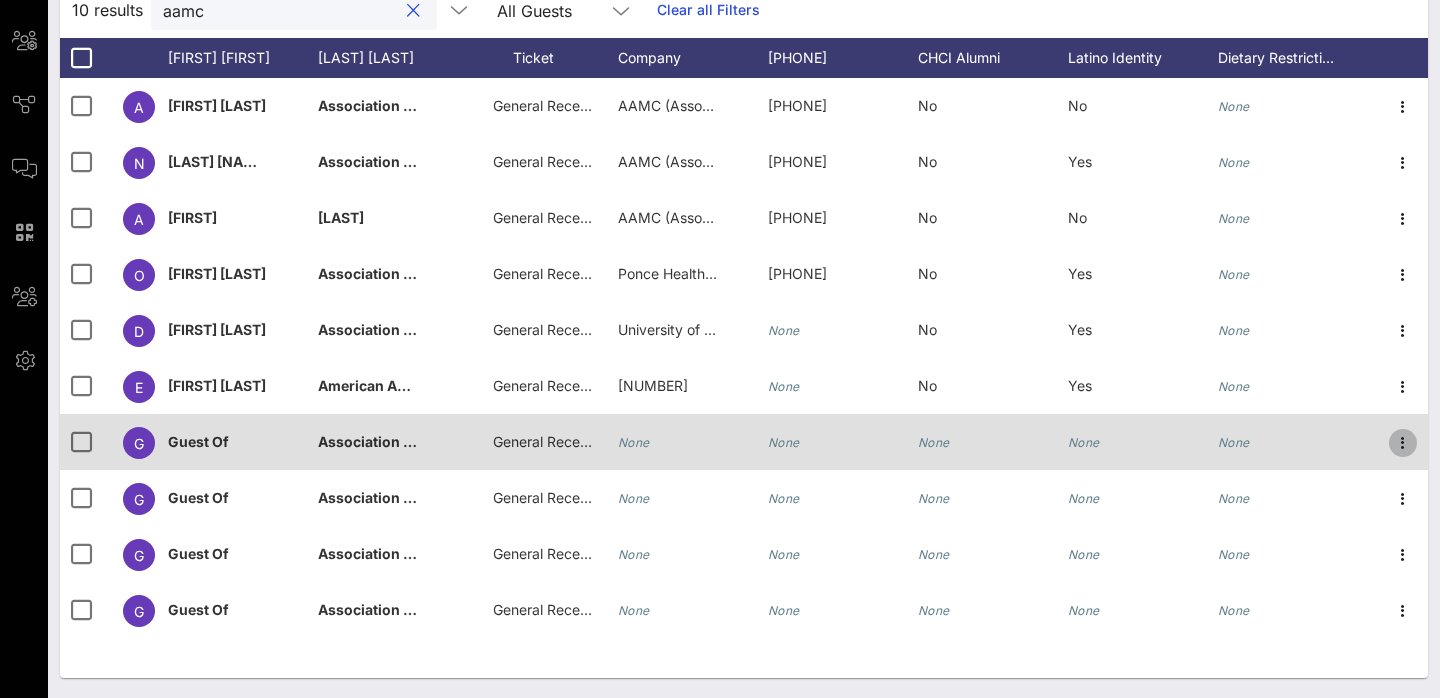 click at bounding box center (1403, 443) 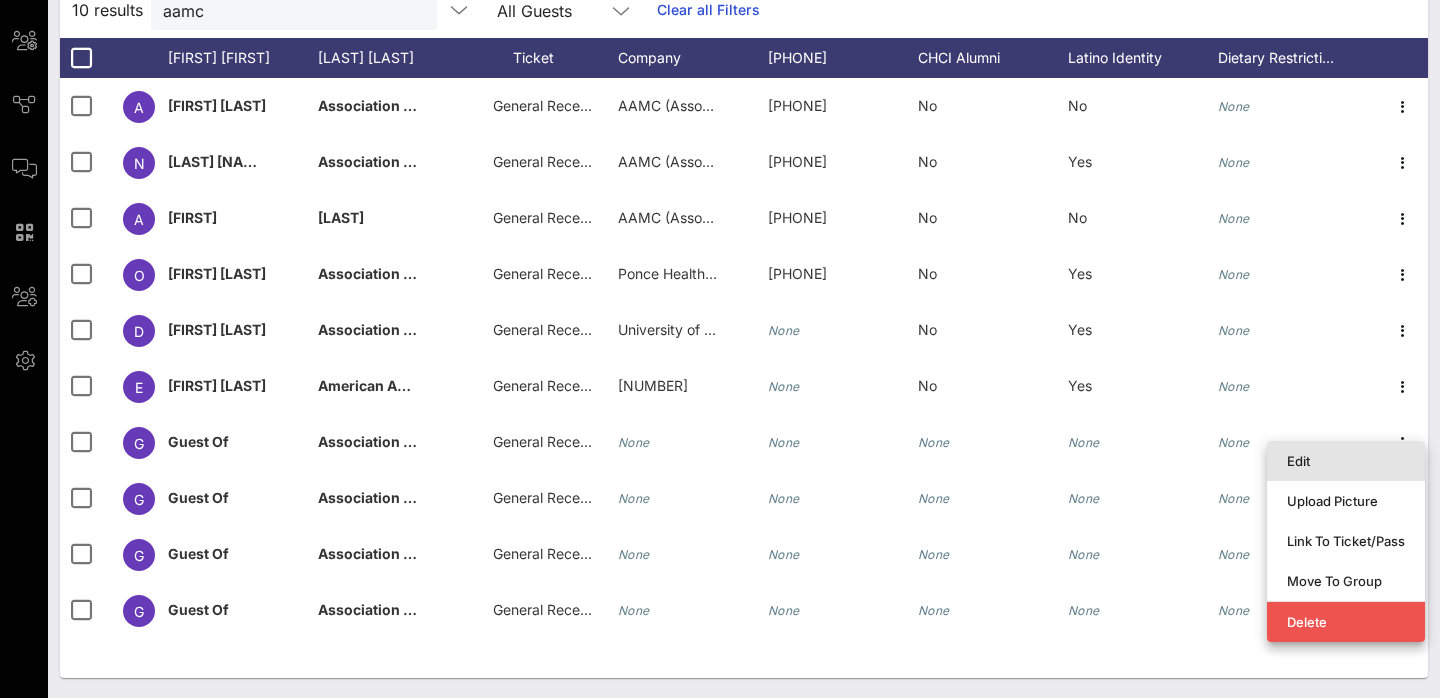 click on "Edit" at bounding box center [1346, 461] 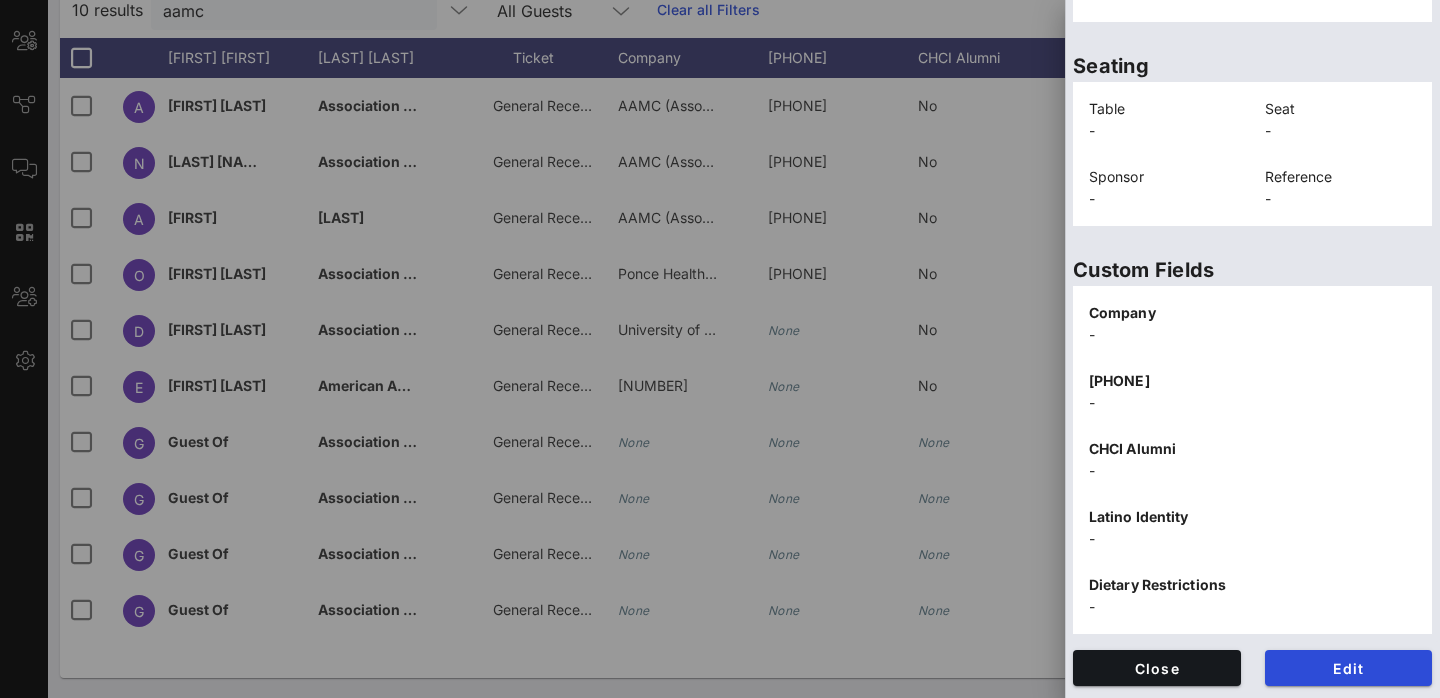 scroll, scrollTop: 429, scrollLeft: 0, axis: vertical 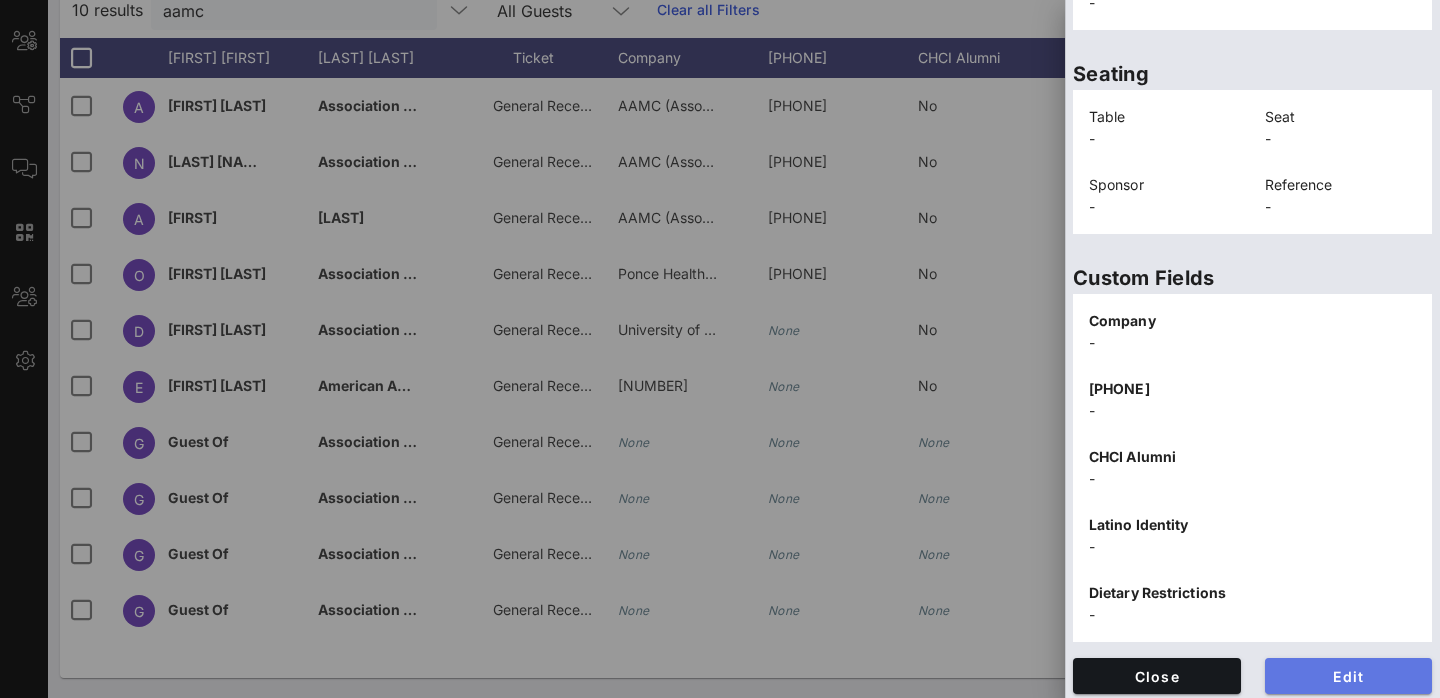 click on "Edit" at bounding box center [1349, 676] 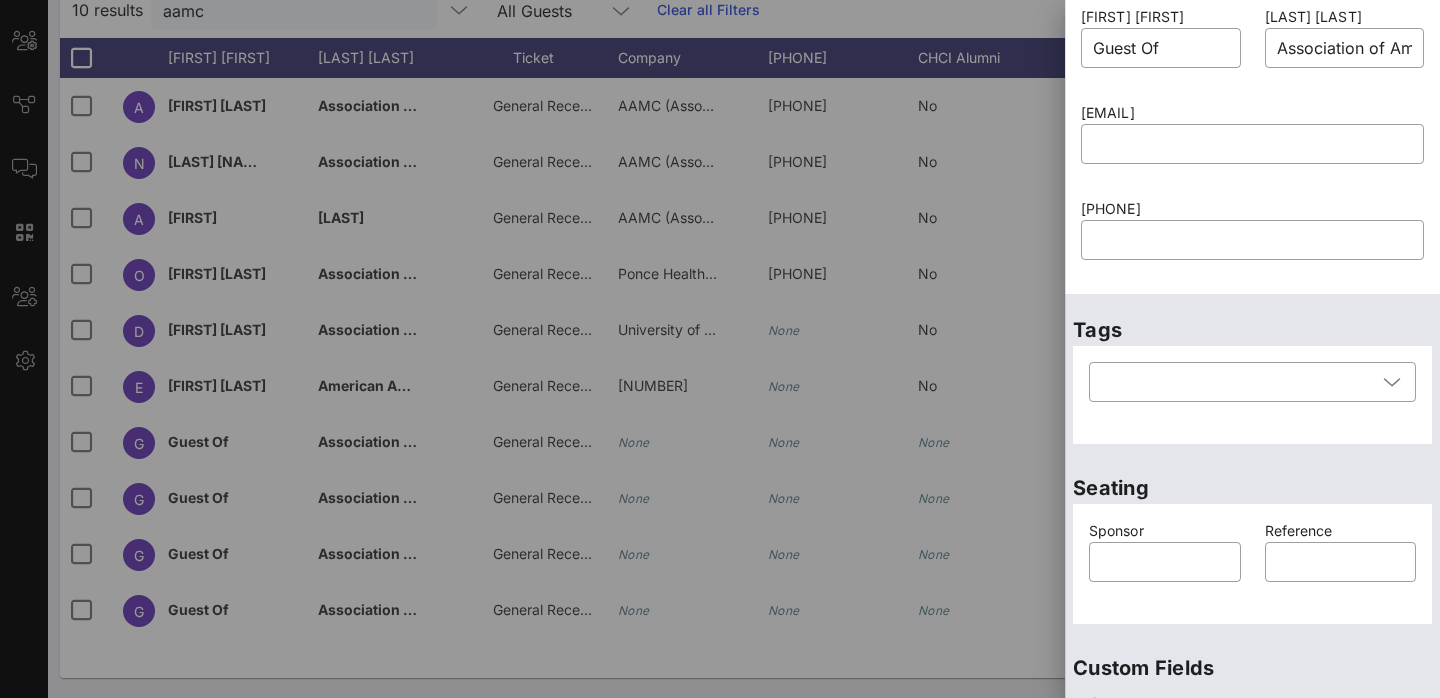 scroll, scrollTop: 0, scrollLeft: 0, axis: both 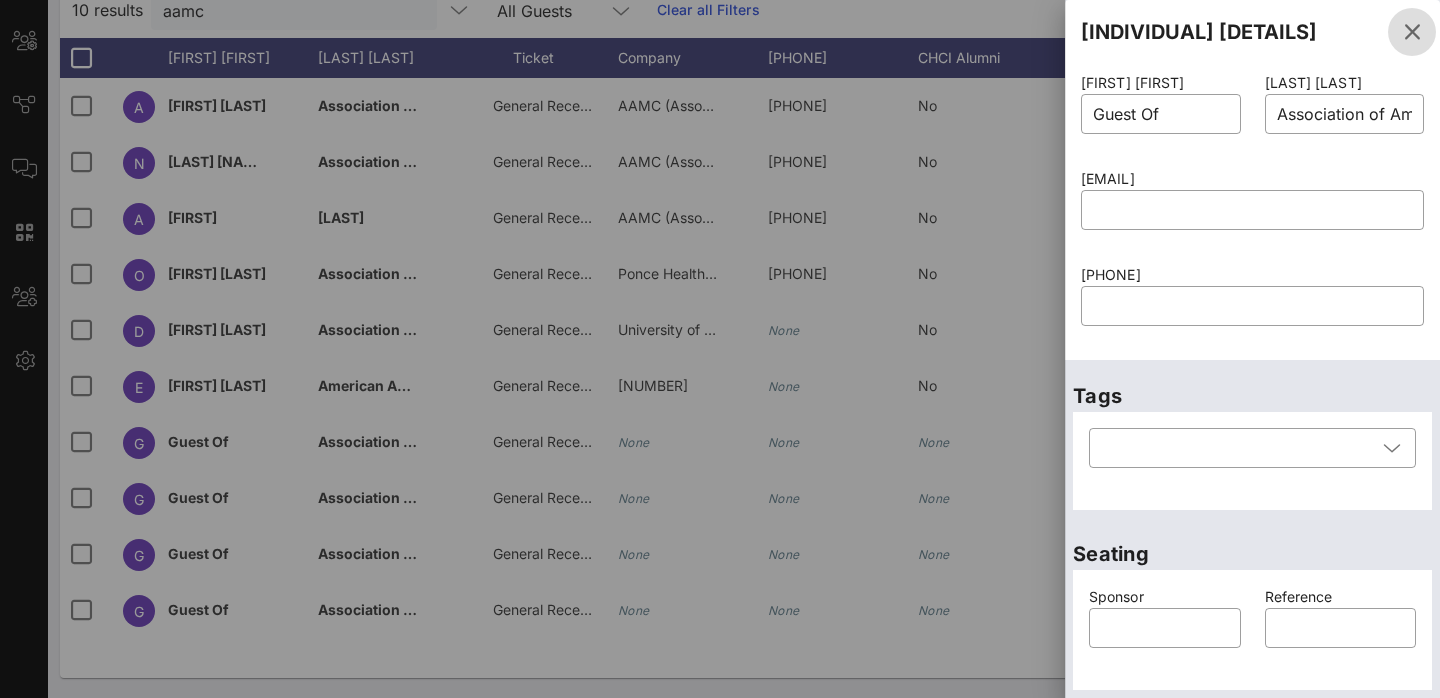click at bounding box center [1412, 32] 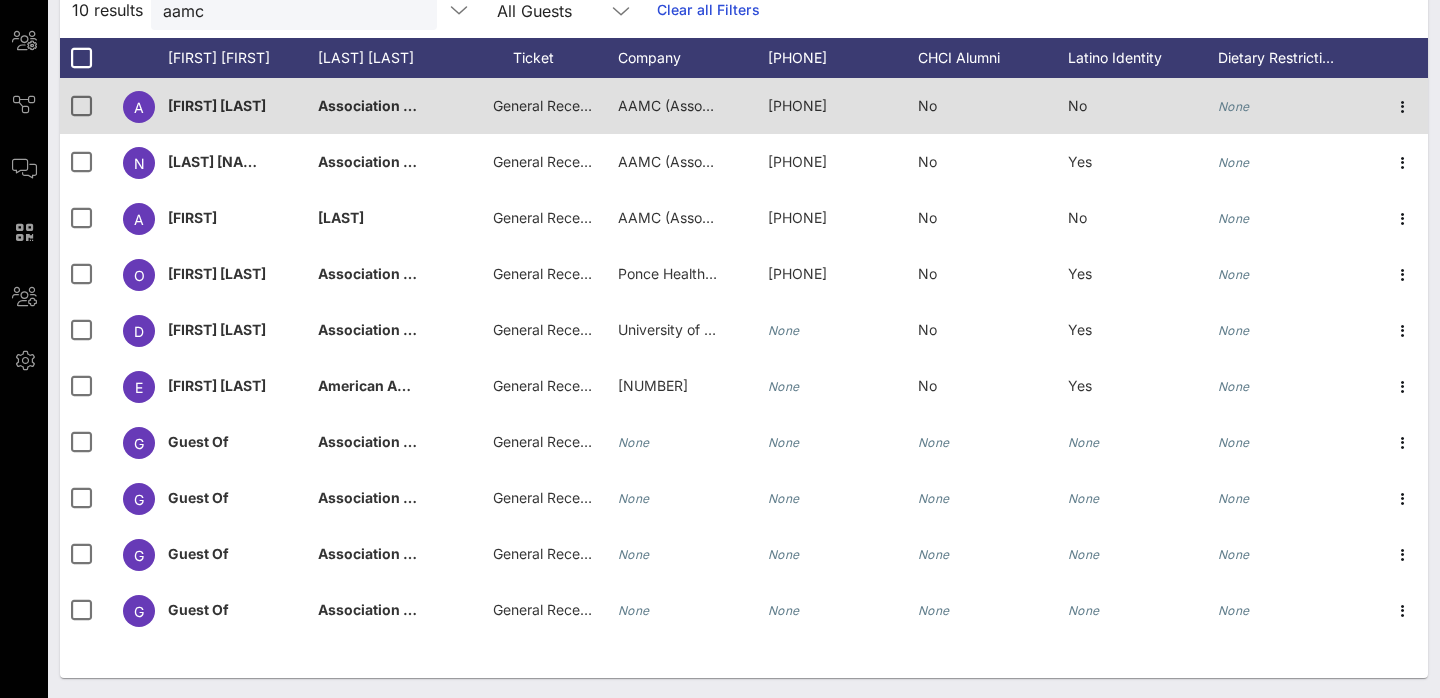 click on "A" at bounding box center [139, 107] 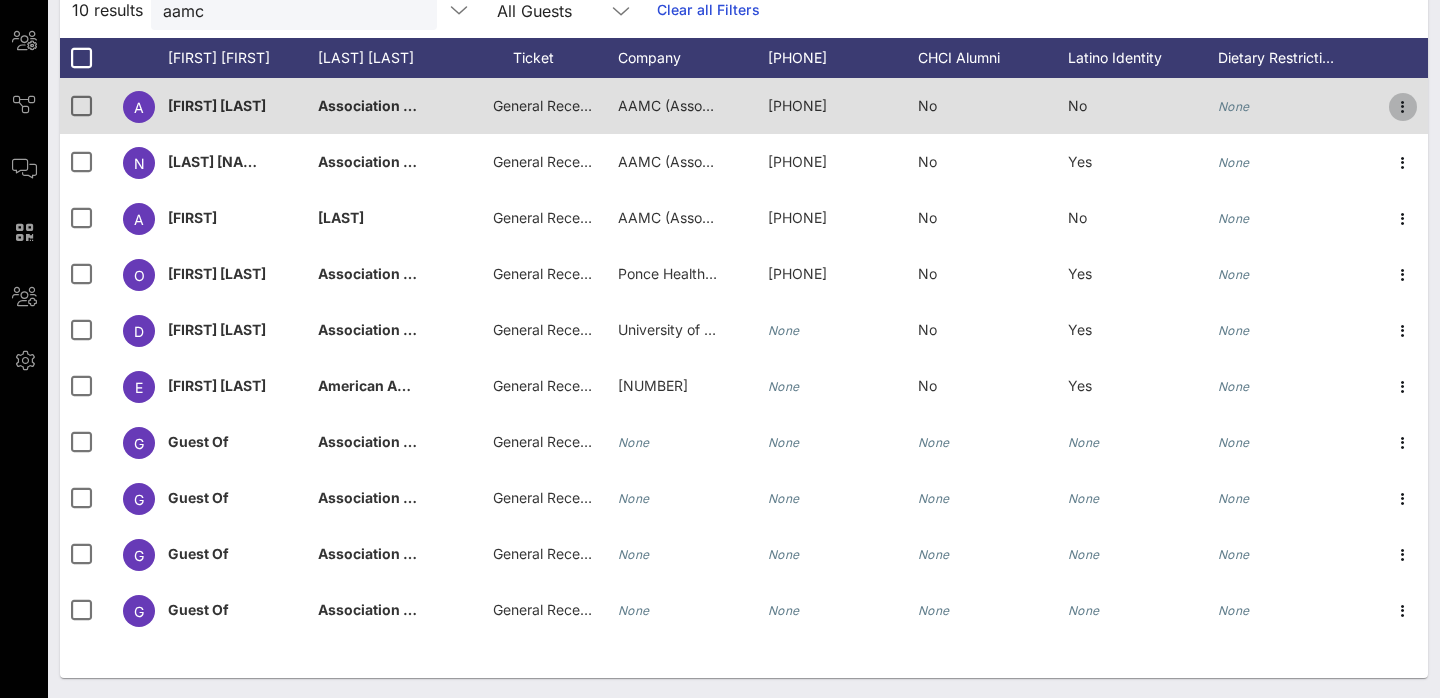 click at bounding box center [1403, 107] 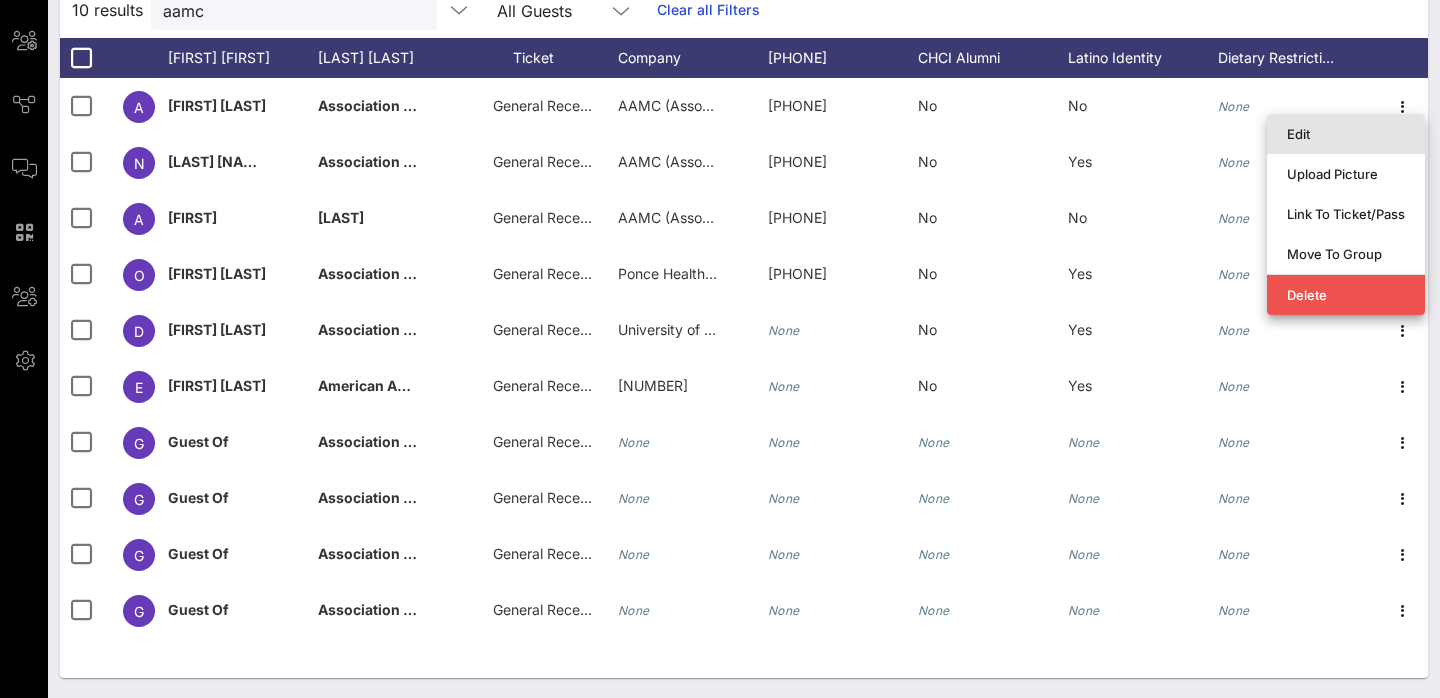 click on "Edit" at bounding box center [1346, 134] 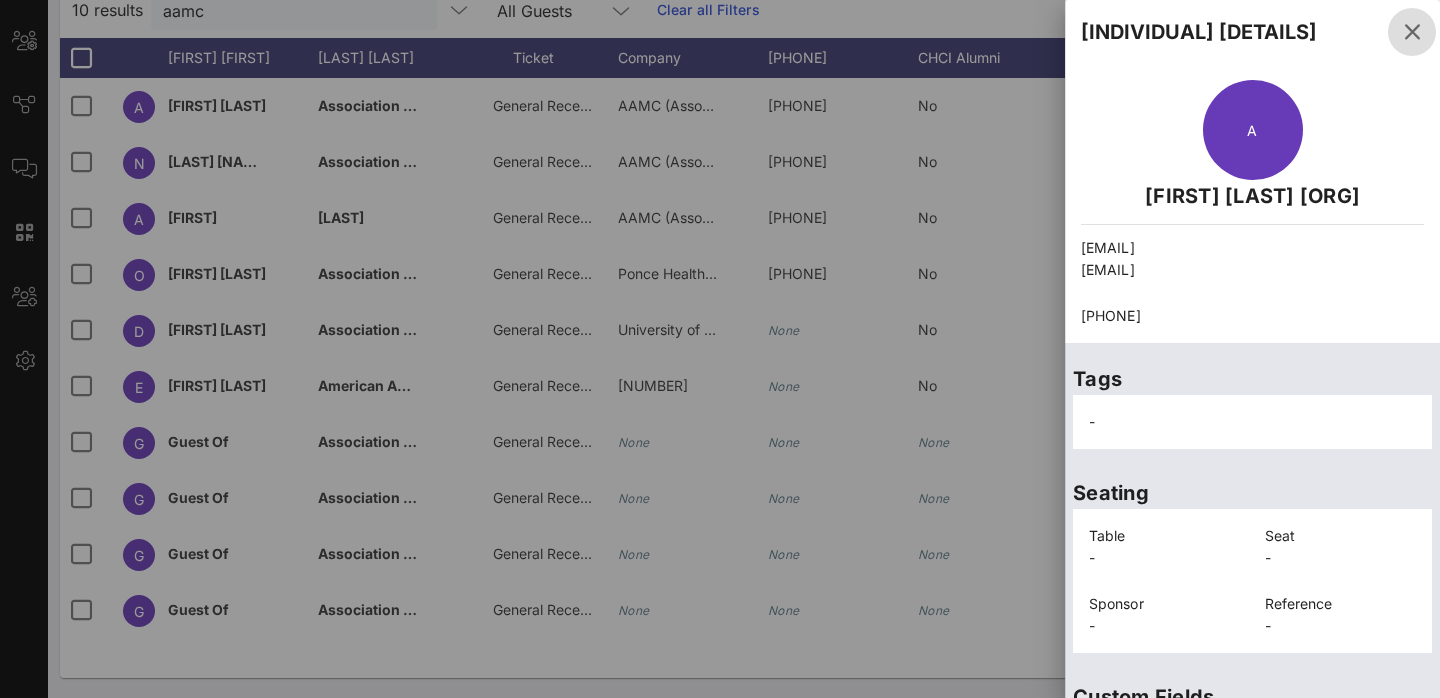 click at bounding box center (1412, 32) 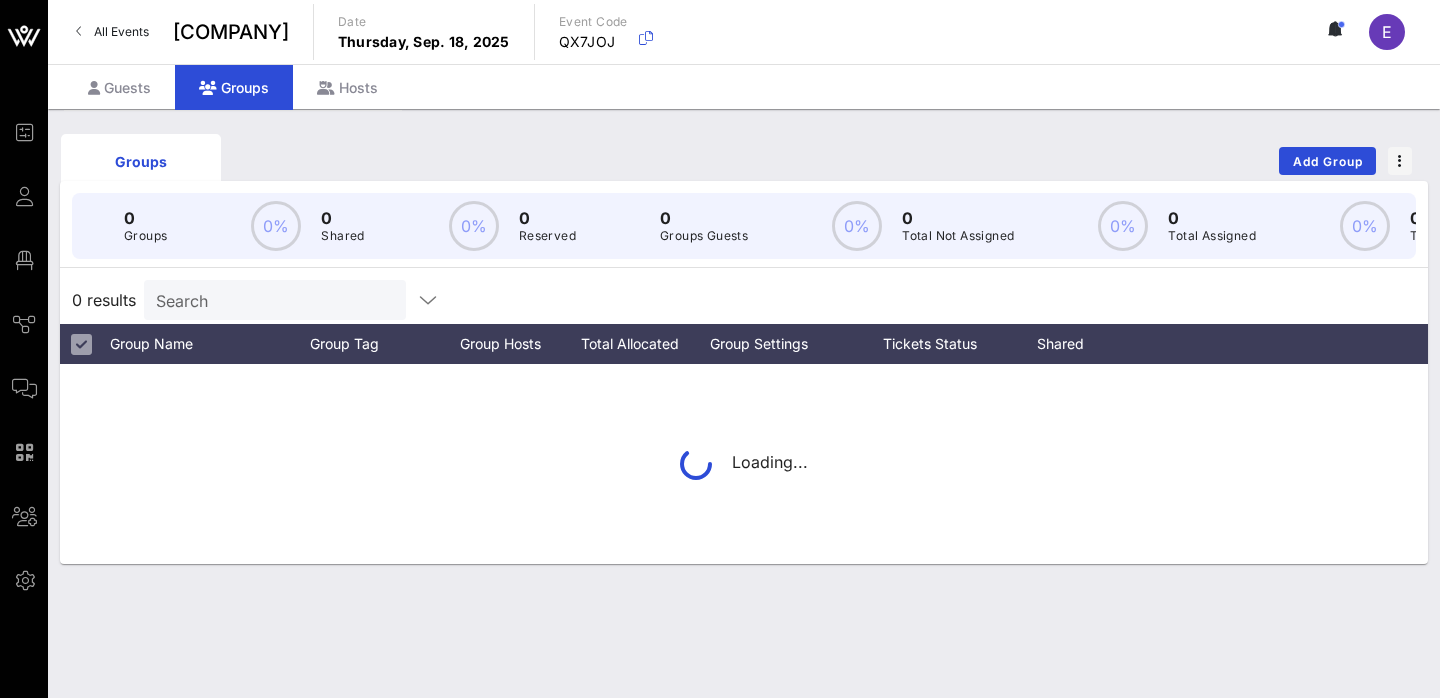 scroll, scrollTop: 0, scrollLeft: 0, axis: both 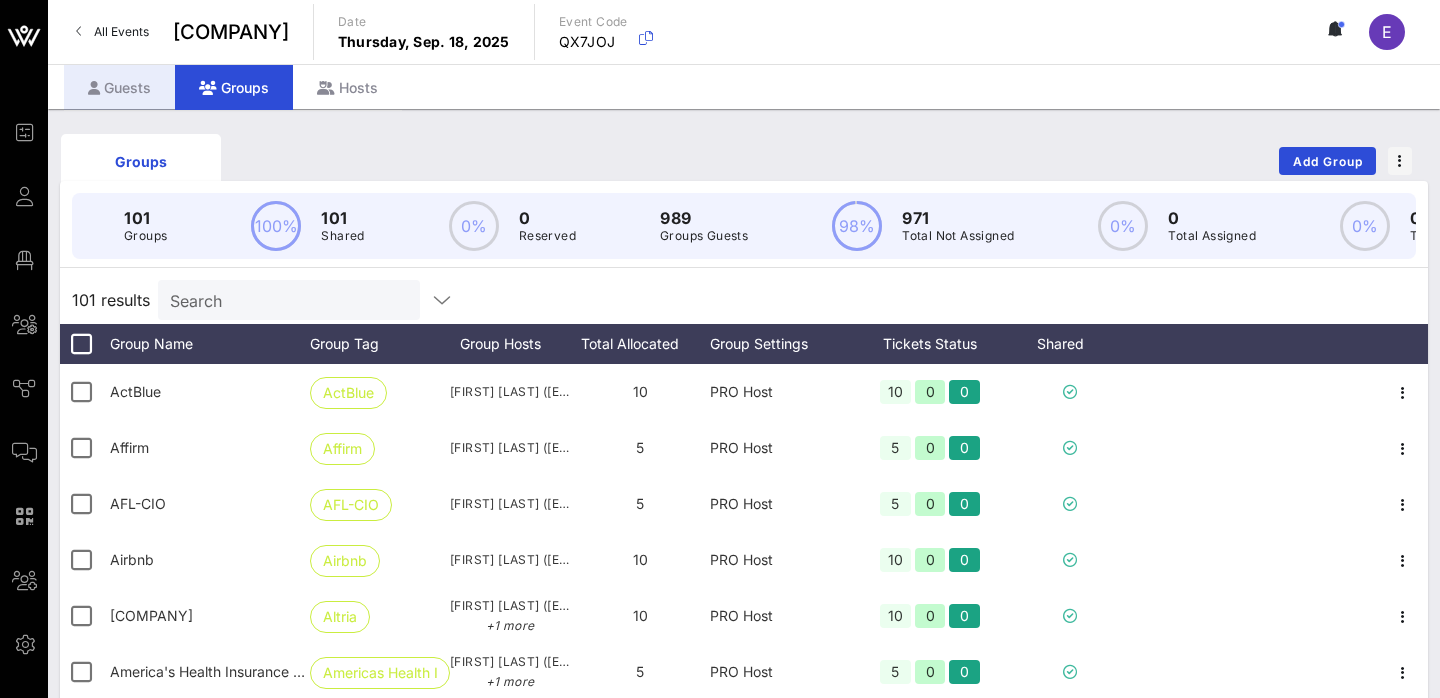 click on "Guests" at bounding box center (119, 87) 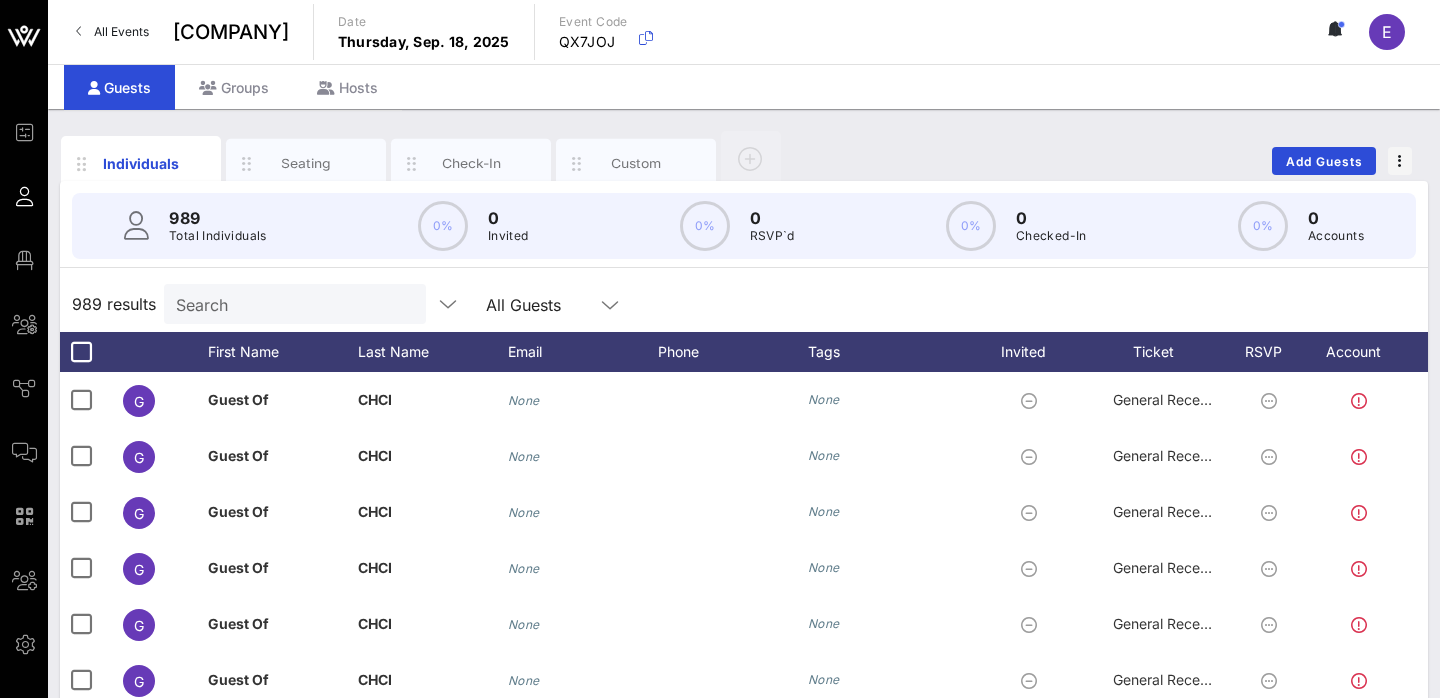 click on "Search" at bounding box center (293, 304) 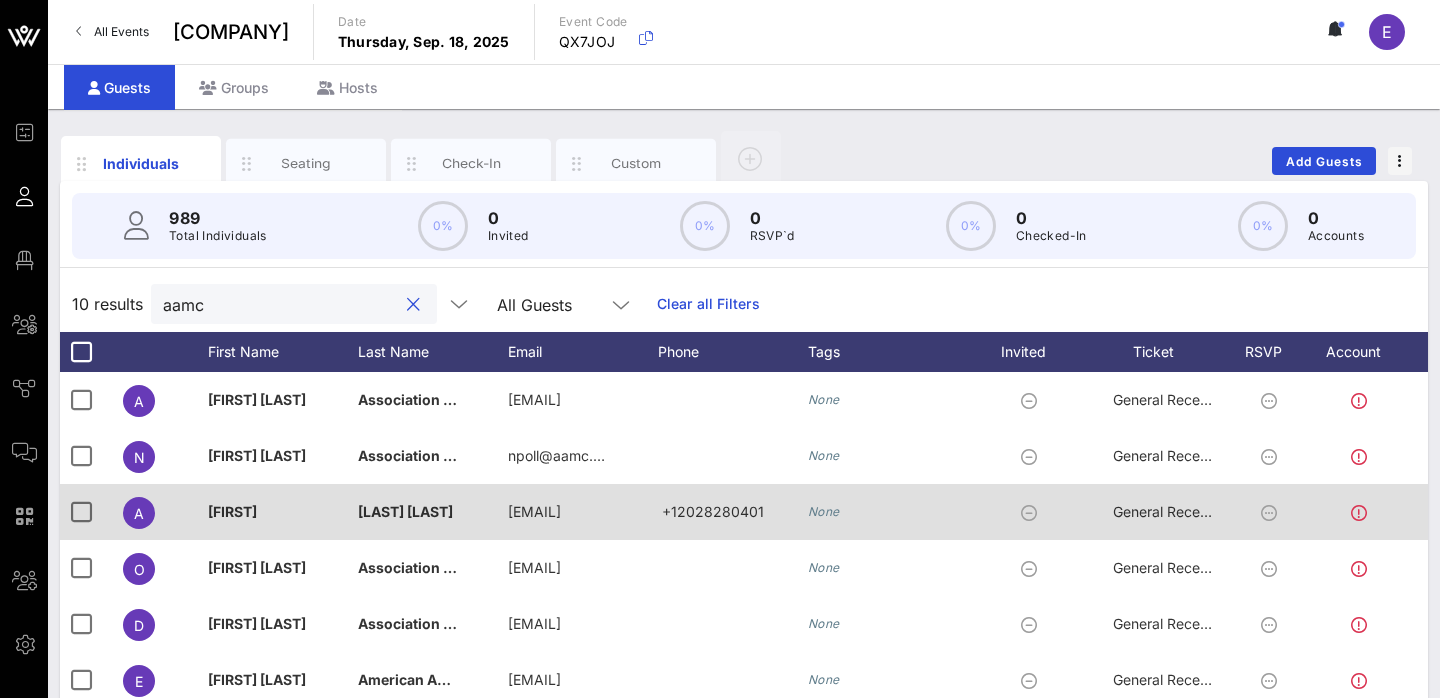 scroll, scrollTop: 294, scrollLeft: 0, axis: vertical 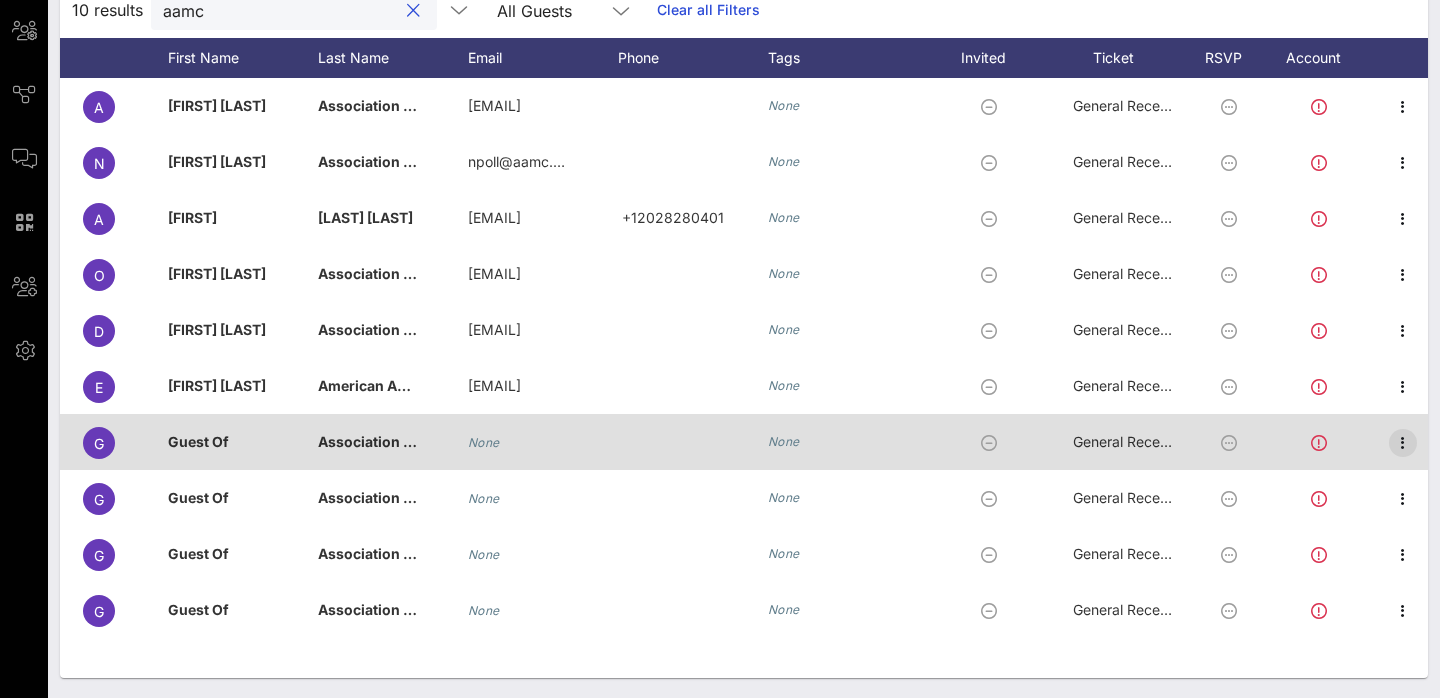 type on "aamc" 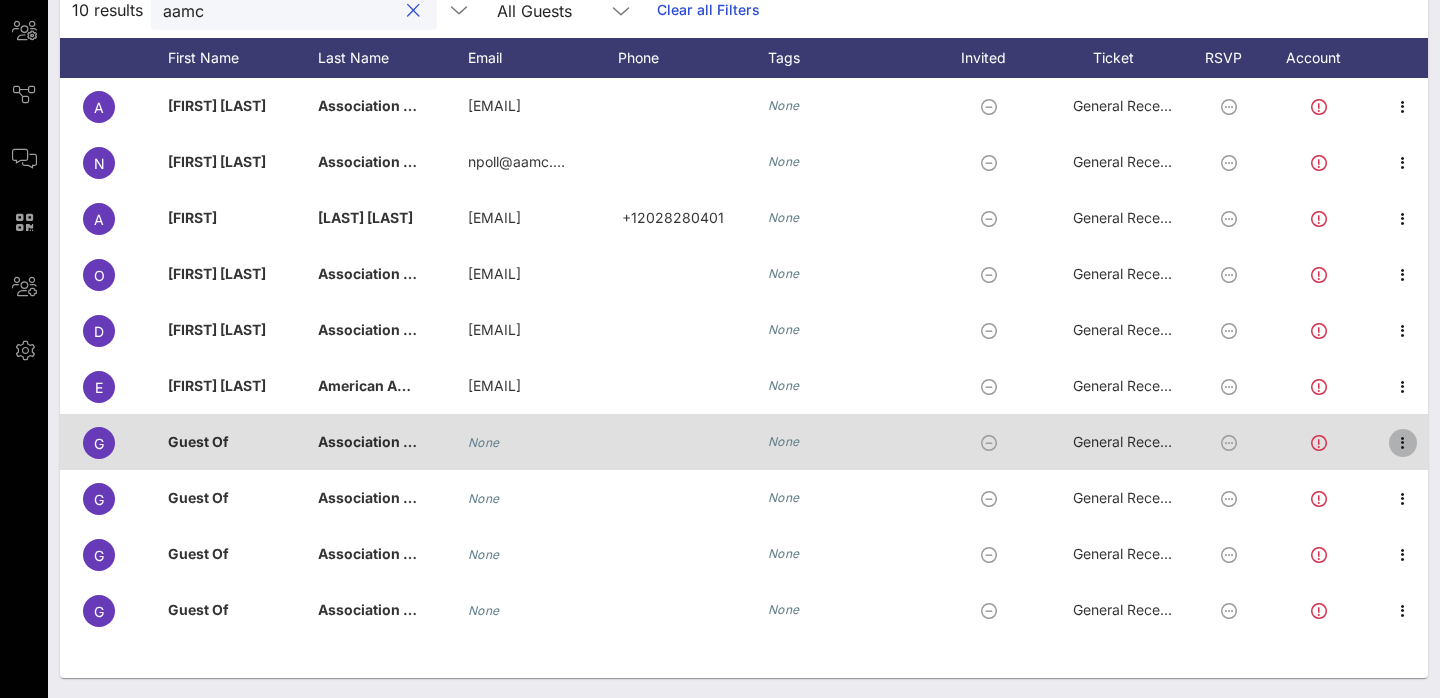 click at bounding box center [1403, 443] 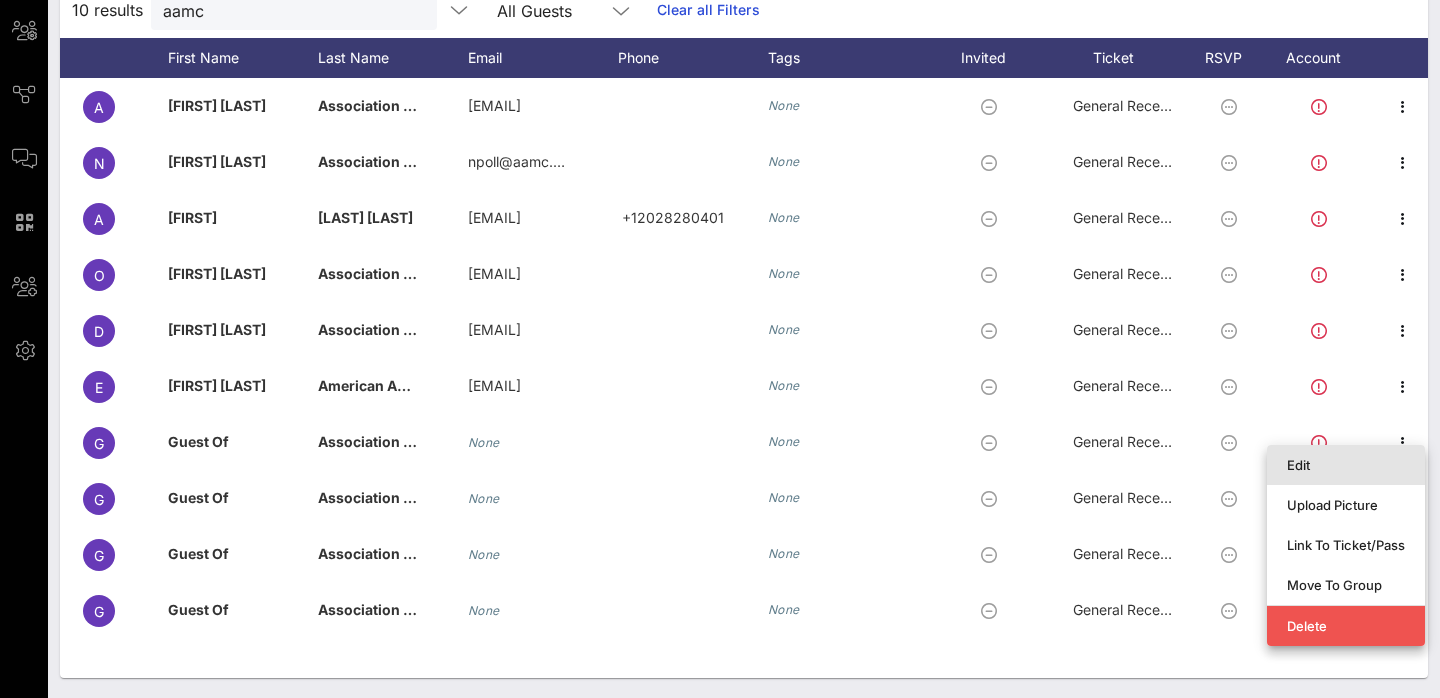 click on "Edit" at bounding box center [1346, 465] 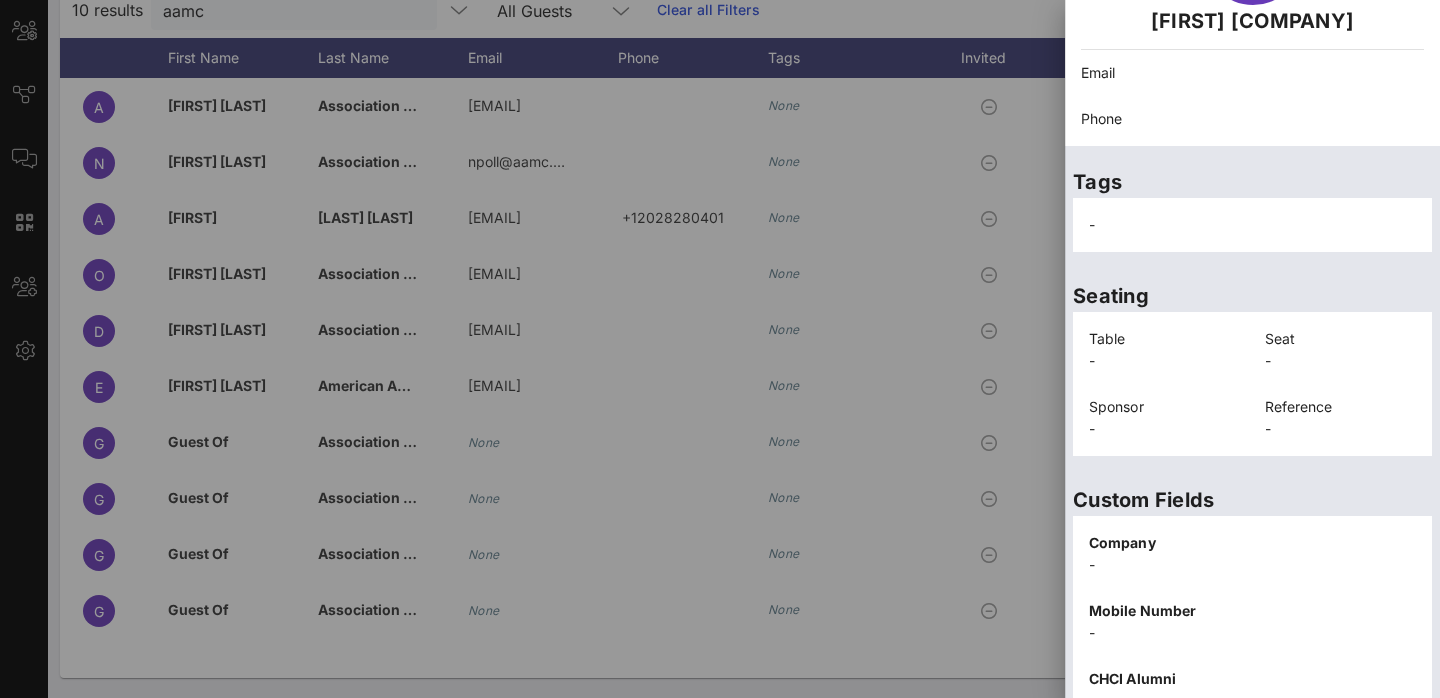 scroll, scrollTop: 437, scrollLeft: 0, axis: vertical 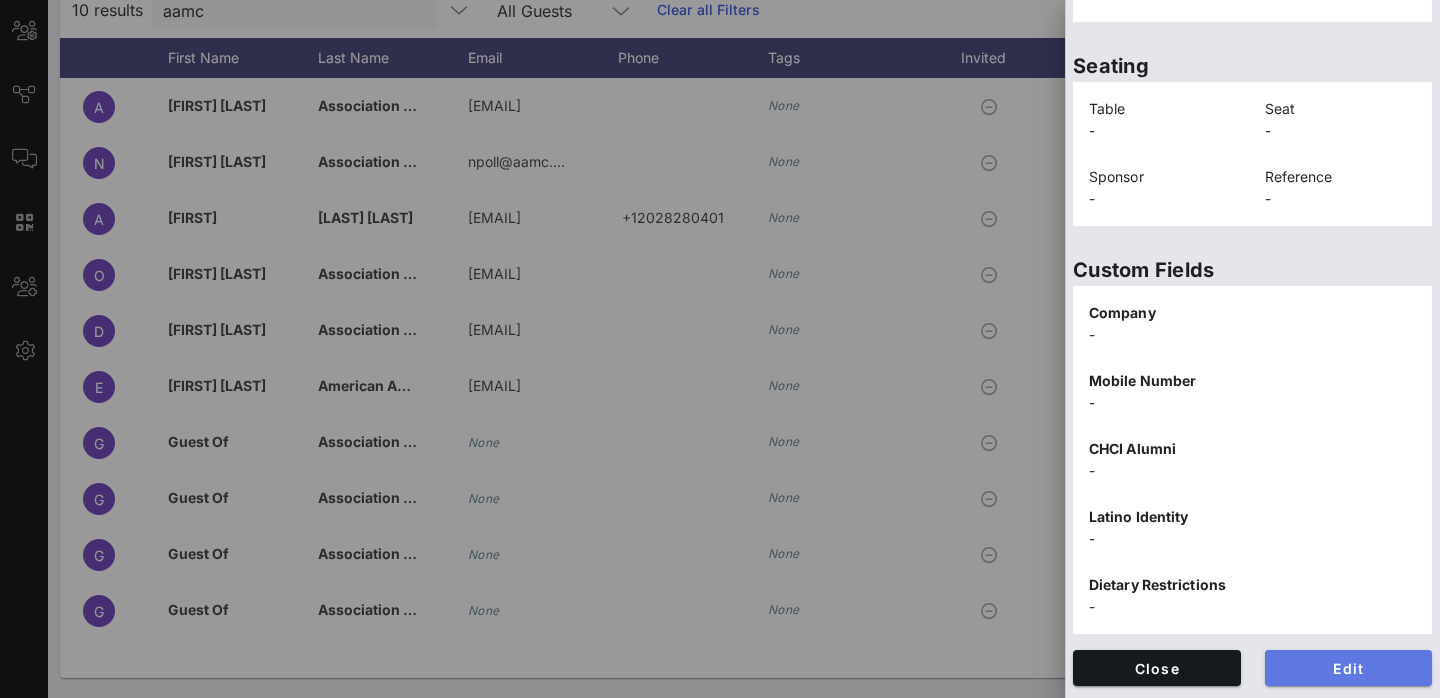 click on "Edit" at bounding box center [1349, 668] 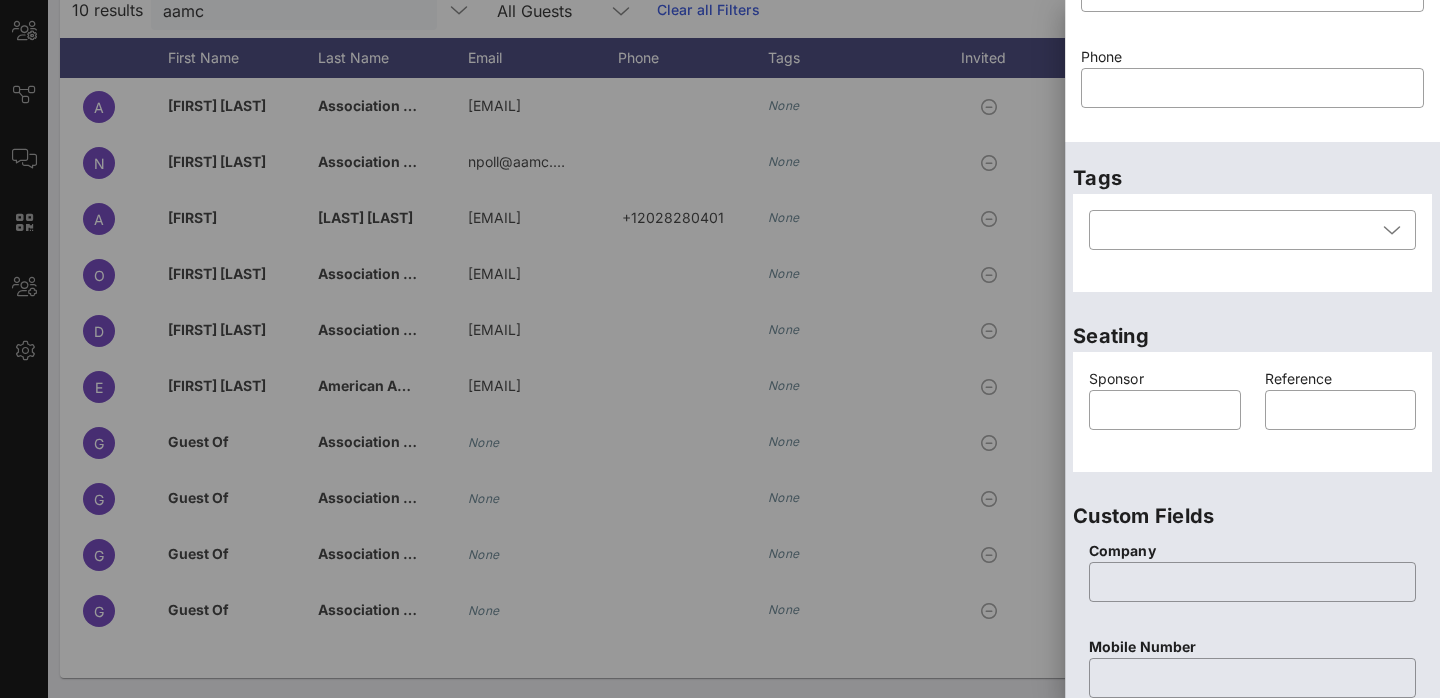 scroll, scrollTop: 0, scrollLeft: 0, axis: both 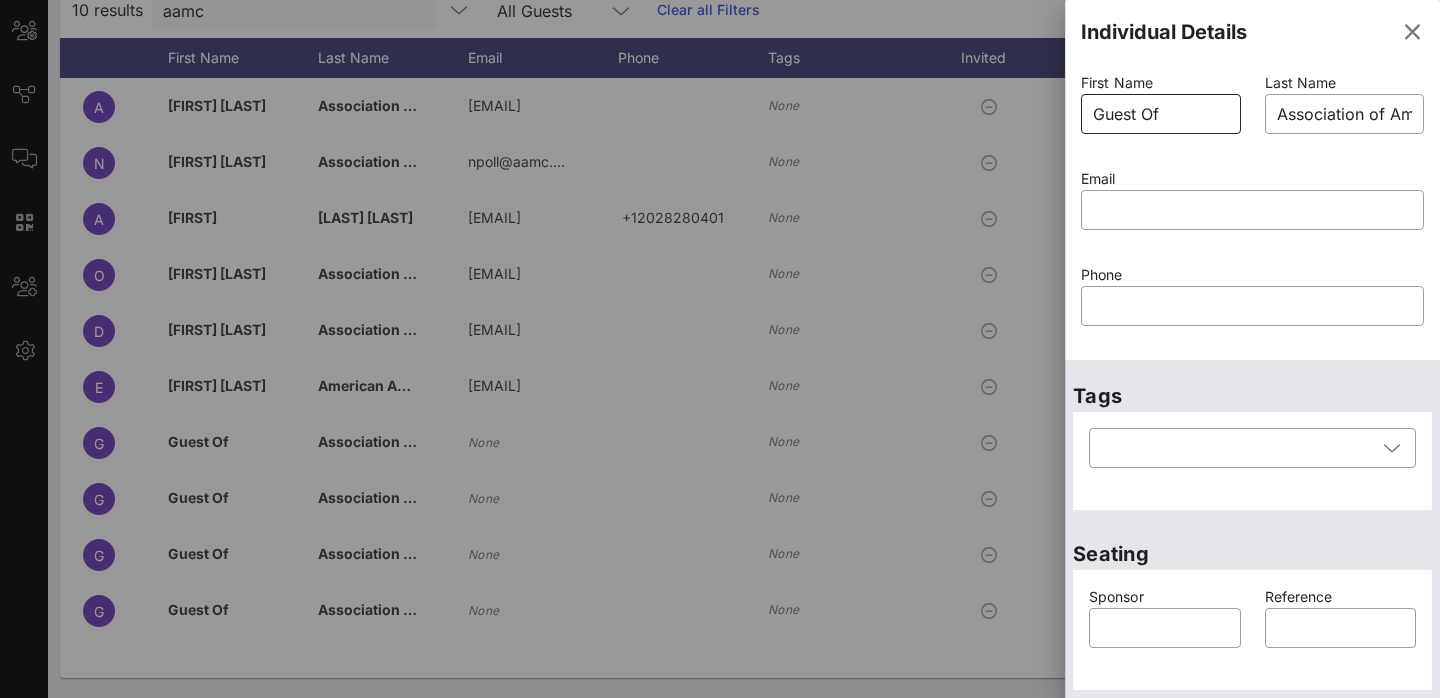 click on "Guest Of" at bounding box center [1161, 114] 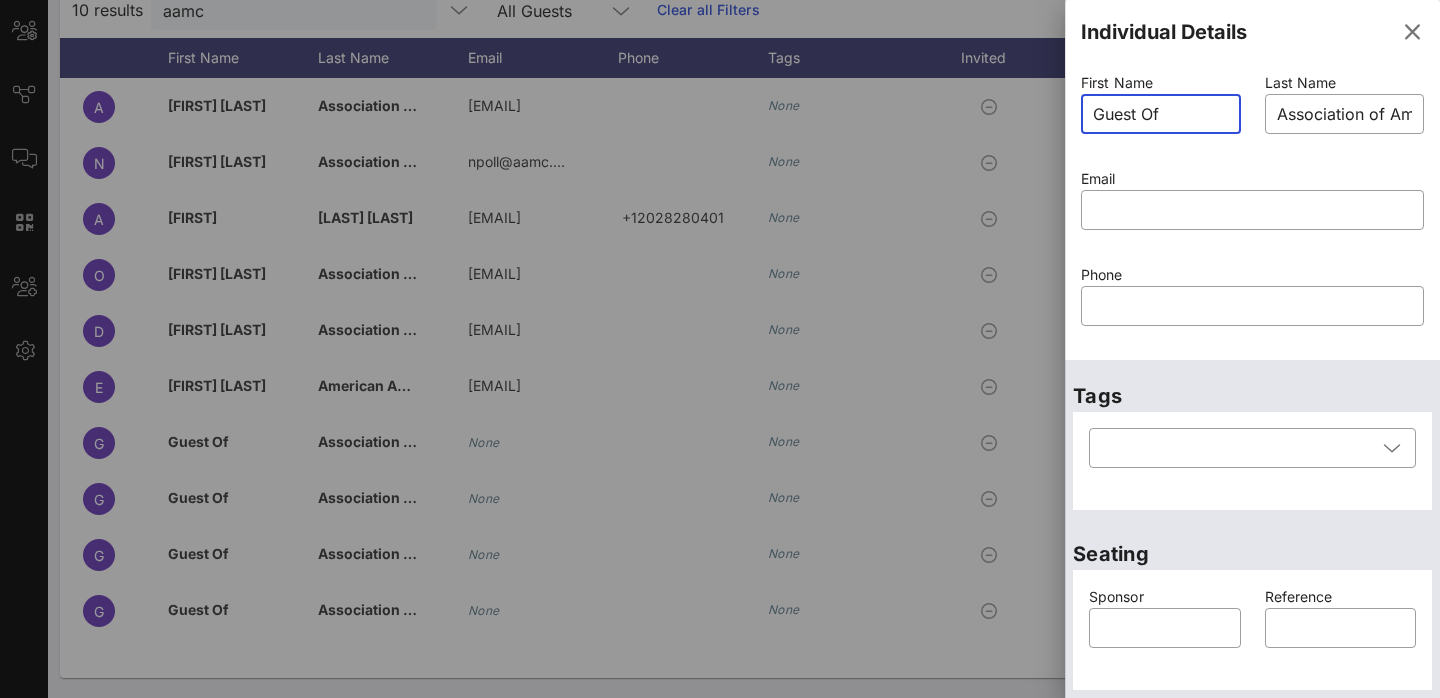 click on "Guest Of" at bounding box center (1161, 114) 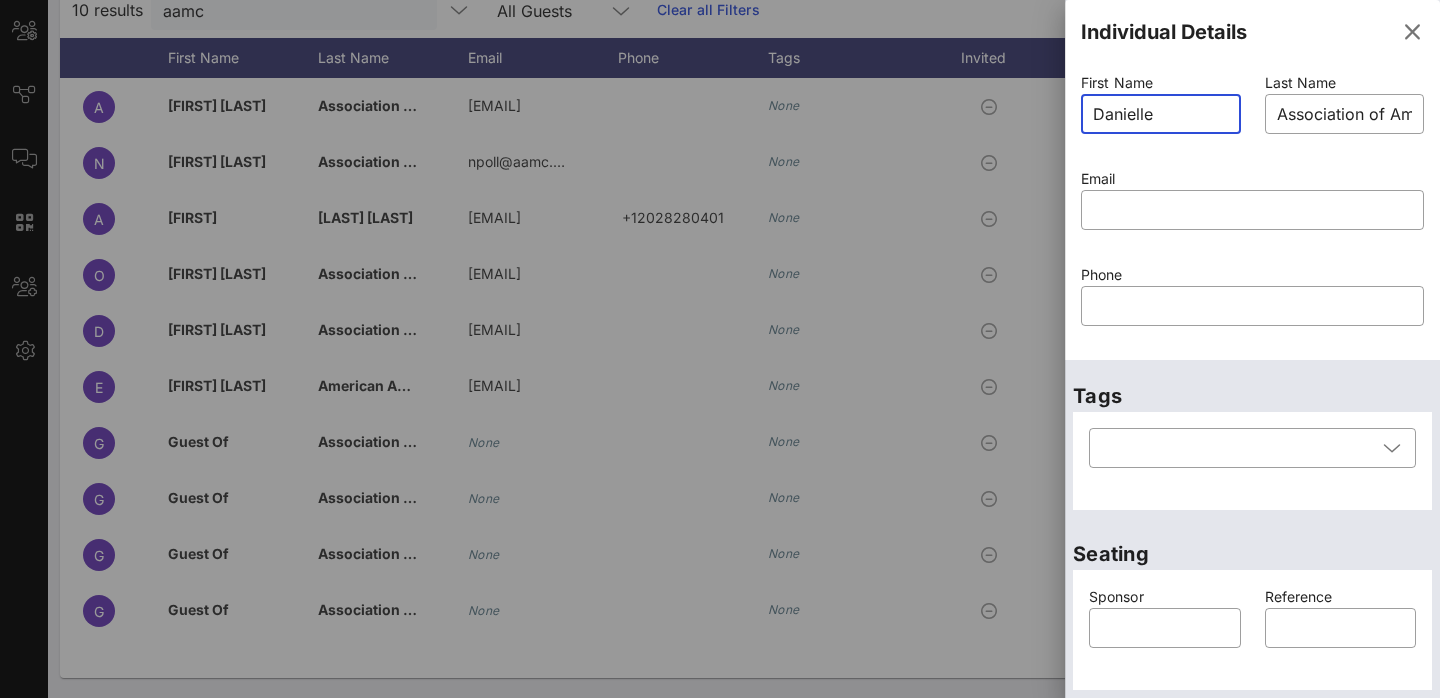 type on "Danielle" 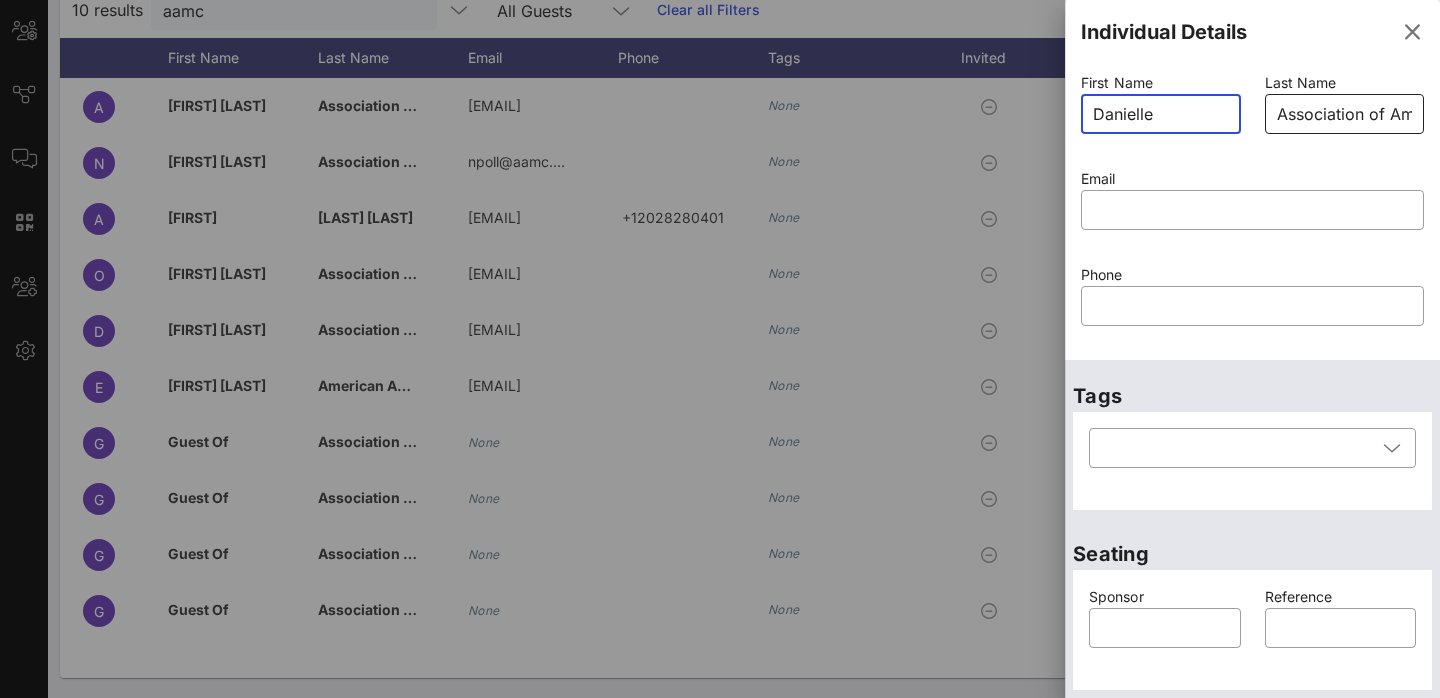 click on "Association of American Medical Colleges (AAMC)" at bounding box center (1345, 114) 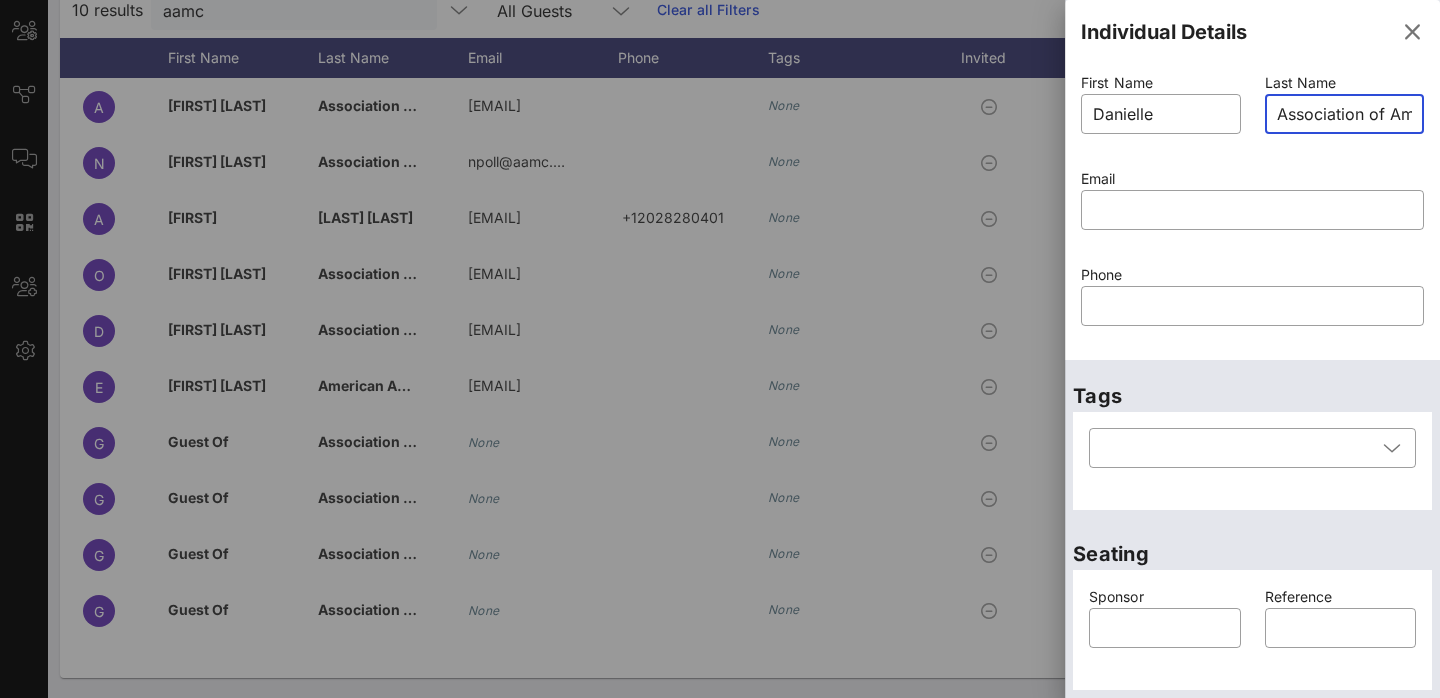 click on "Association of American Medical Colleges (AAMC)" at bounding box center [1345, 114] 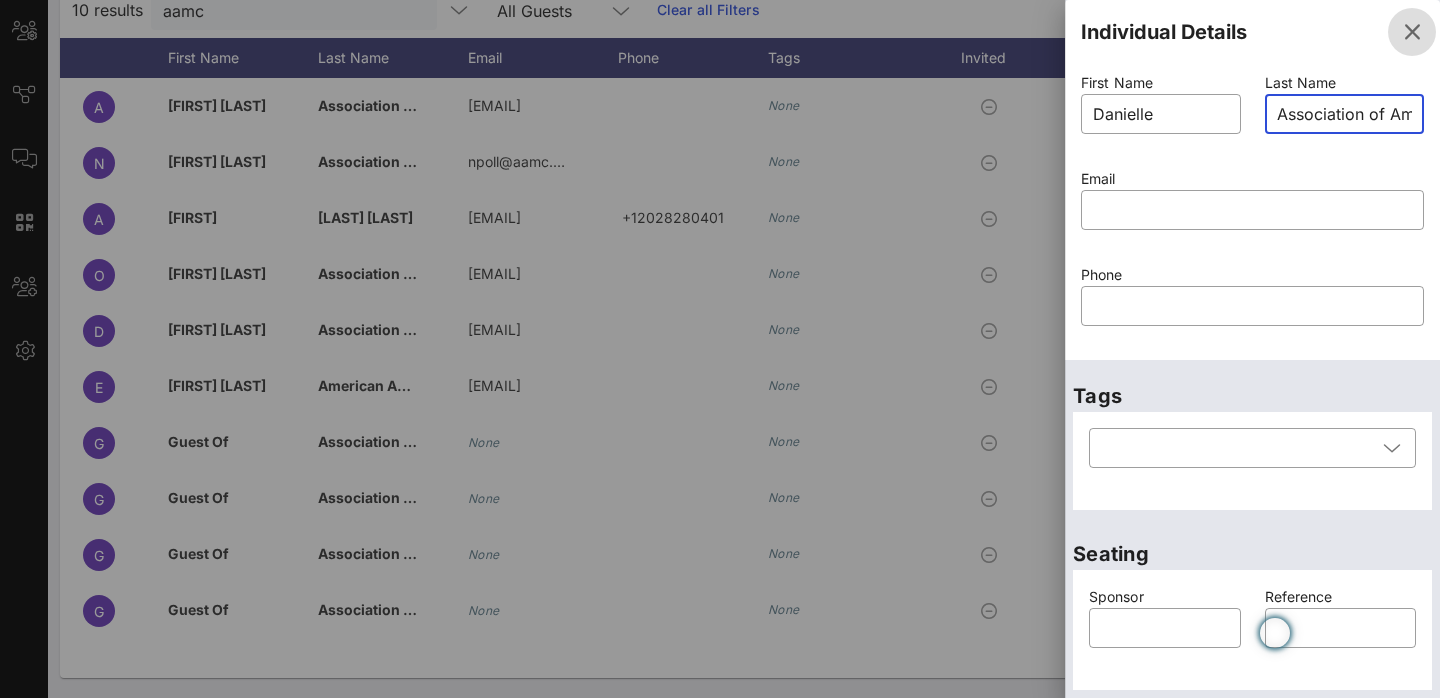 click at bounding box center (1412, 32) 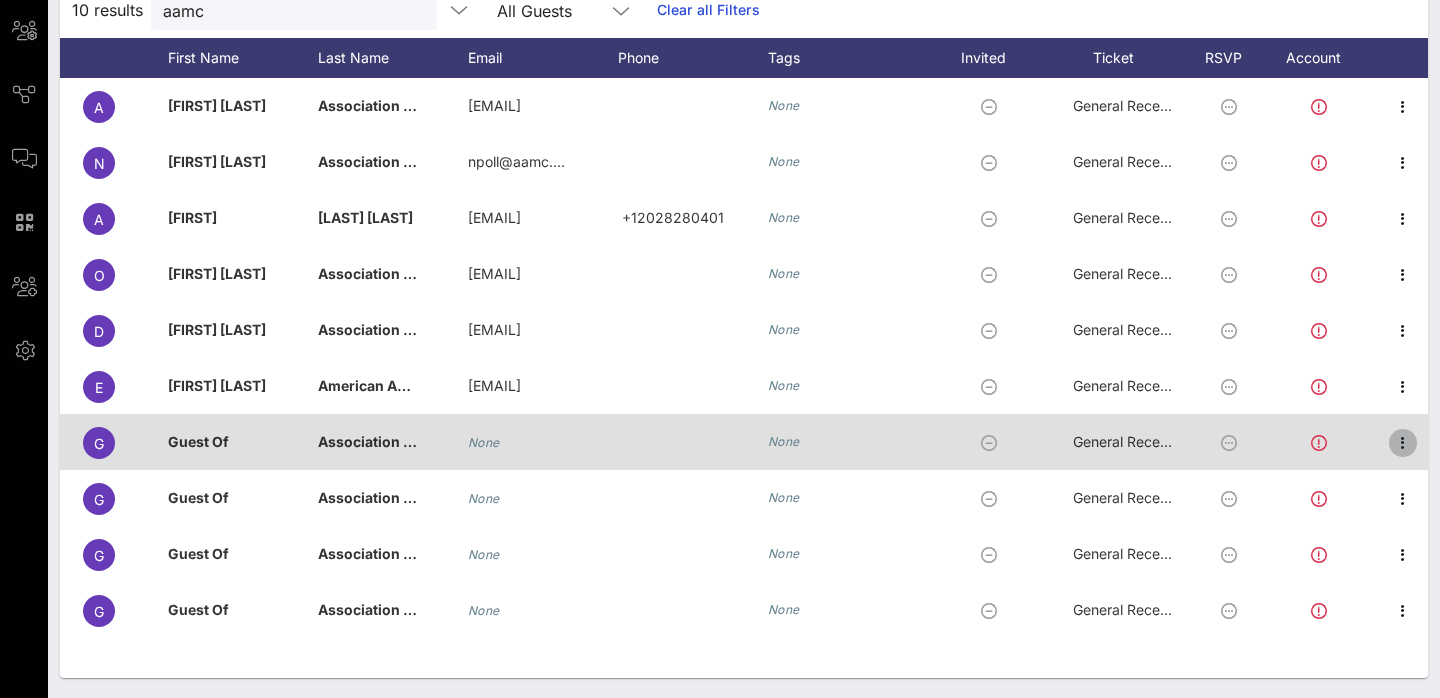 click at bounding box center (1403, 443) 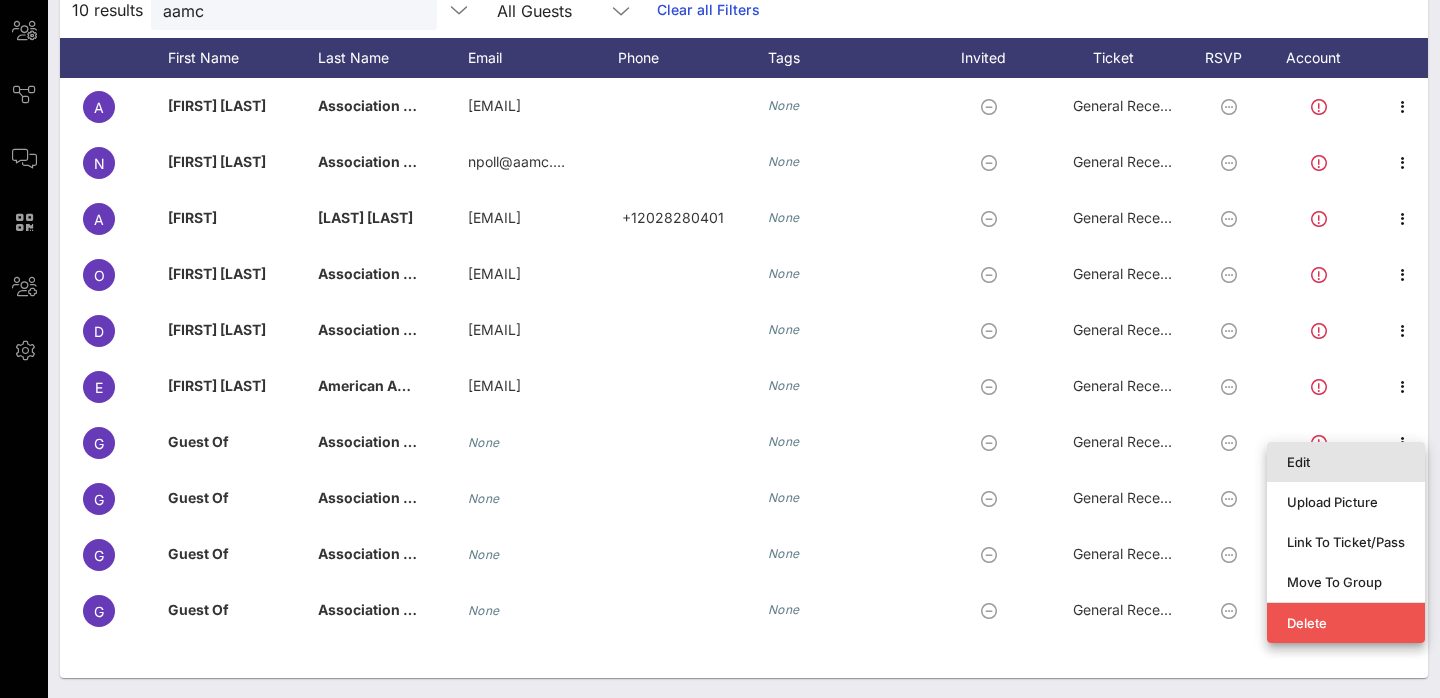 click on "Edit" at bounding box center [1346, 462] 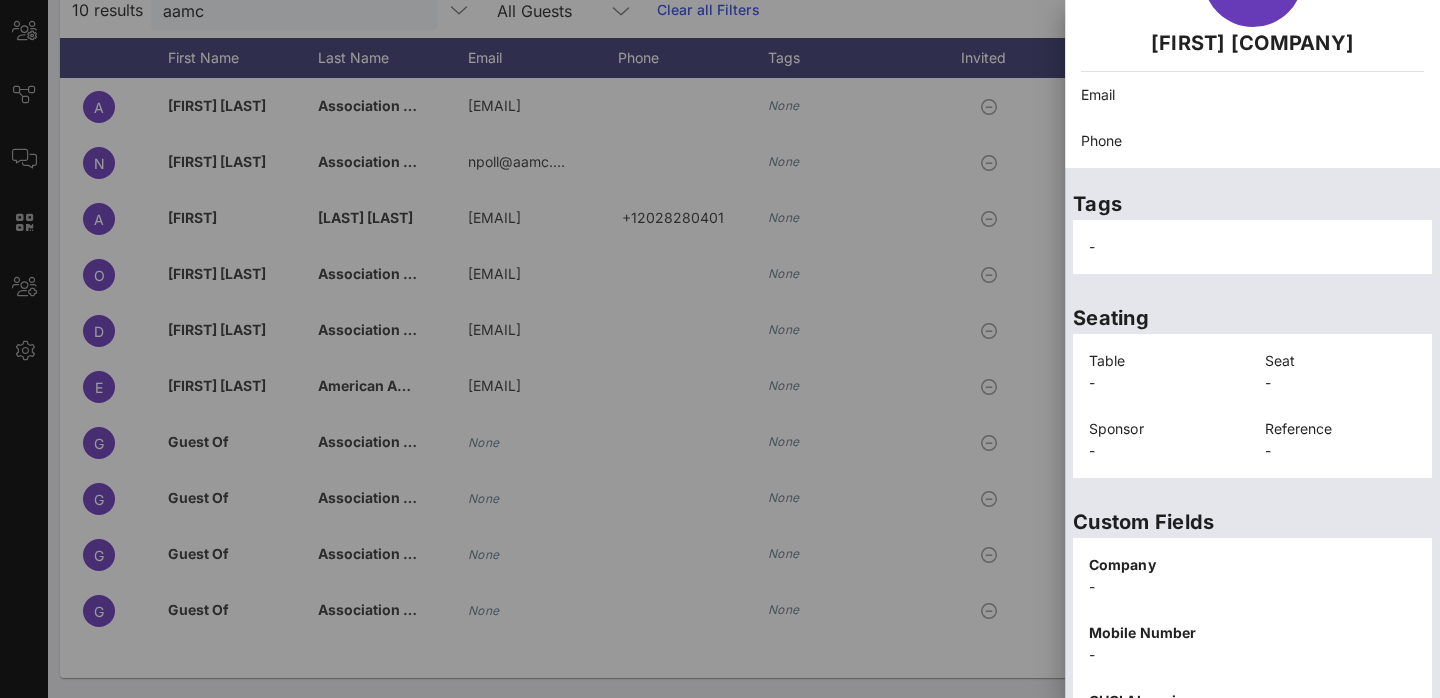 scroll, scrollTop: 437, scrollLeft: 0, axis: vertical 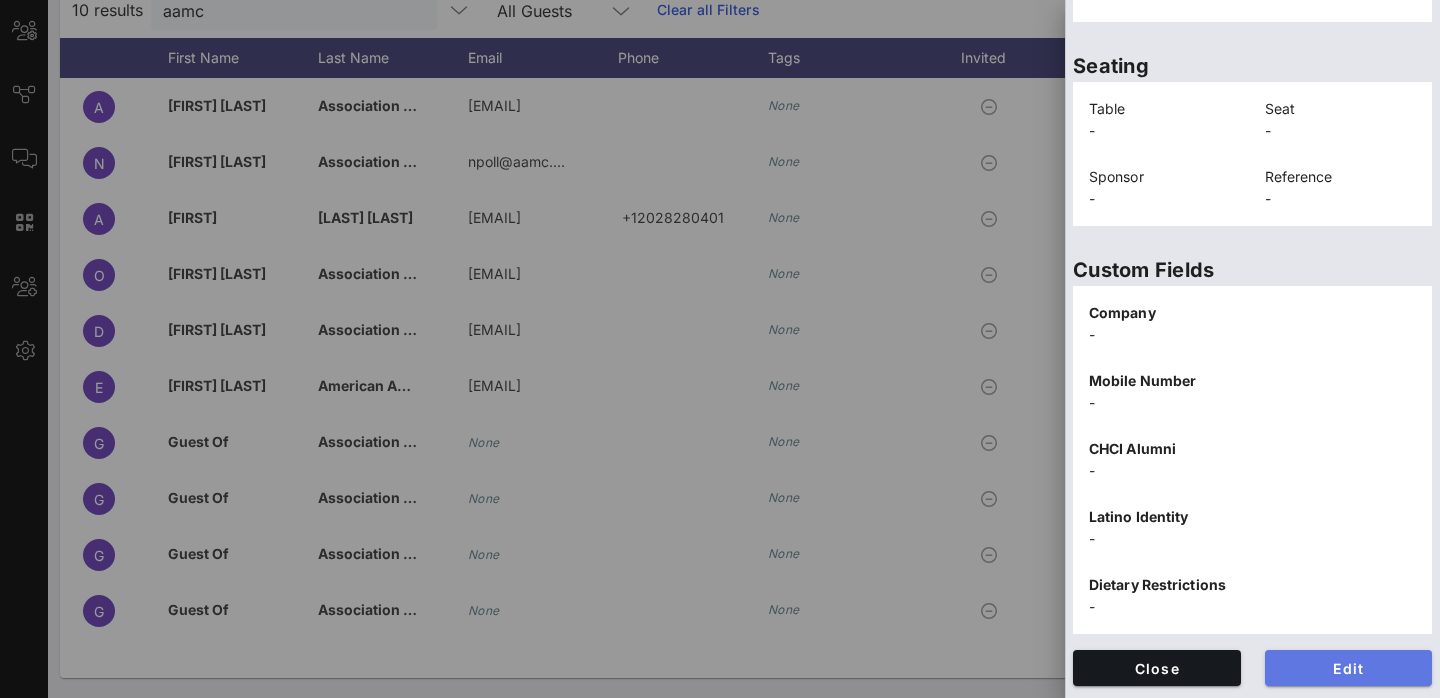 click on "Edit" at bounding box center [1349, 668] 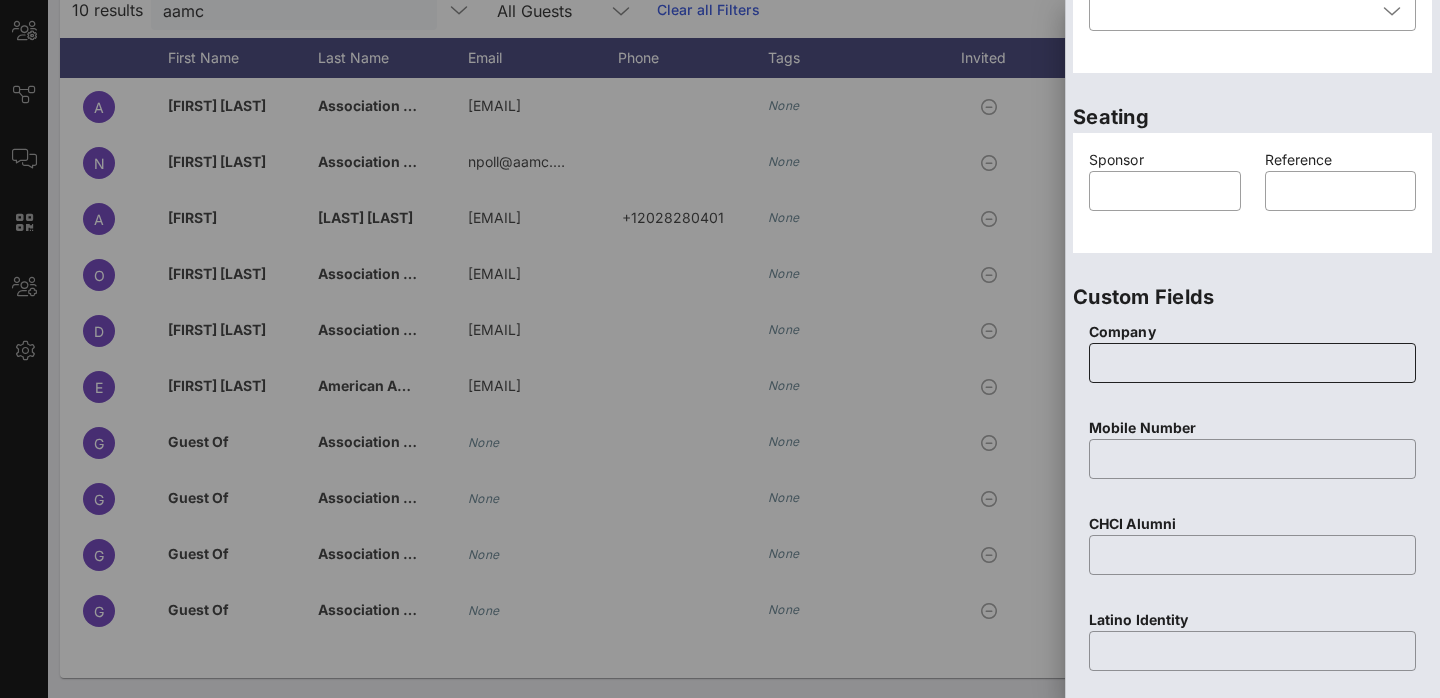 scroll, scrollTop: 0, scrollLeft: 0, axis: both 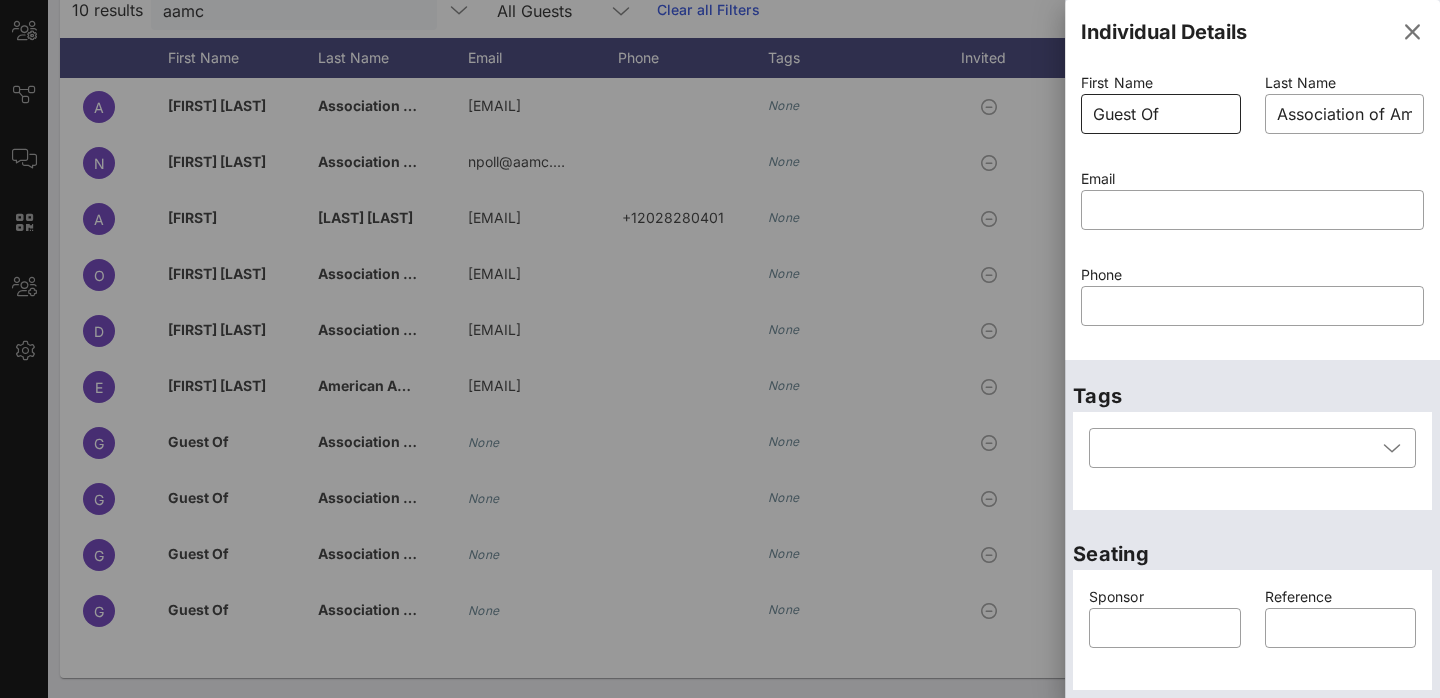 click on "Guest Of" at bounding box center [1161, 114] 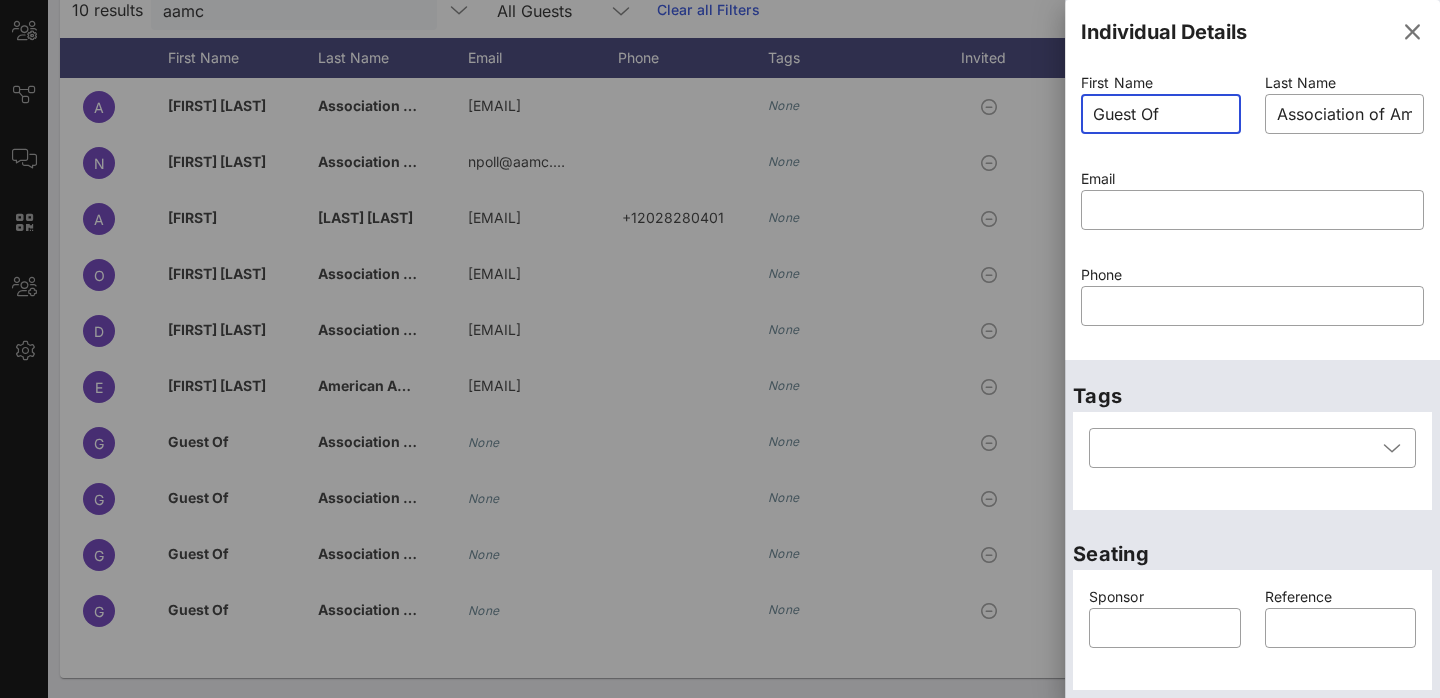 click on "Guest Of" at bounding box center [1161, 114] 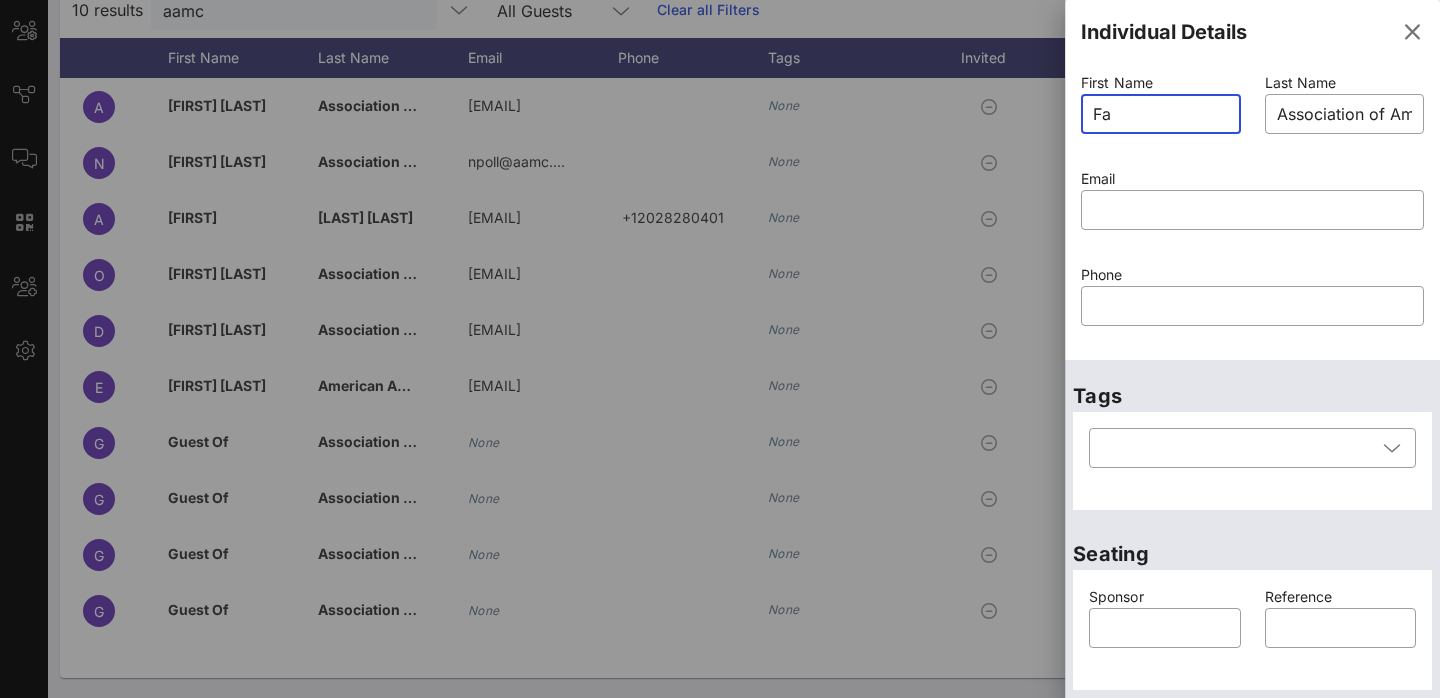 type on "F" 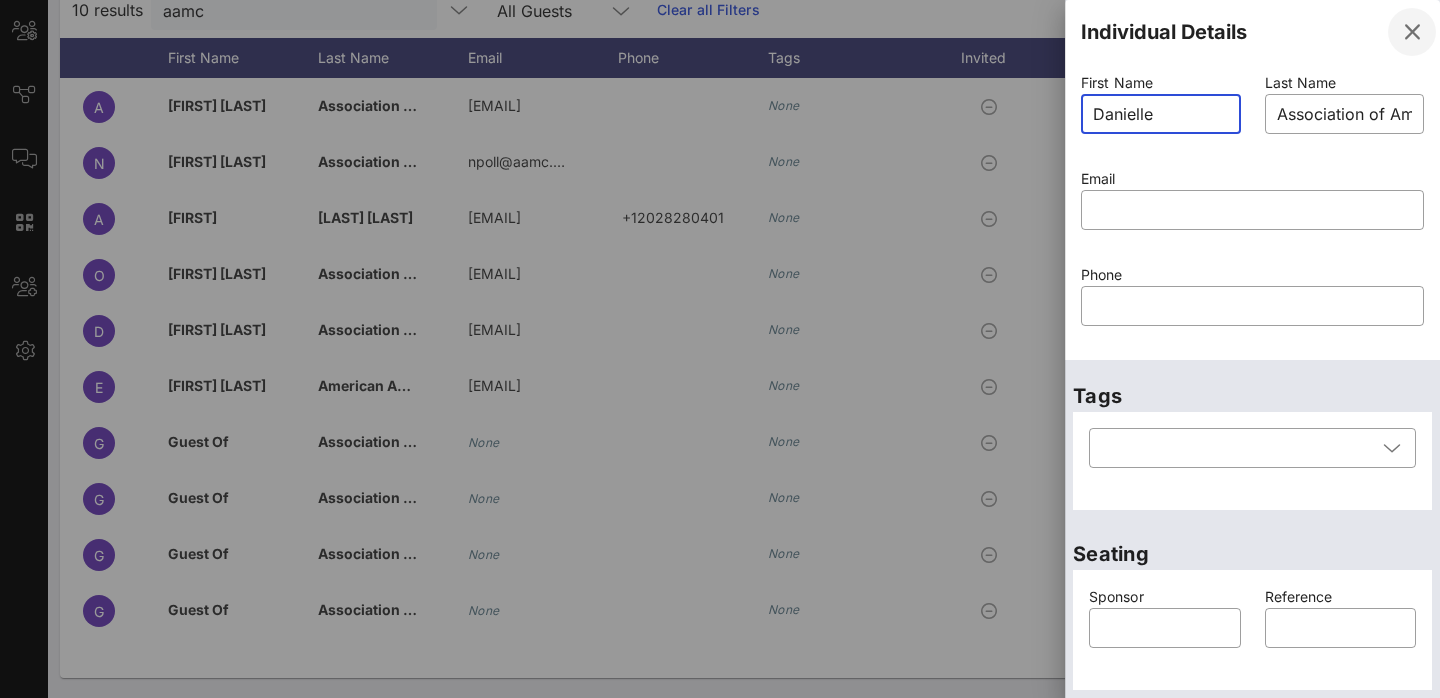 type on "[FIRST]" 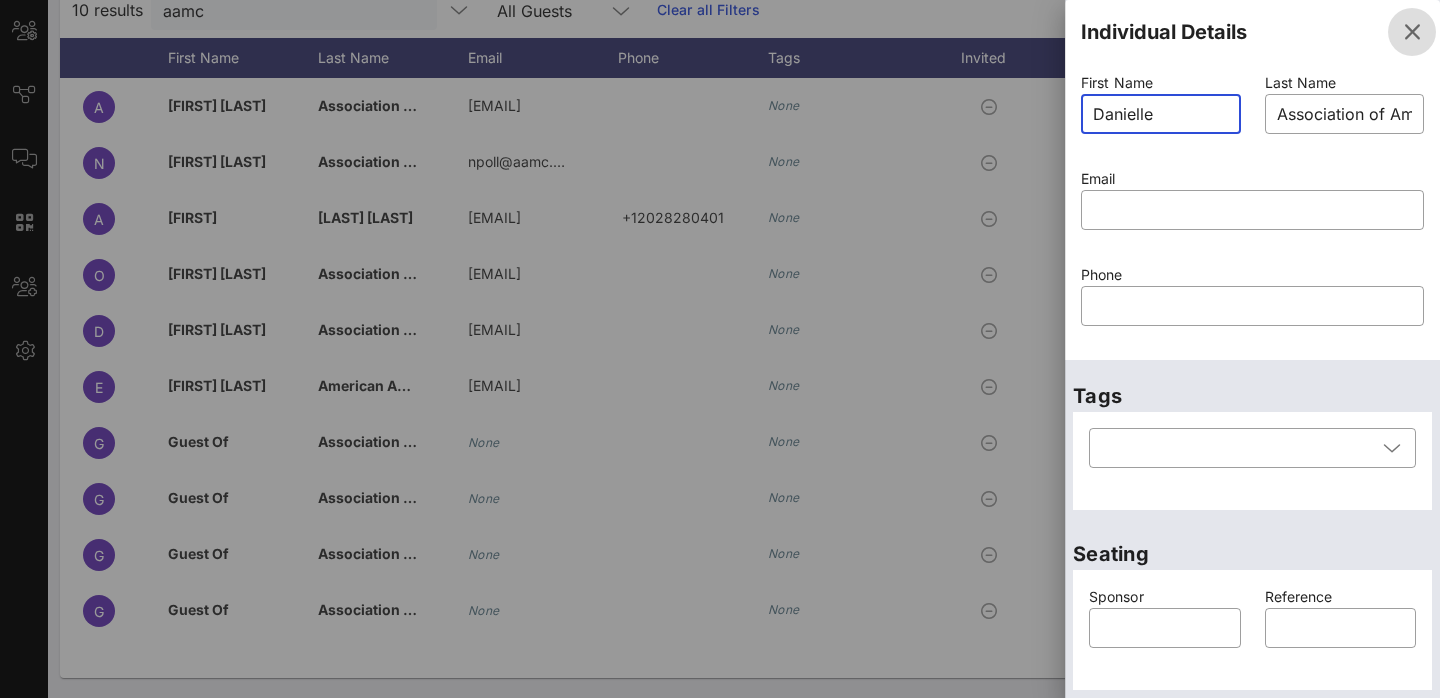 click at bounding box center [1412, 32] 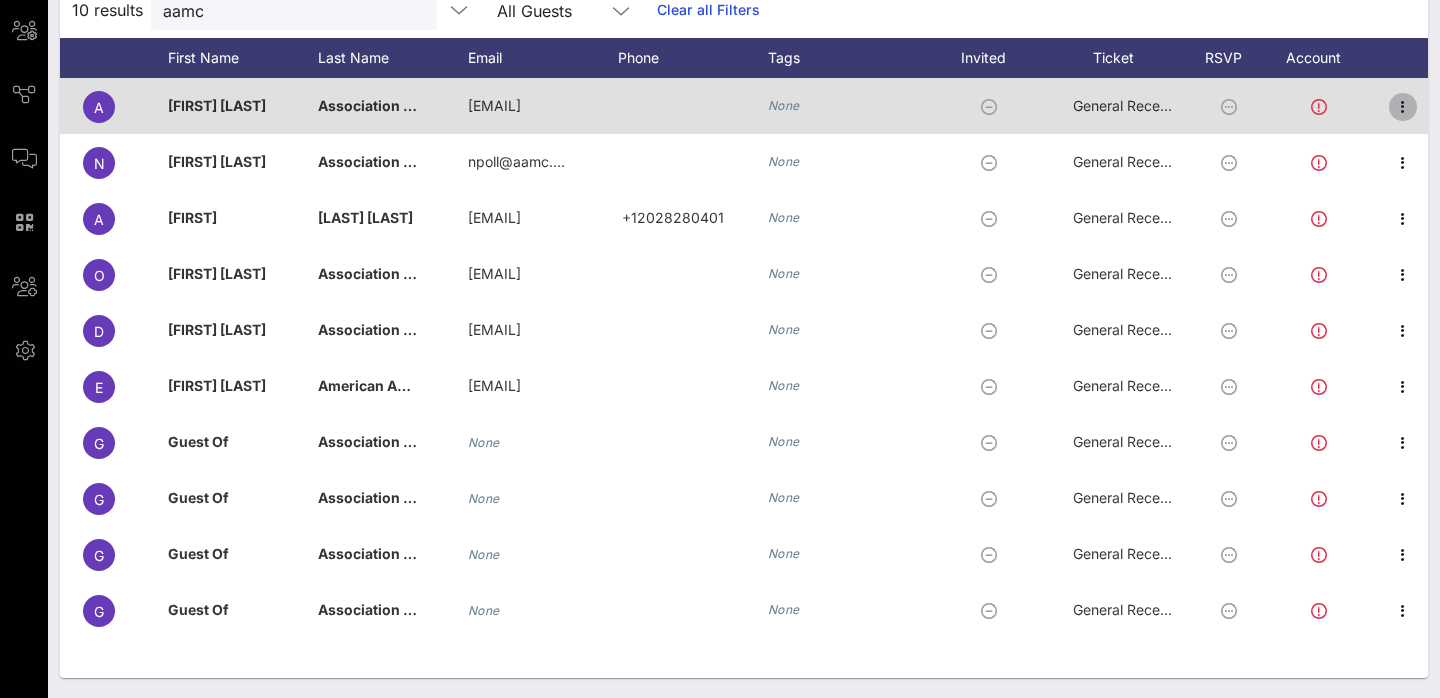 click at bounding box center (1403, 107) 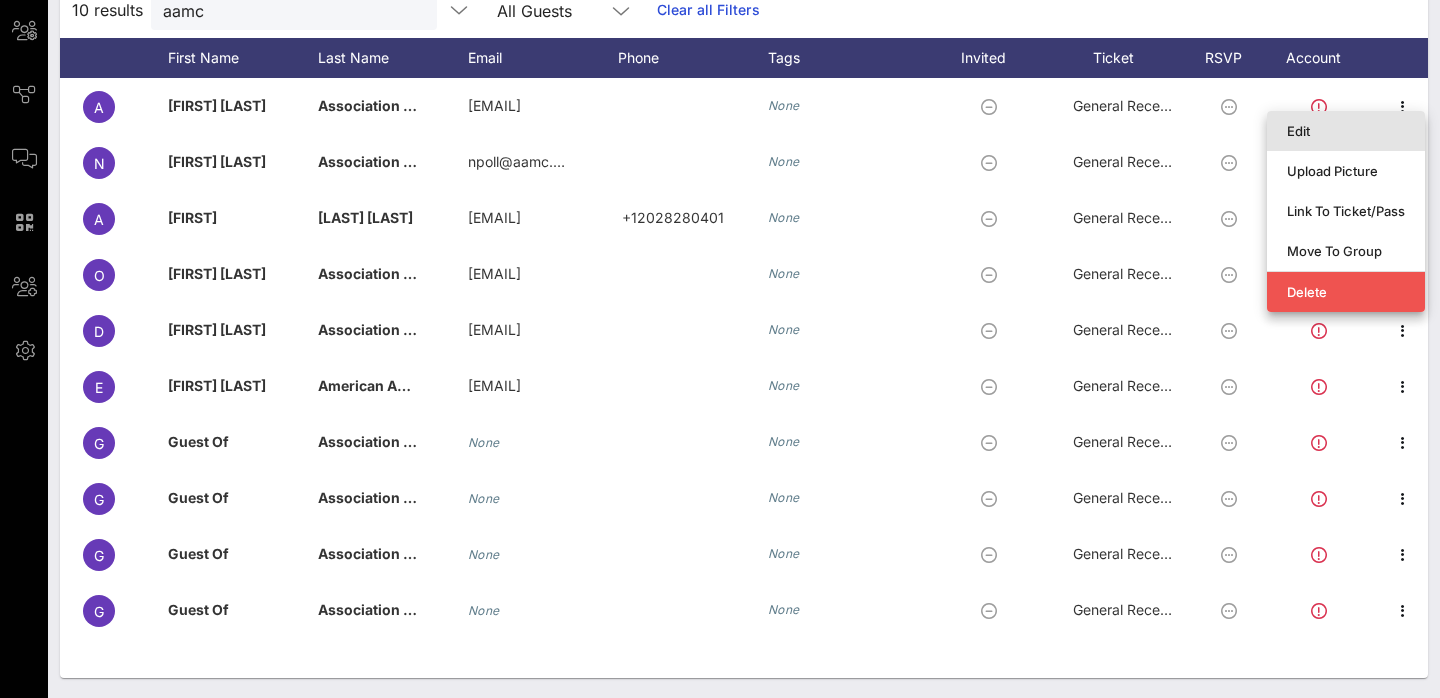 click on "Edit" at bounding box center [1346, 131] 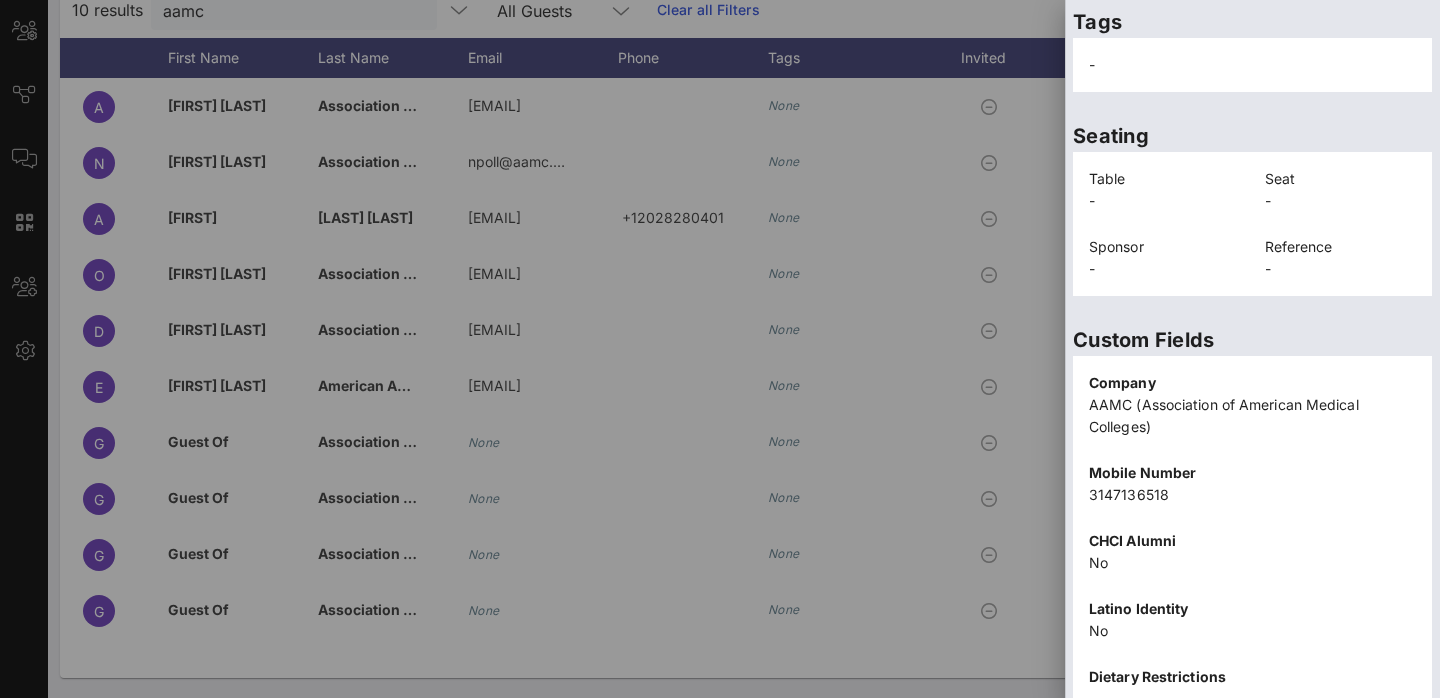 scroll, scrollTop: 513, scrollLeft: 0, axis: vertical 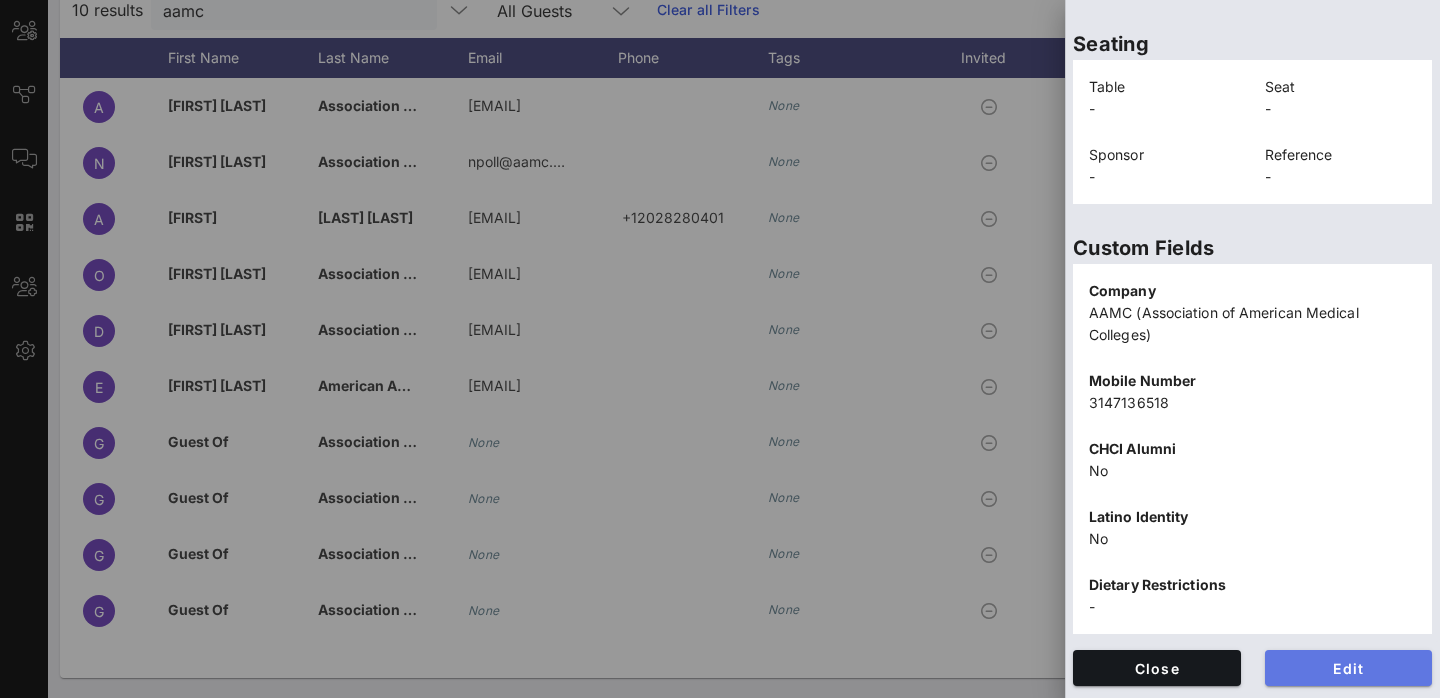 click on "Edit" at bounding box center (1349, 668) 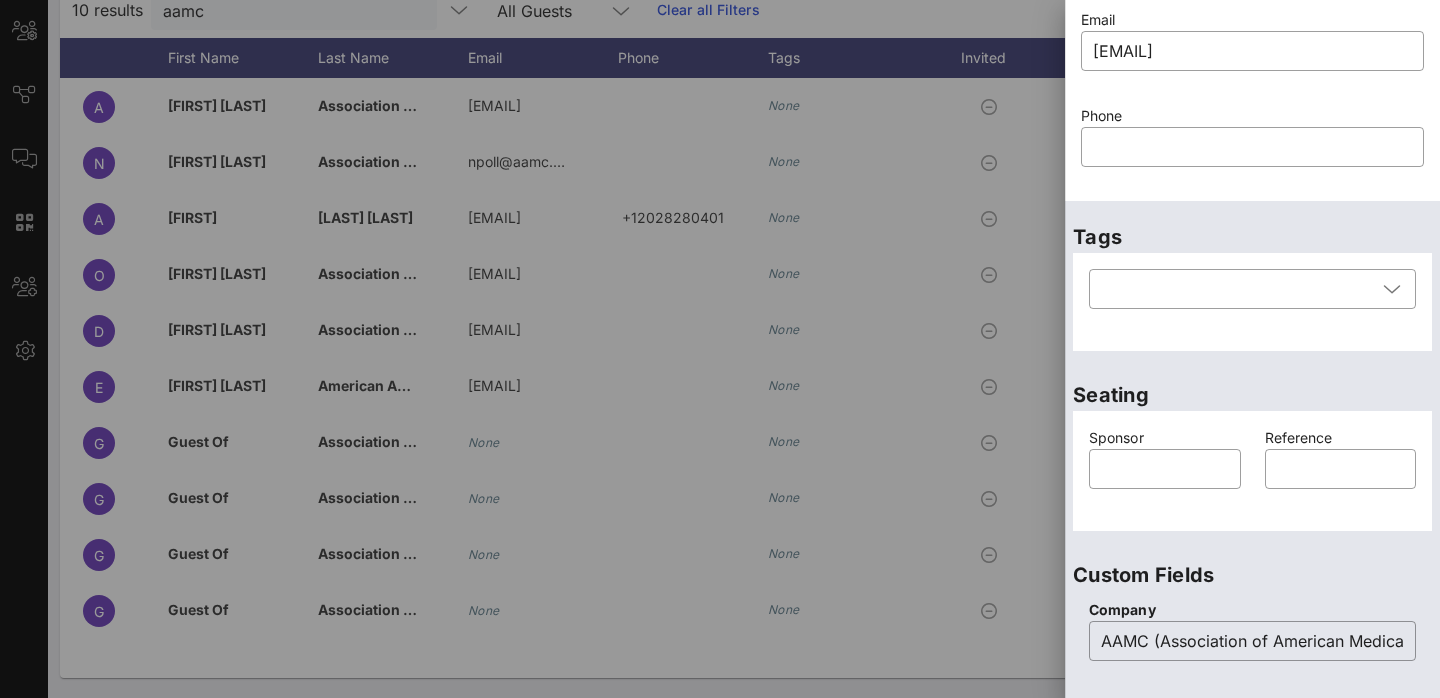 scroll, scrollTop: 0, scrollLeft: 0, axis: both 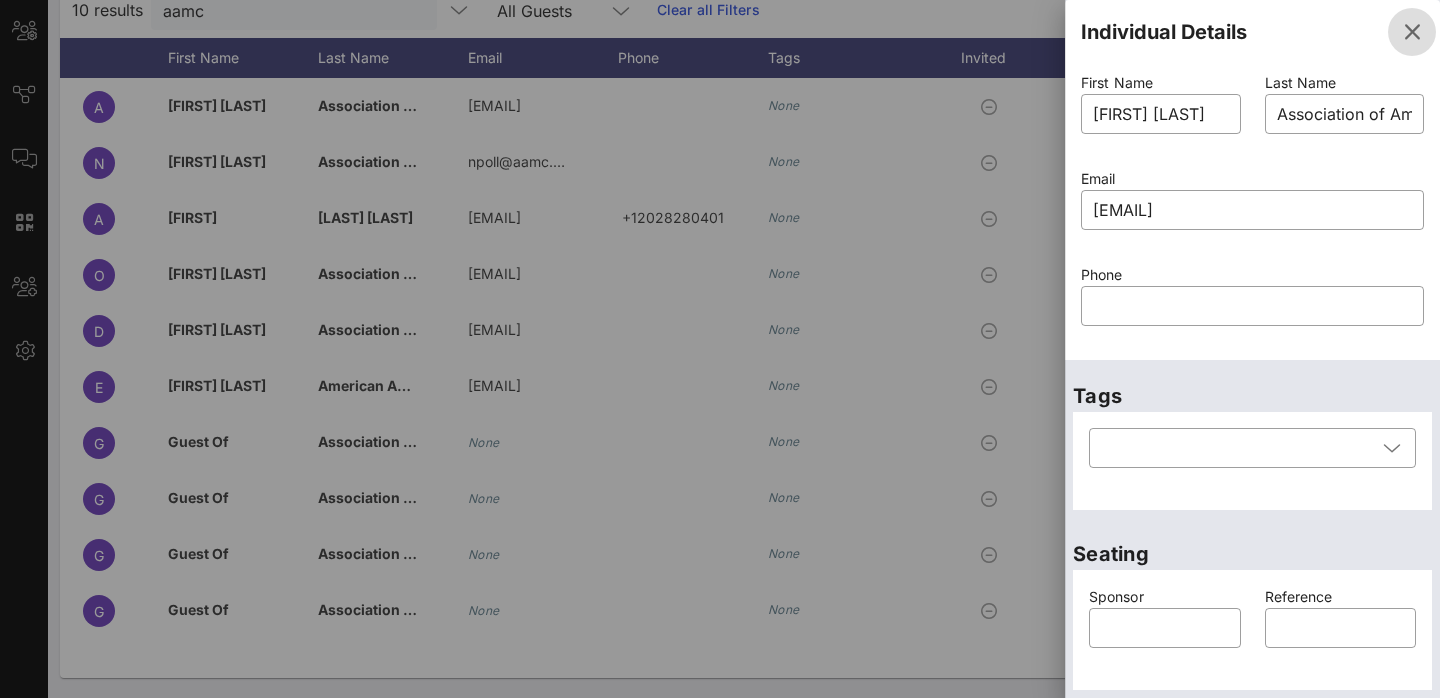 click at bounding box center [1412, 32] 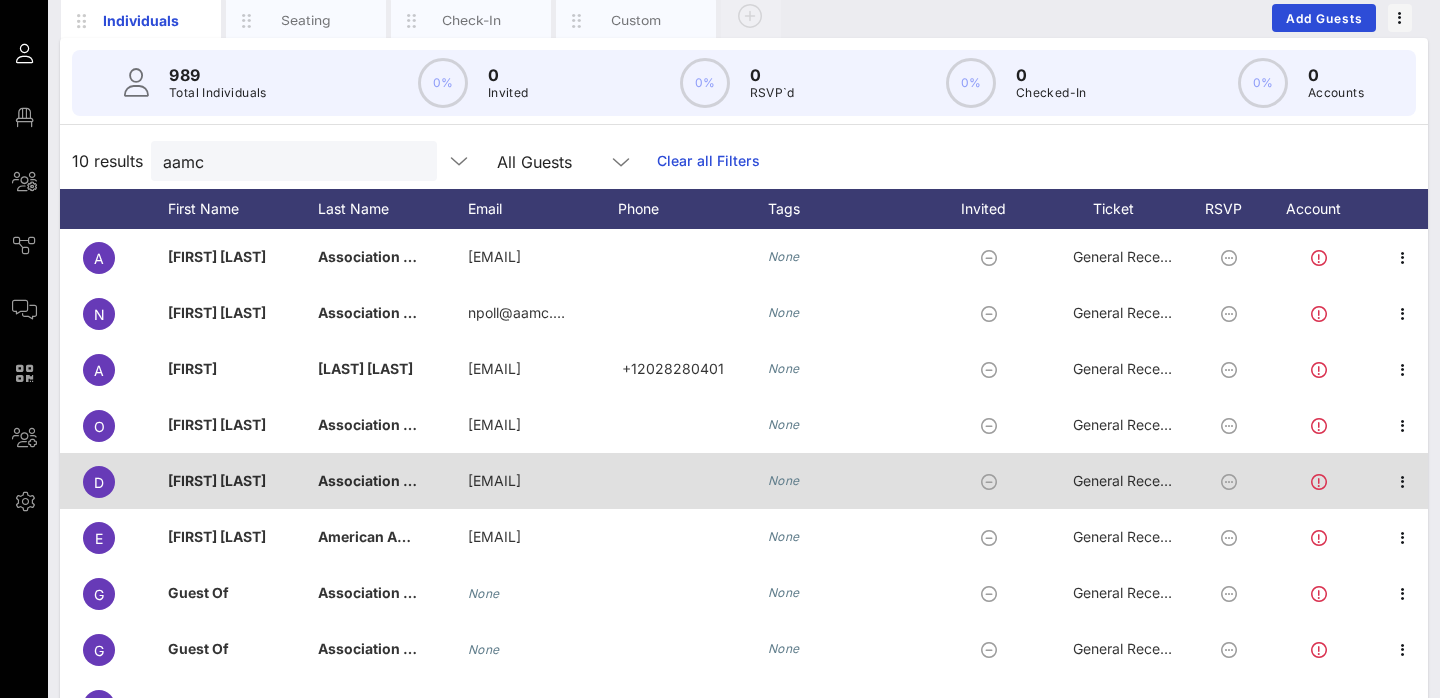 scroll, scrollTop: 0, scrollLeft: 0, axis: both 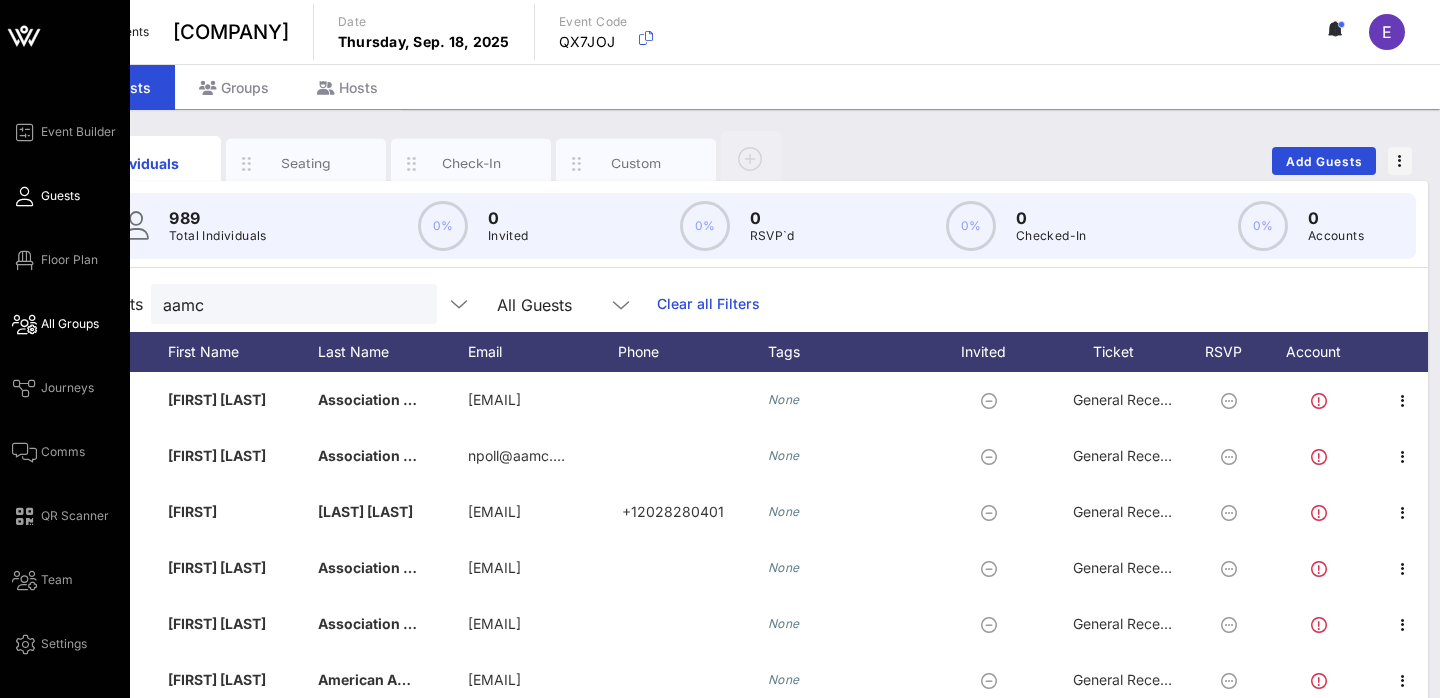 click at bounding box center (24, 324) 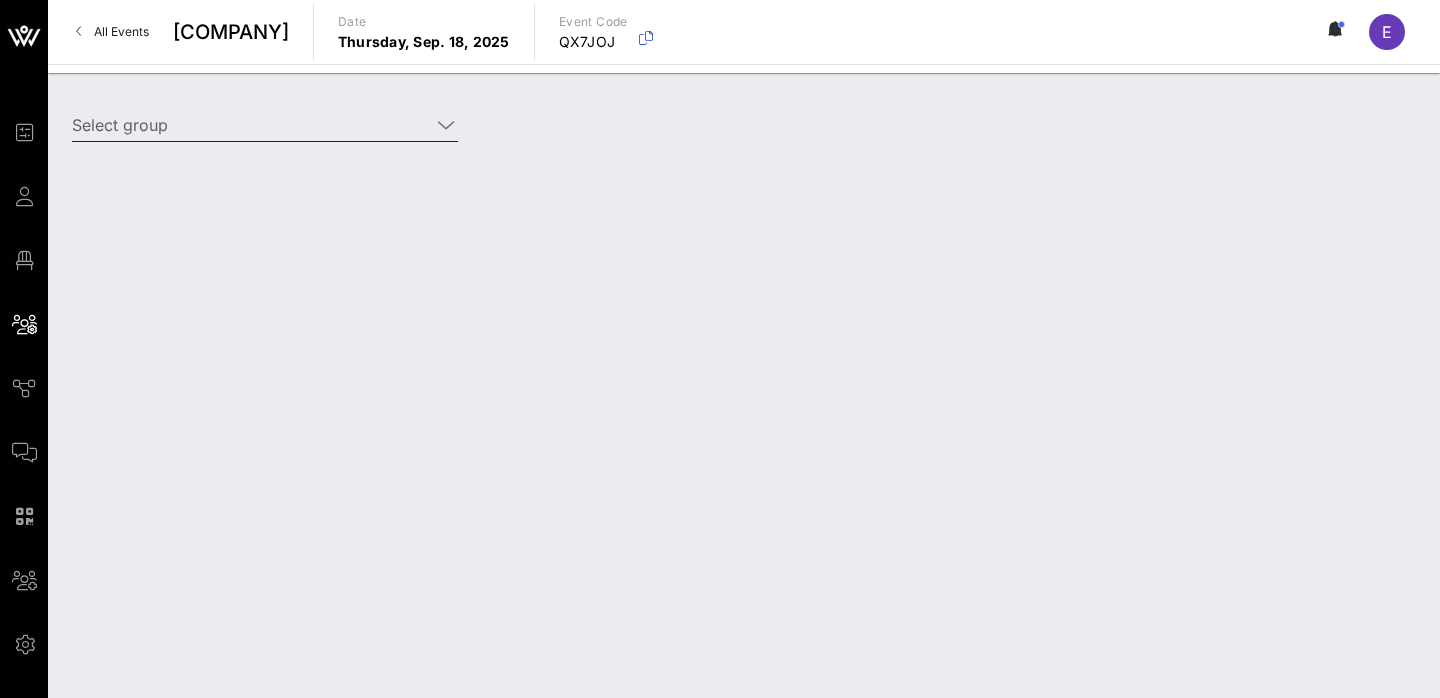 click on "Select group" at bounding box center [251, 125] 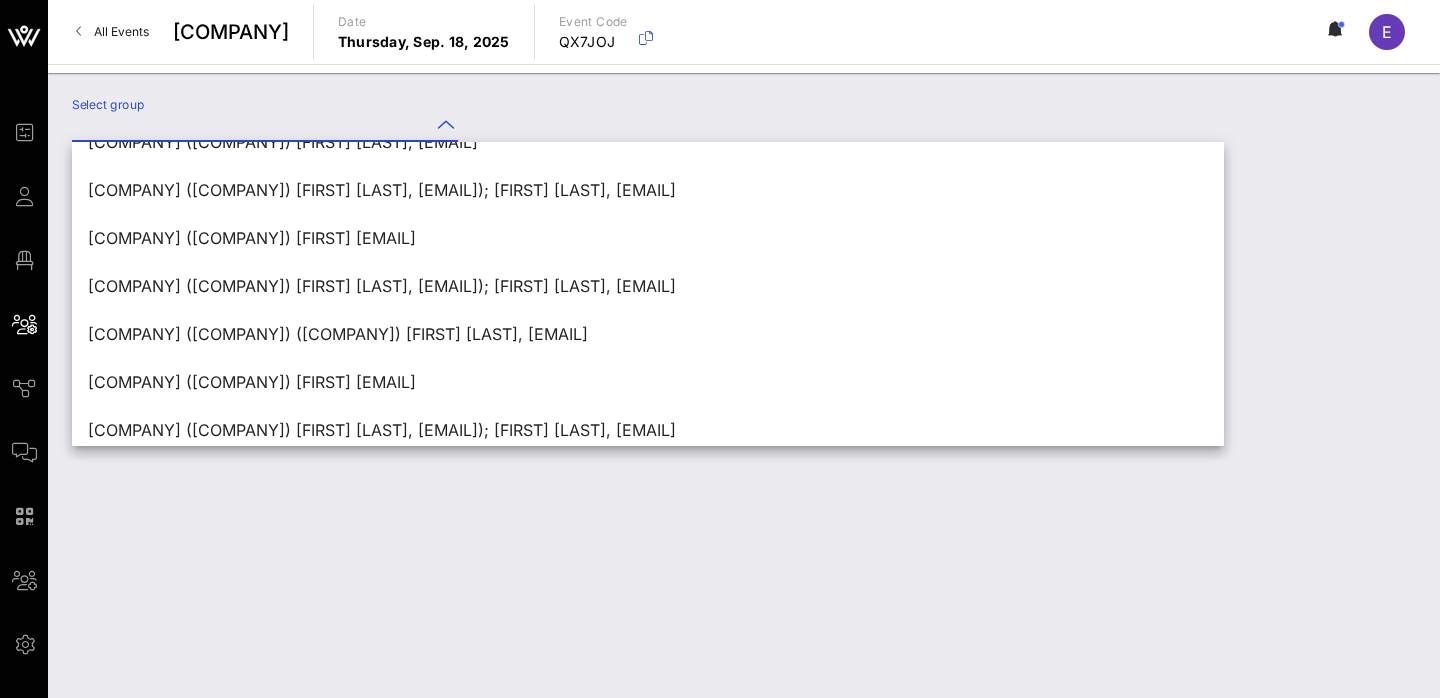 scroll, scrollTop: 560, scrollLeft: 0, axis: vertical 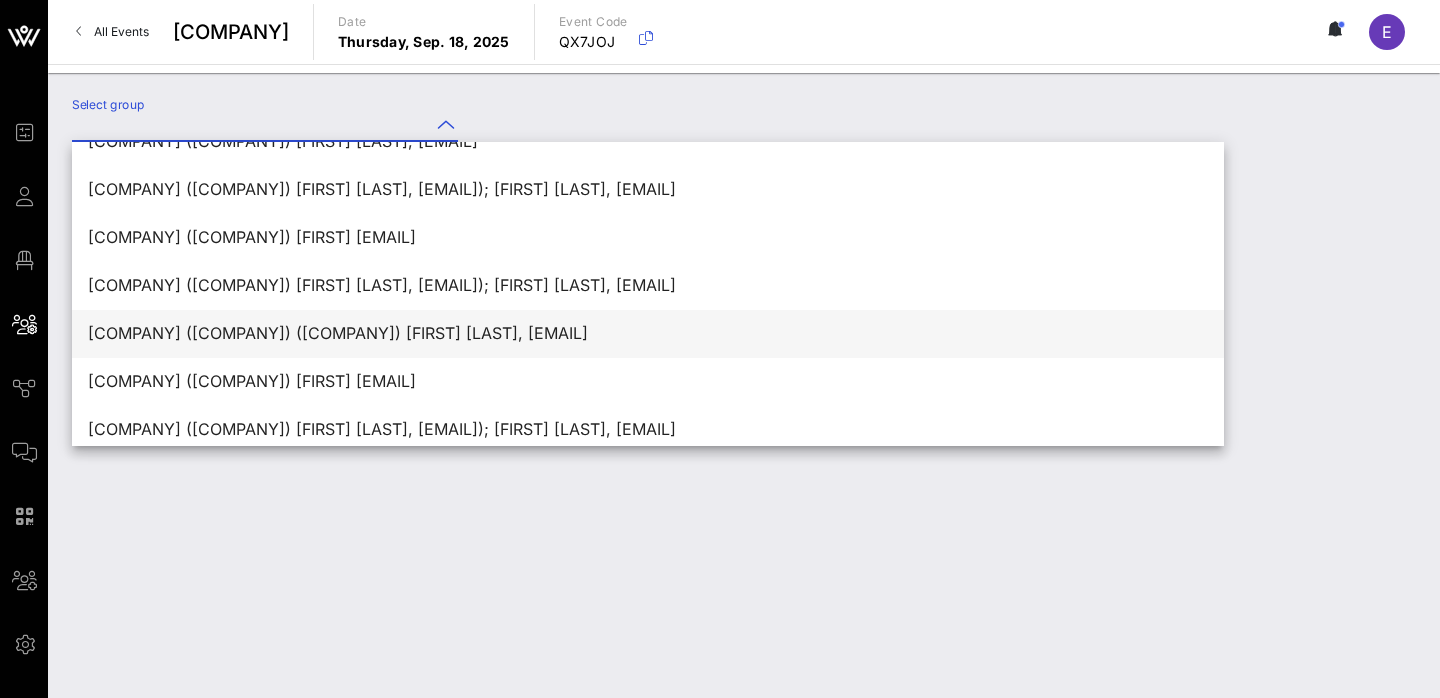click on "Association of American Medical Colleges (AAMC) (Association of American Medical Colleges (AAMC)) [Danielle P. Turnipseed, dturnipseed@aamc.org]" at bounding box center (648, 333) 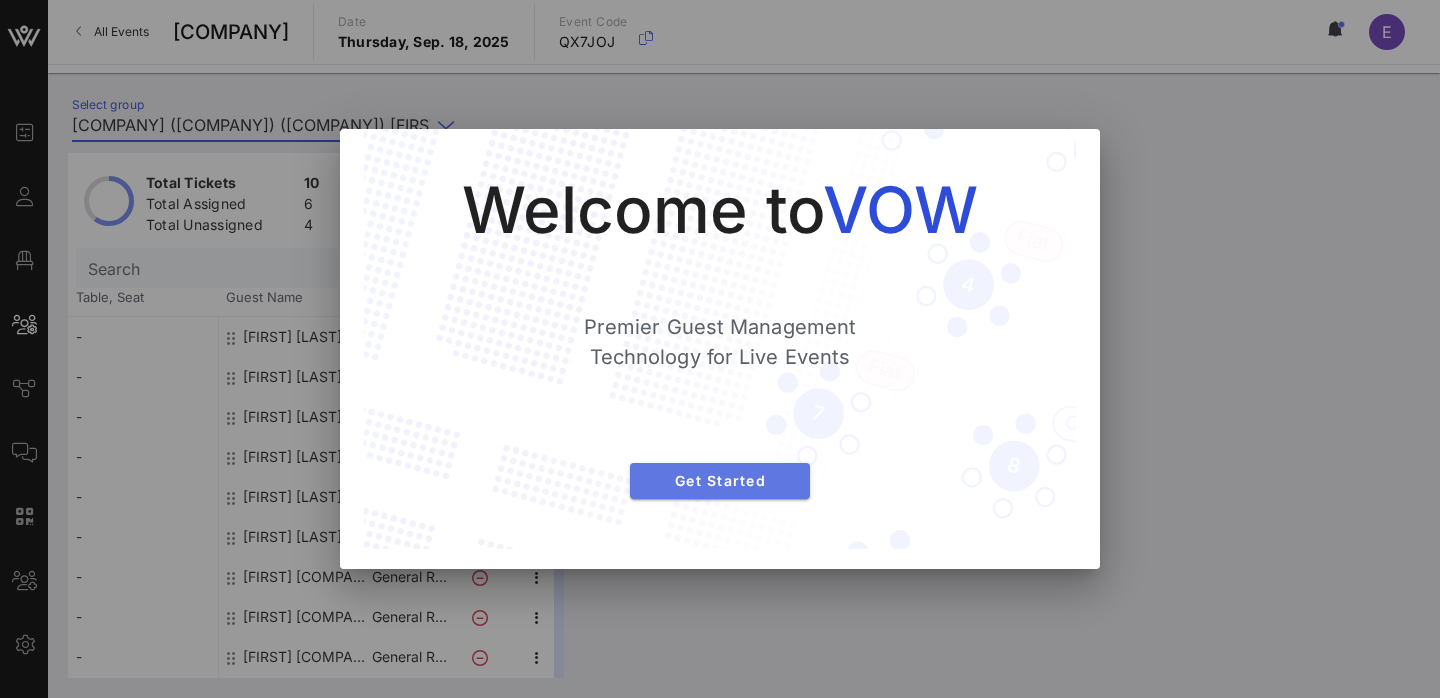 click on "Get Started" at bounding box center [720, 481] 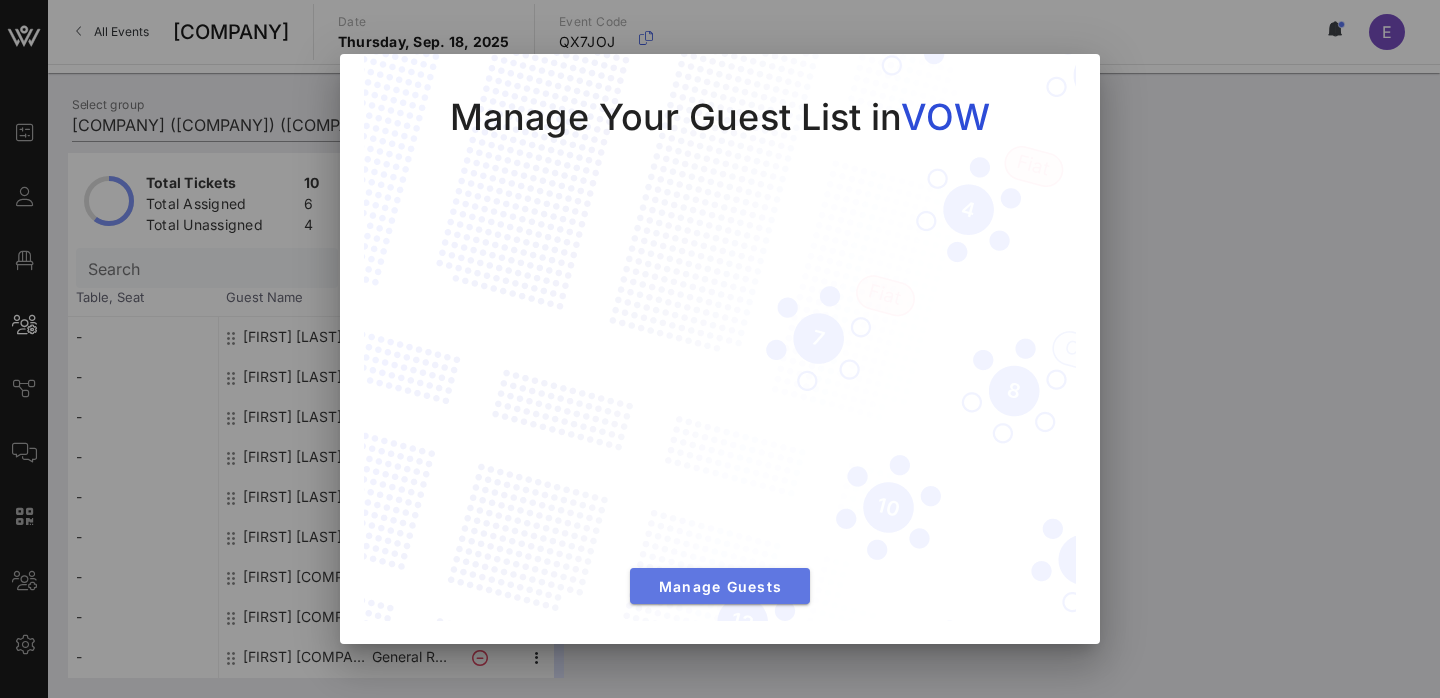 click on "Manage Guests" at bounding box center [720, 586] 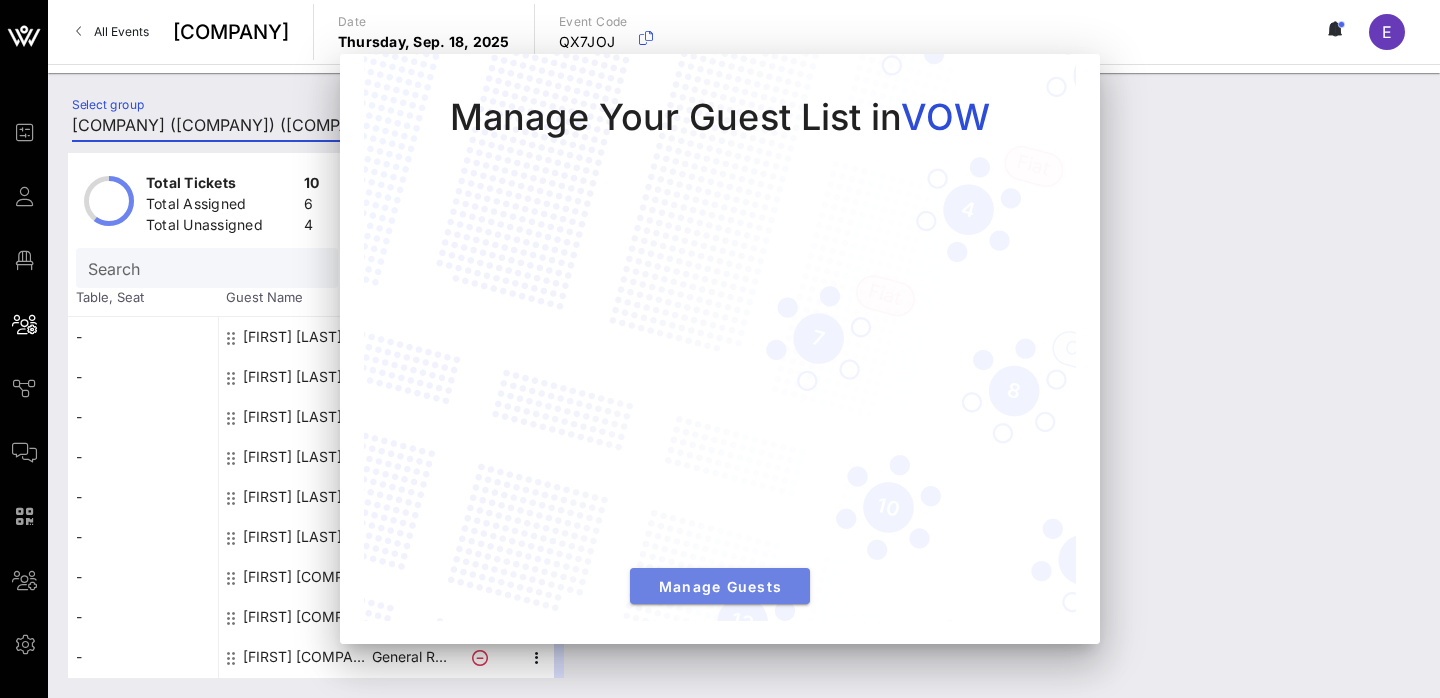 scroll, scrollTop: 0, scrollLeft: 796, axis: horizontal 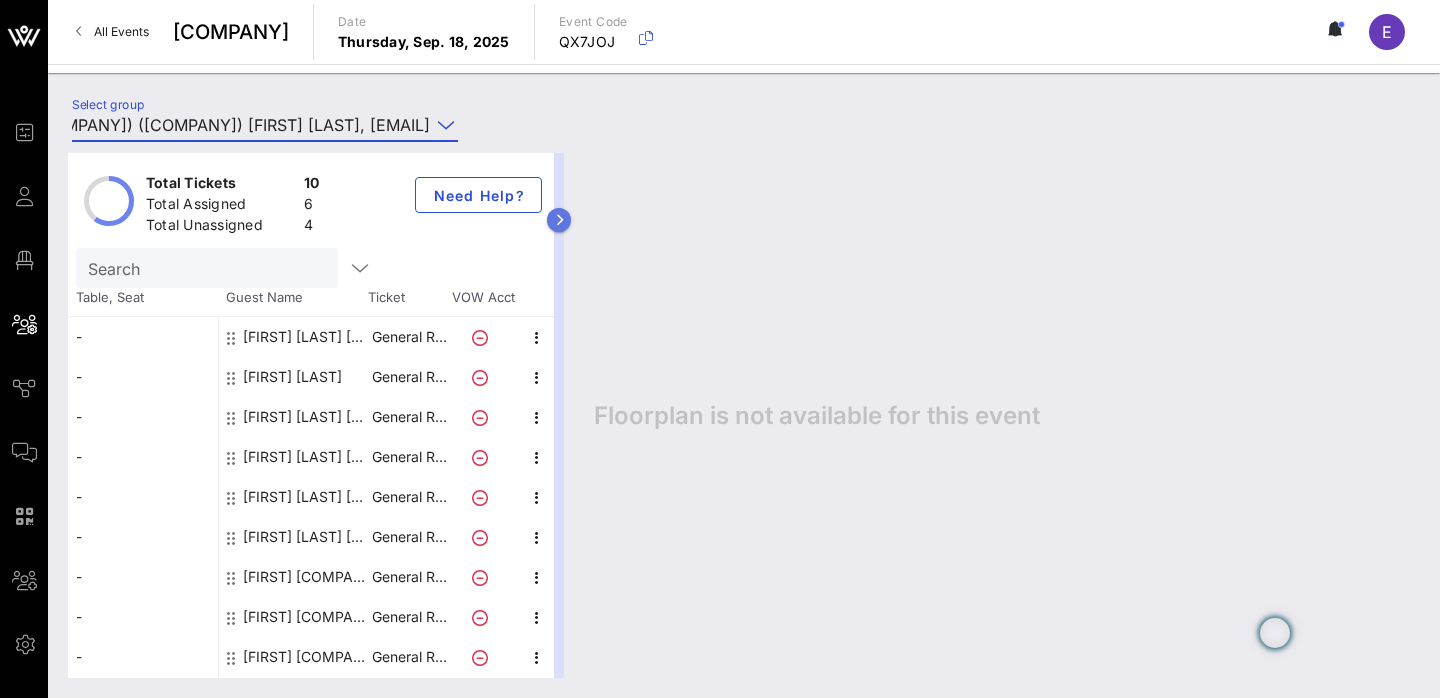 click at bounding box center [559, 220] 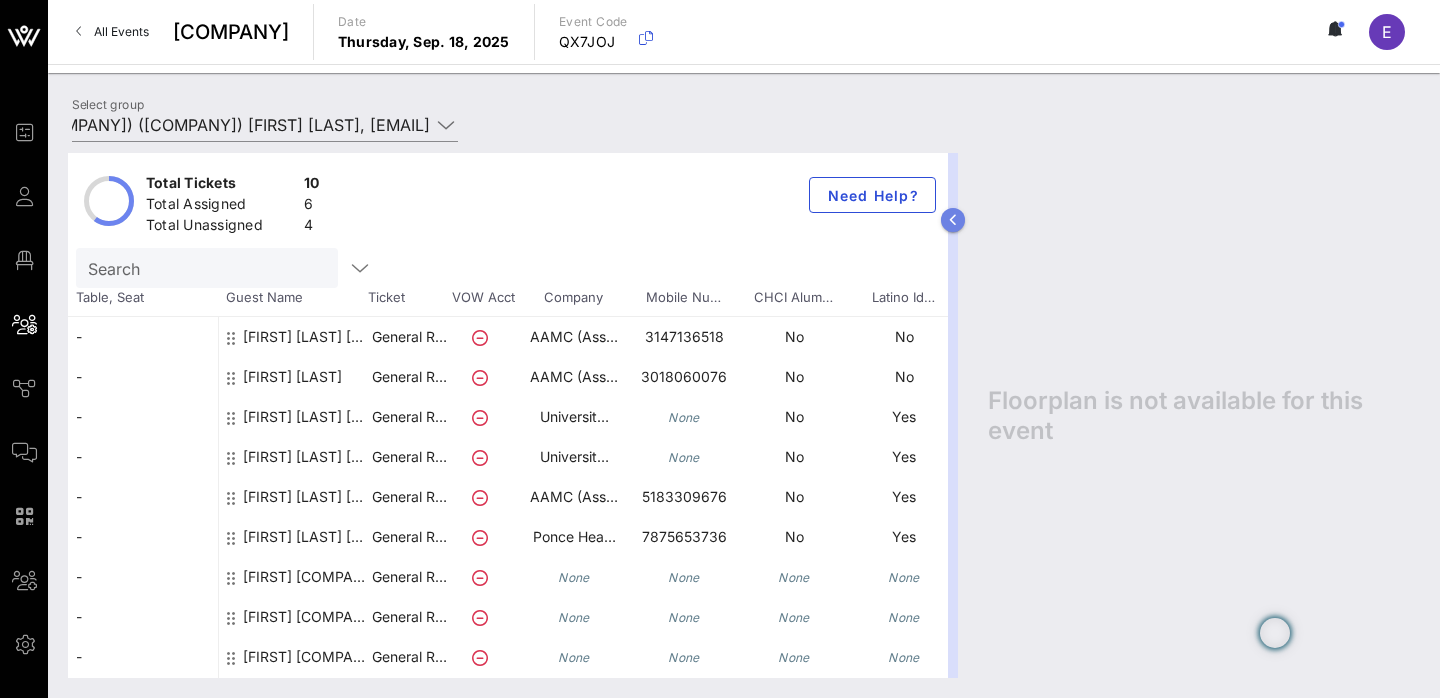 scroll, scrollTop: 0, scrollLeft: 0, axis: both 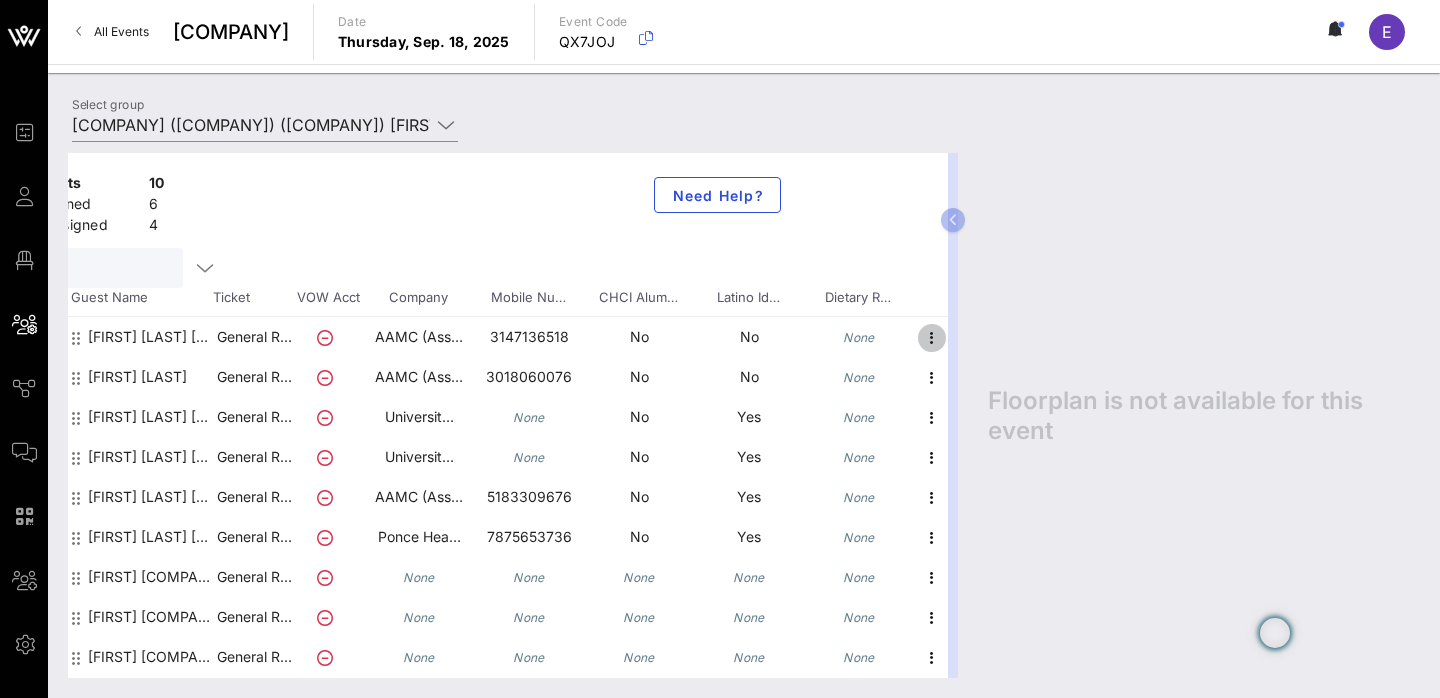 click at bounding box center [932, 338] 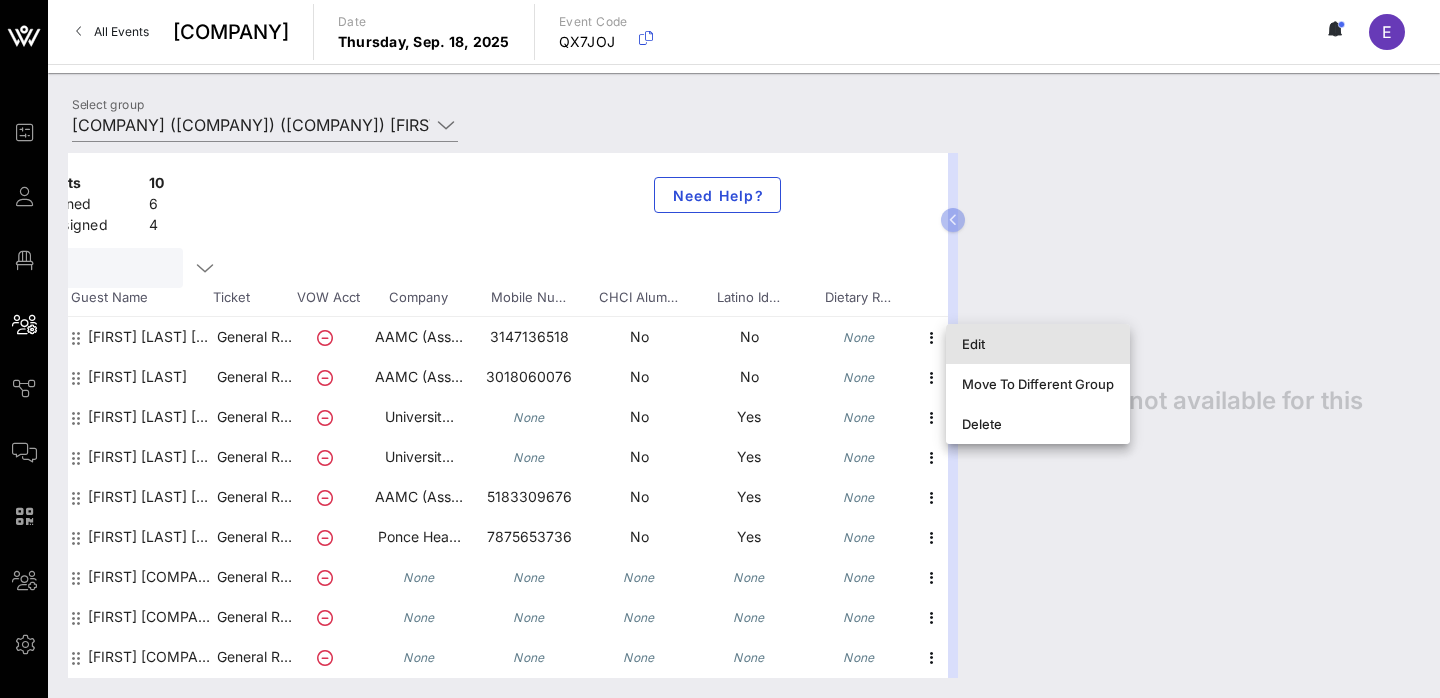 click on "Edit" at bounding box center [1038, 344] 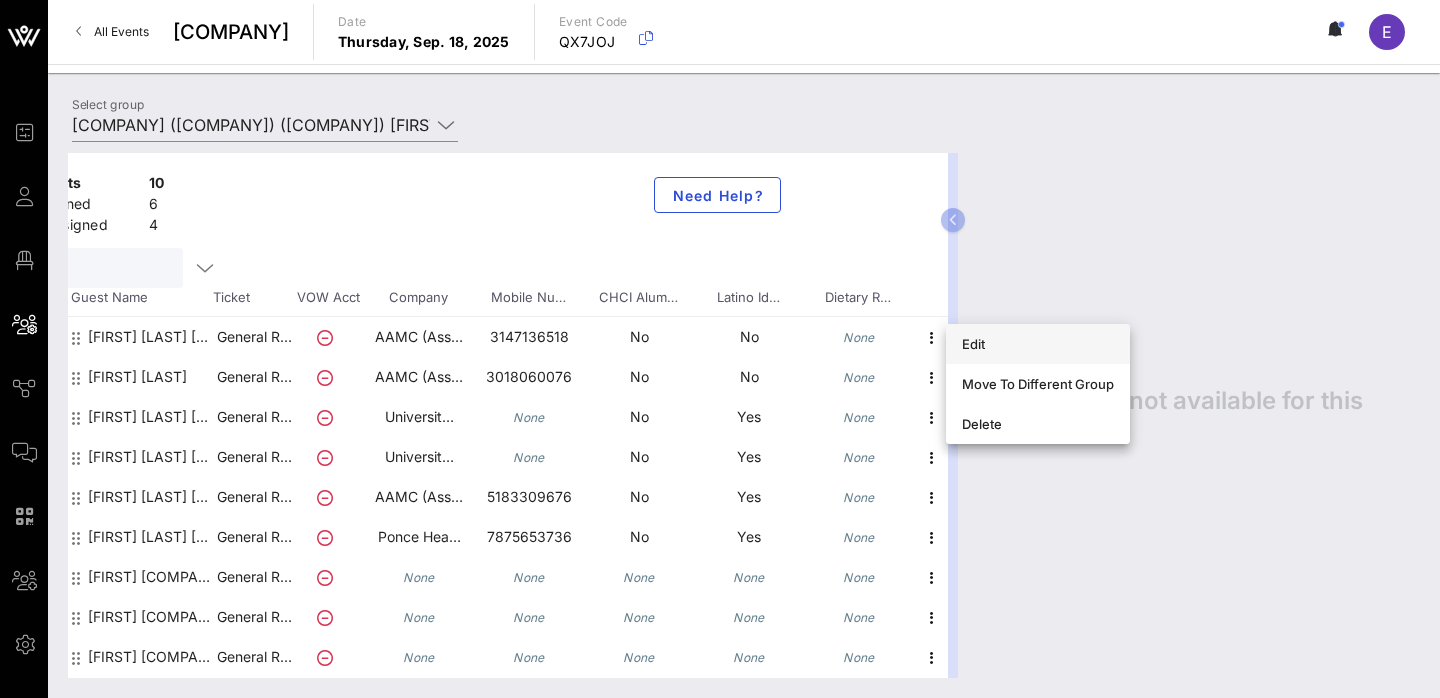 scroll, scrollTop: 0, scrollLeft: 0, axis: both 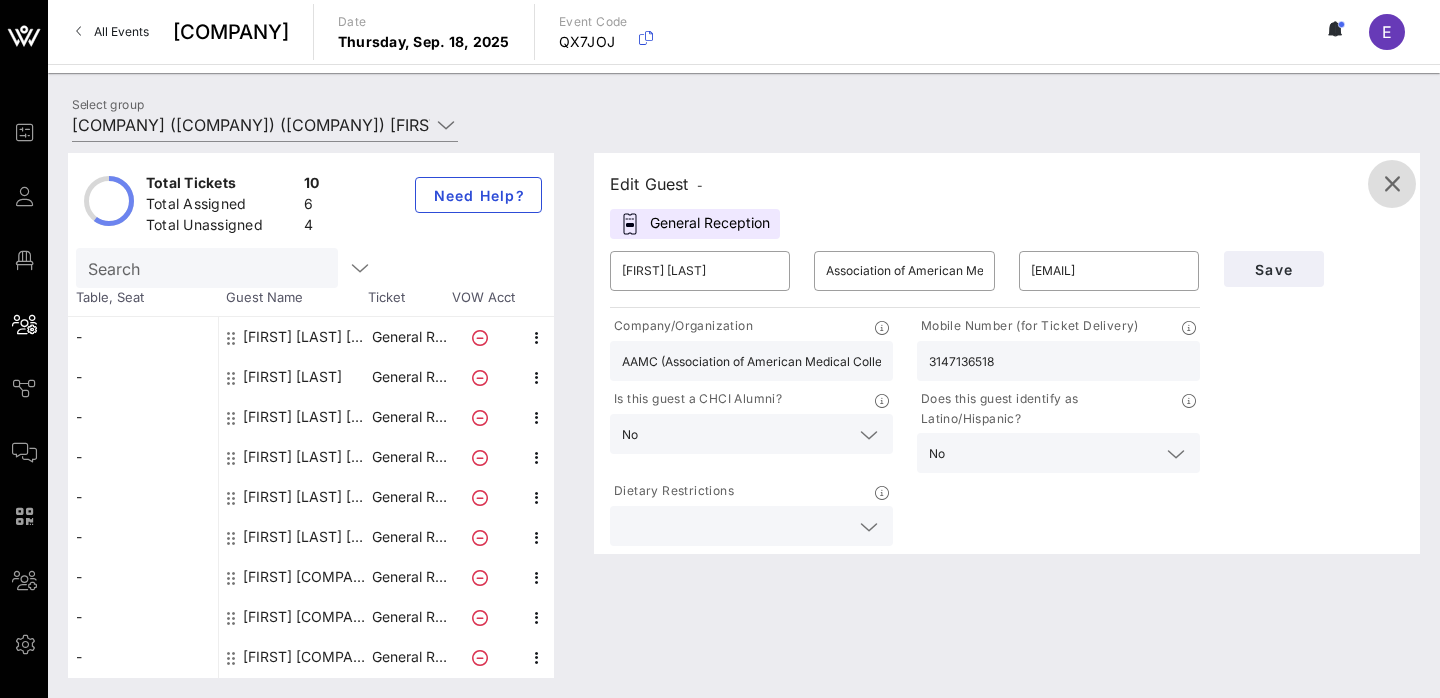 click at bounding box center (1392, 184) 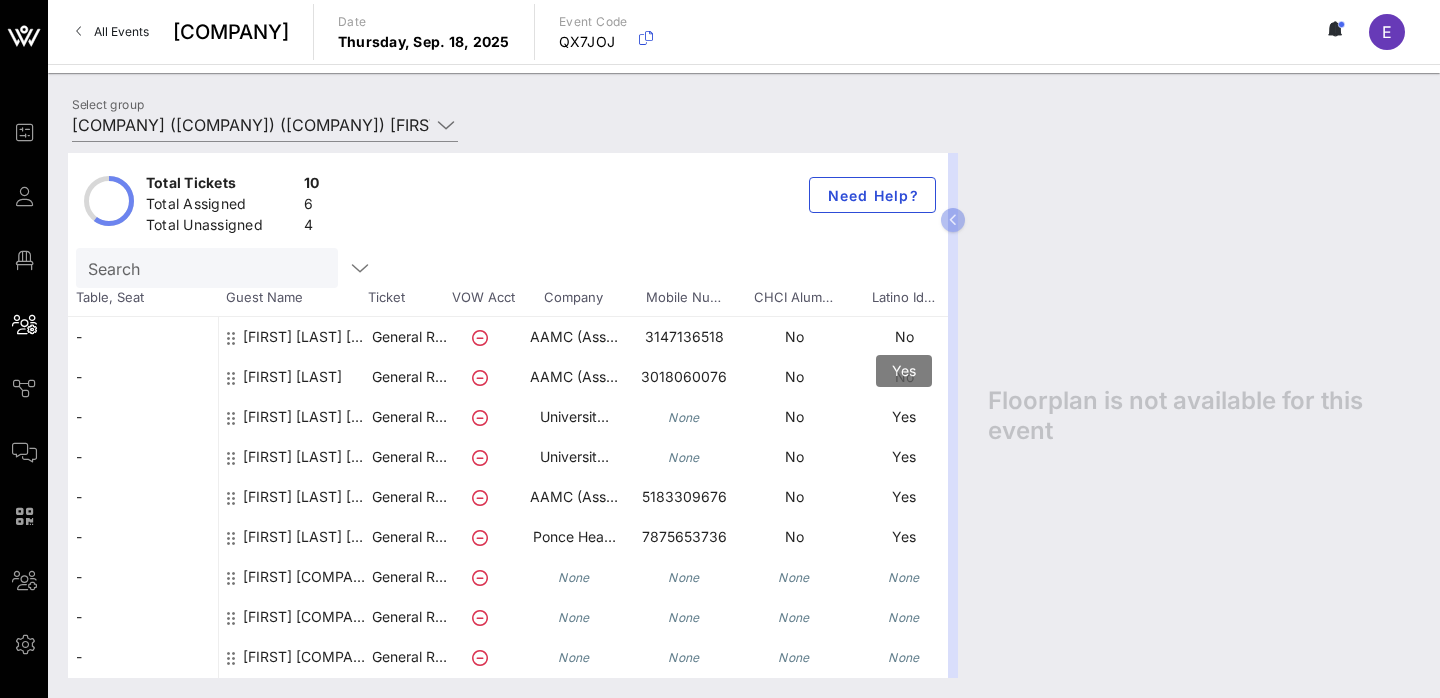 scroll, scrollTop: 0, scrollLeft: 155, axis: horizontal 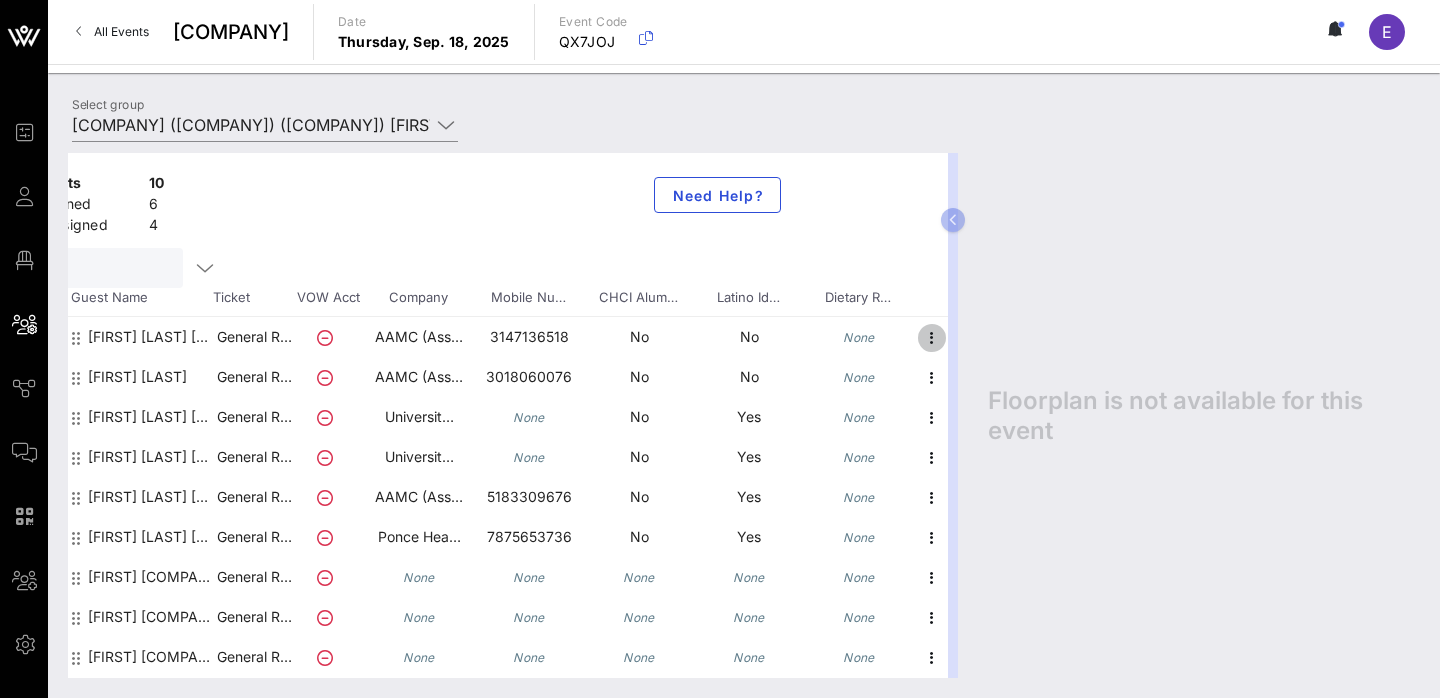 click at bounding box center (932, 338) 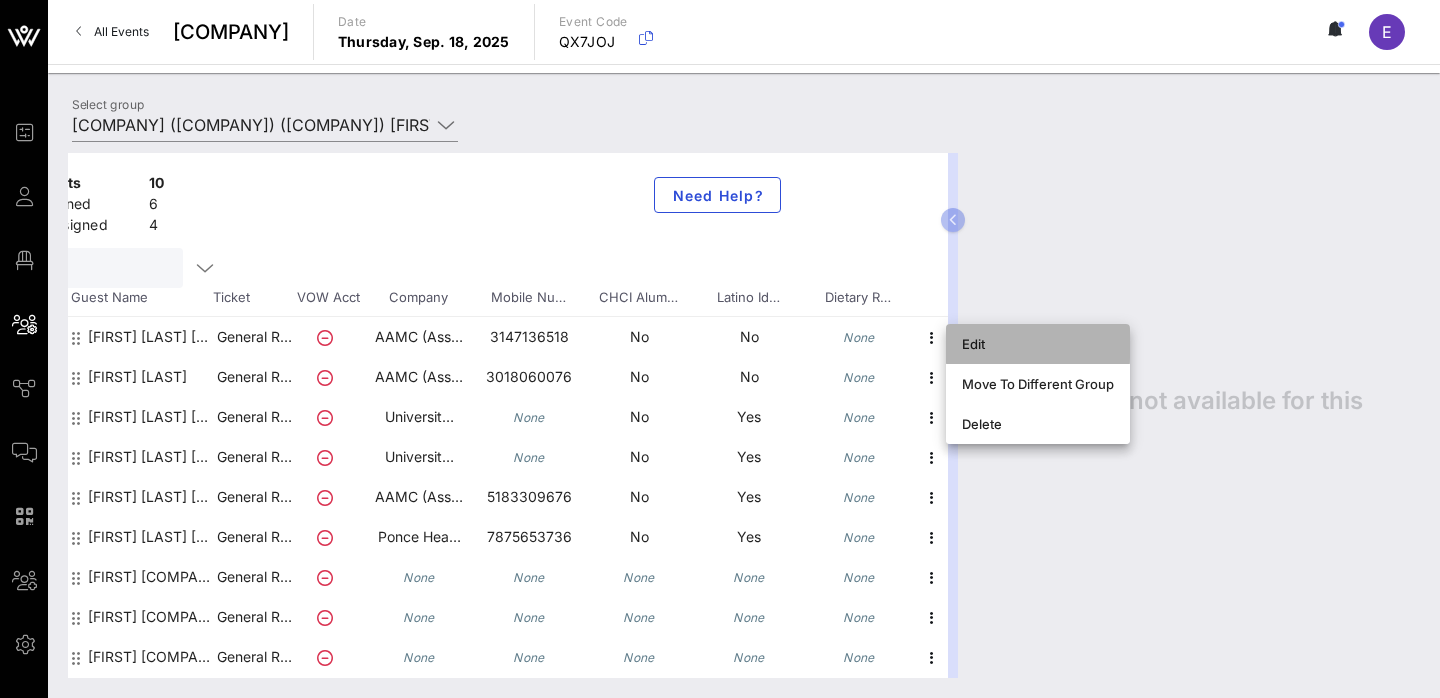 click on "Edit" at bounding box center [1038, 344] 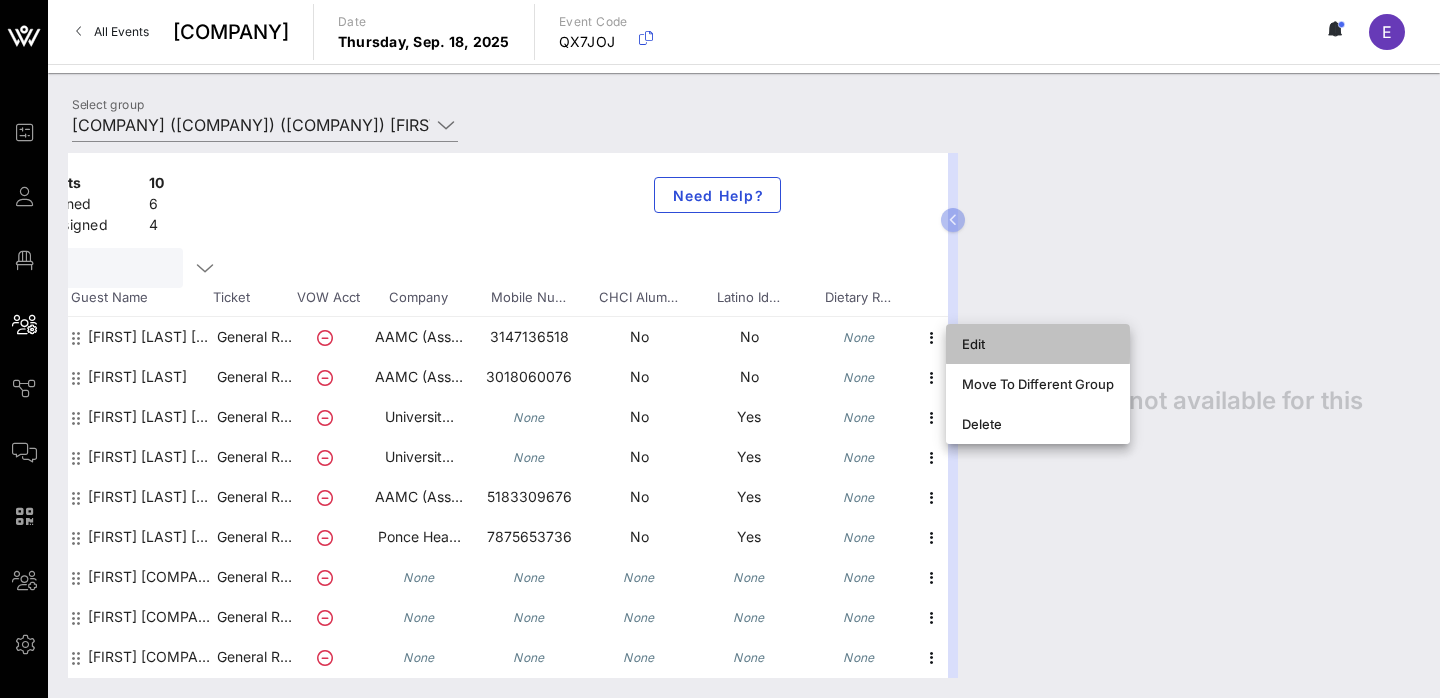 scroll, scrollTop: 0, scrollLeft: 0, axis: both 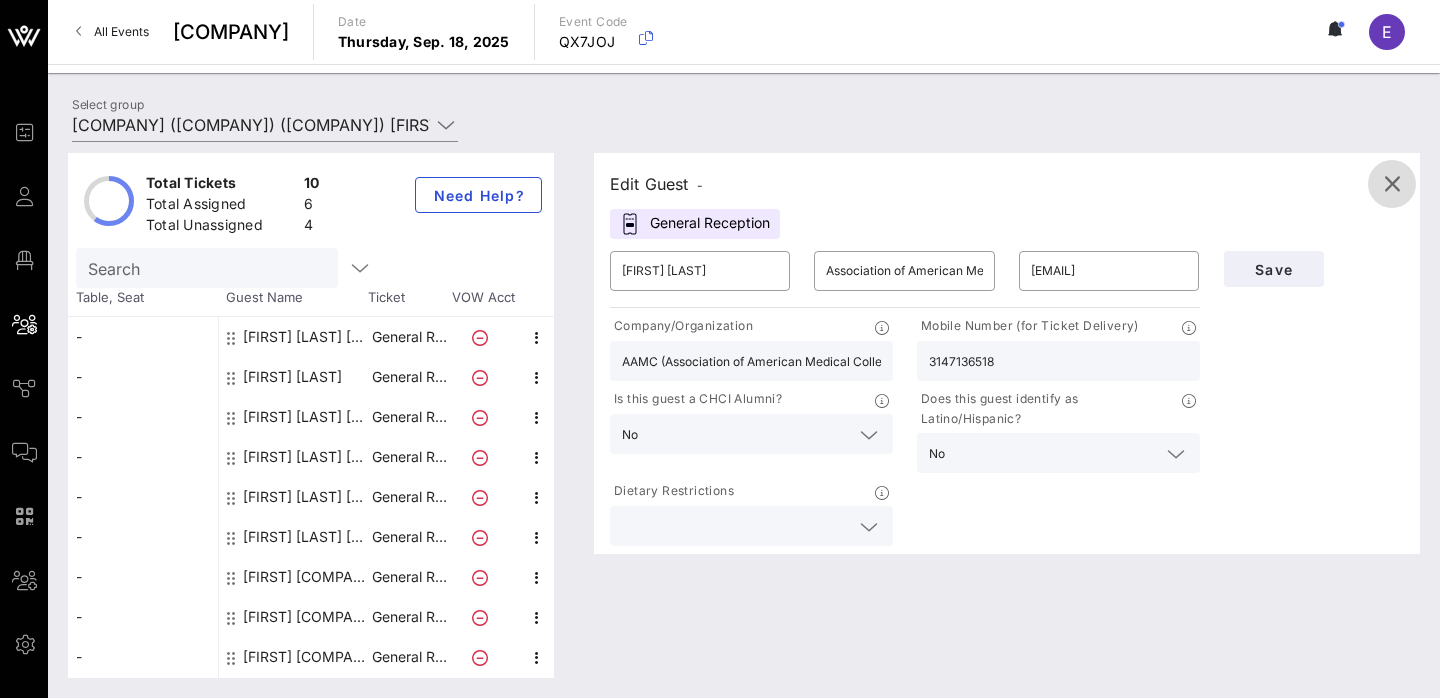 click at bounding box center [1392, 184] 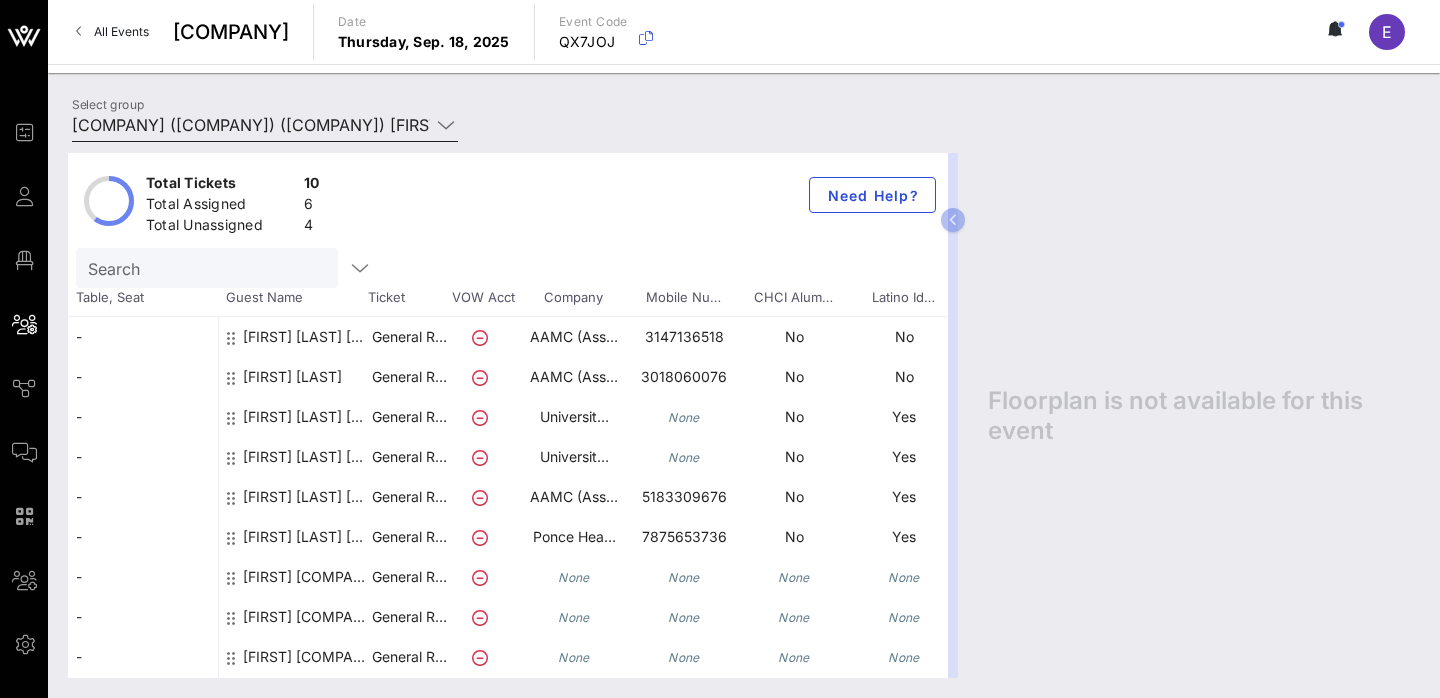 click on "Association of American Medical Colleges (AAMC) (Association of American Medical Colleges (AAMC)) [Danielle P. Turnipseed, dturnipseed@aamc.org]" at bounding box center (251, 125) 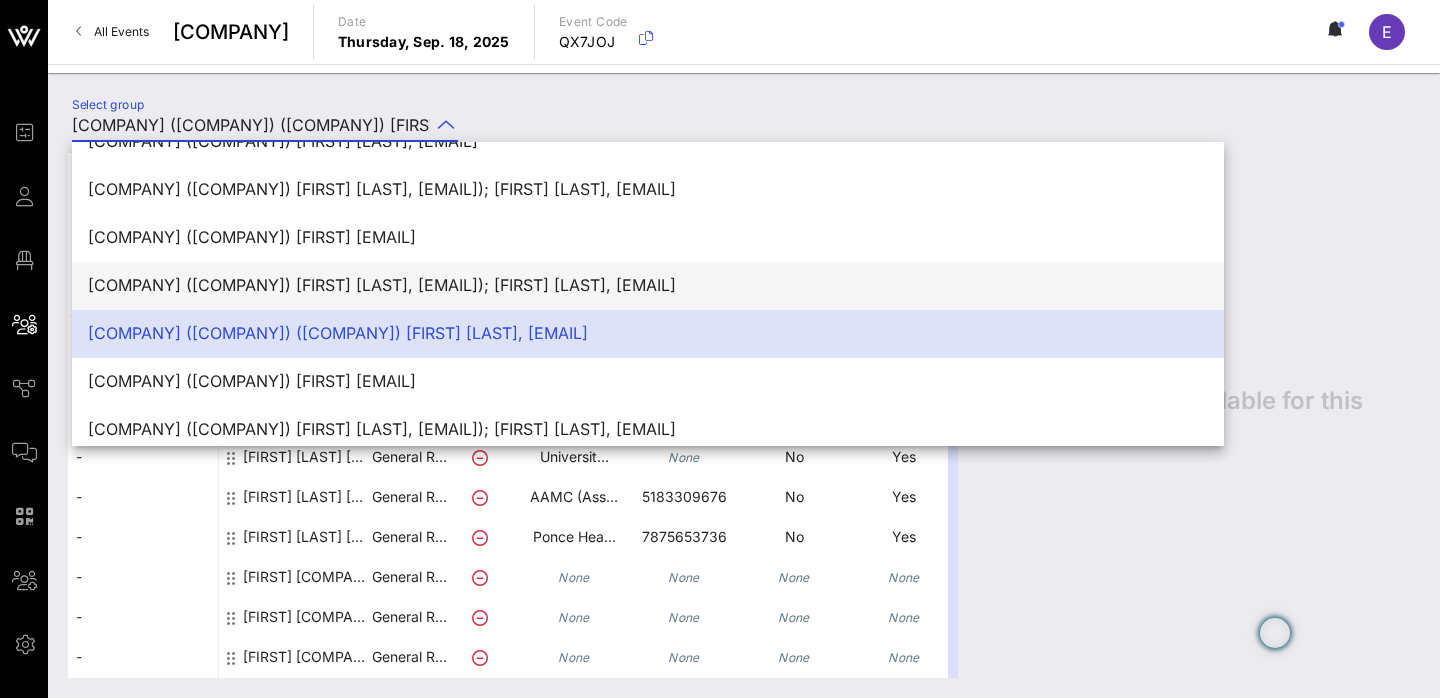 click on "Amgen (Amgen) [Howard Moon, hmoon@amgen.com];  [Linda Bohannon, lbohanno@amgen.com]" at bounding box center [648, 285] 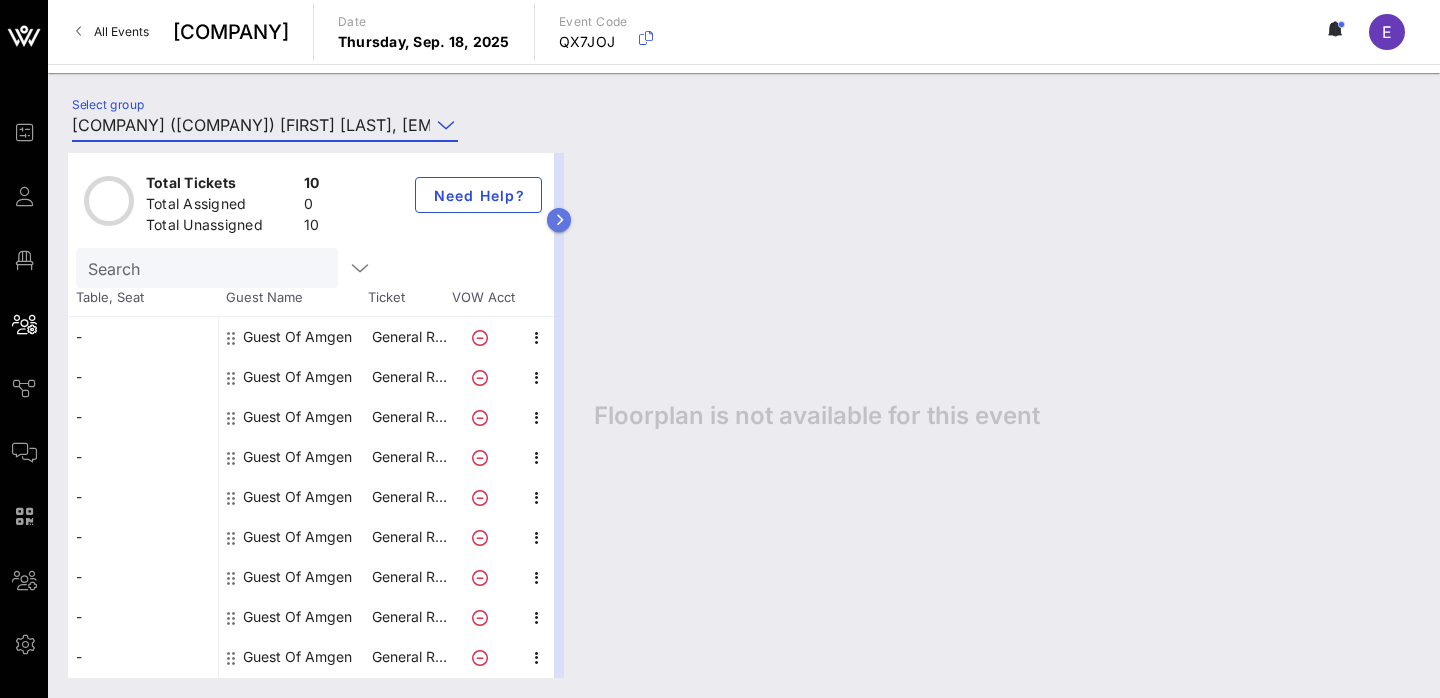 click at bounding box center [559, 220] 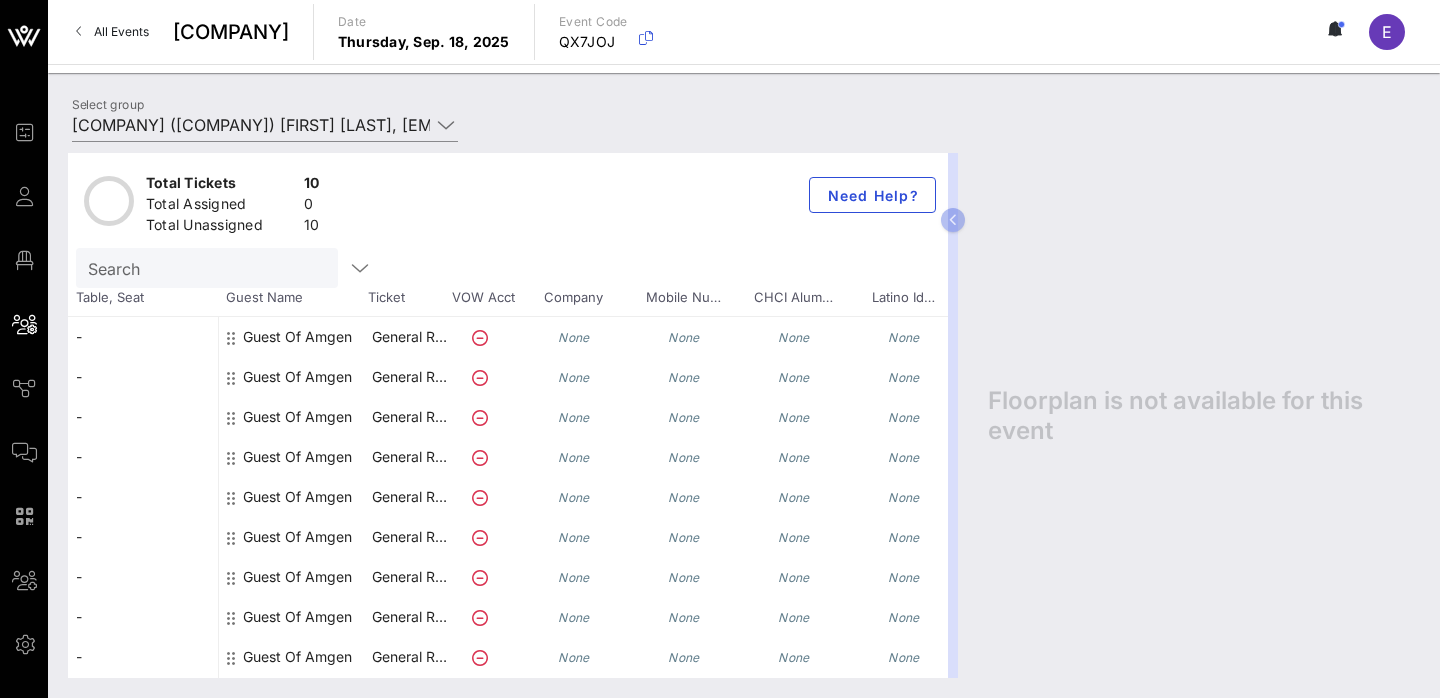 scroll, scrollTop: 0, scrollLeft: 155, axis: horizontal 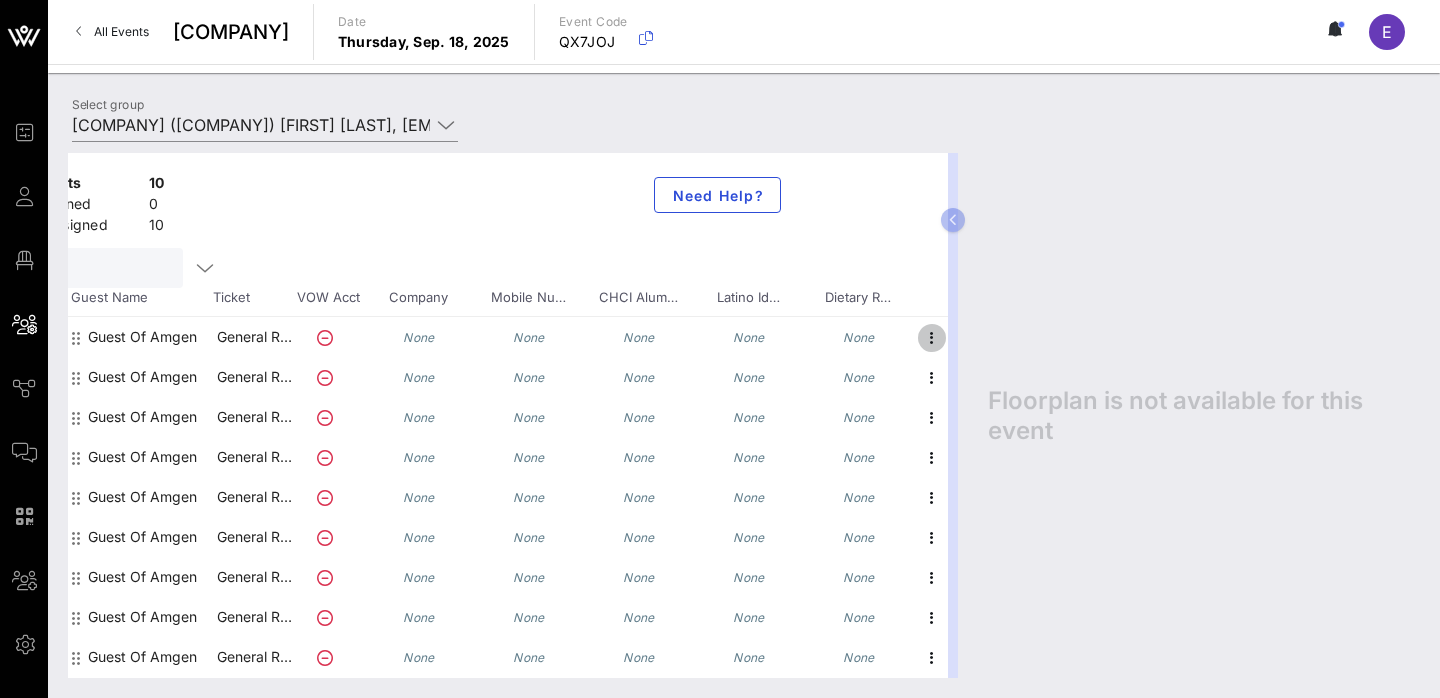 click at bounding box center [932, 338] 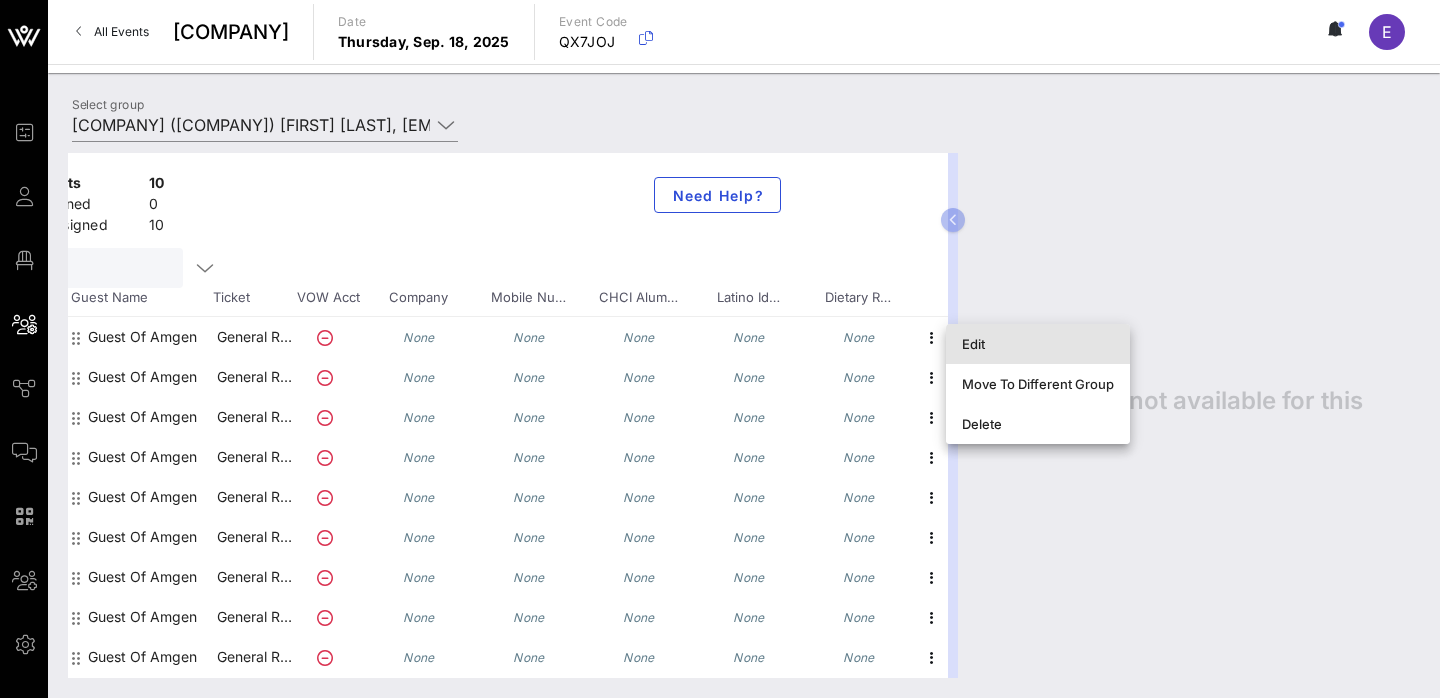 click on "Edit" at bounding box center [1038, 344] 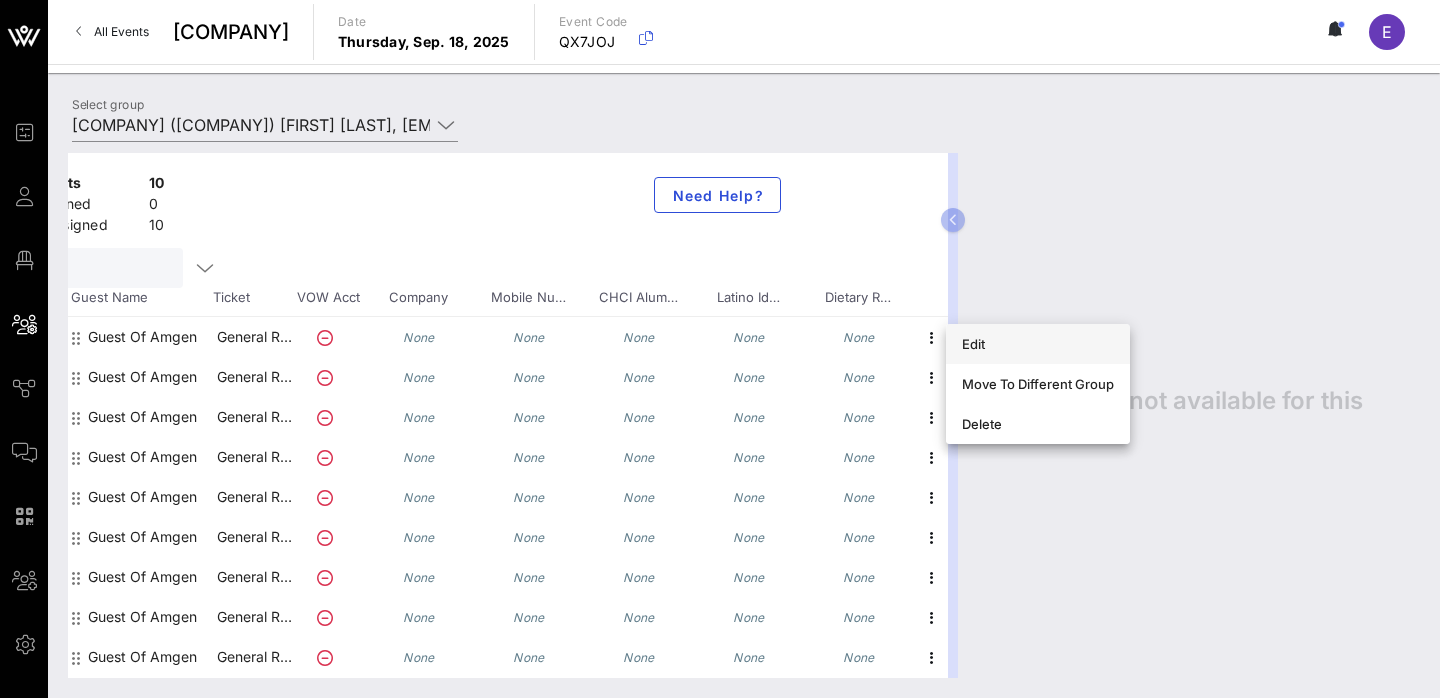 scroll, scrollTop: 0, scrollLeft: 0, axis: both 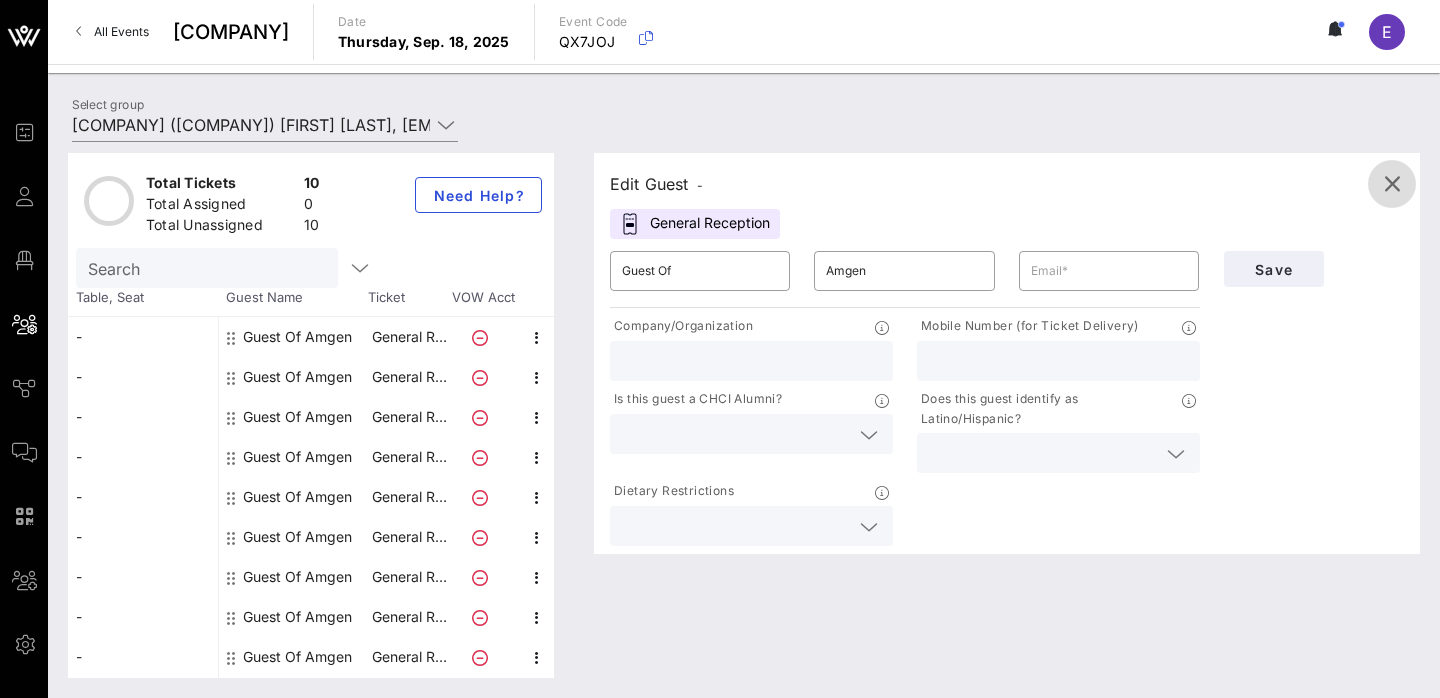click at bounding box center (1392, 184) 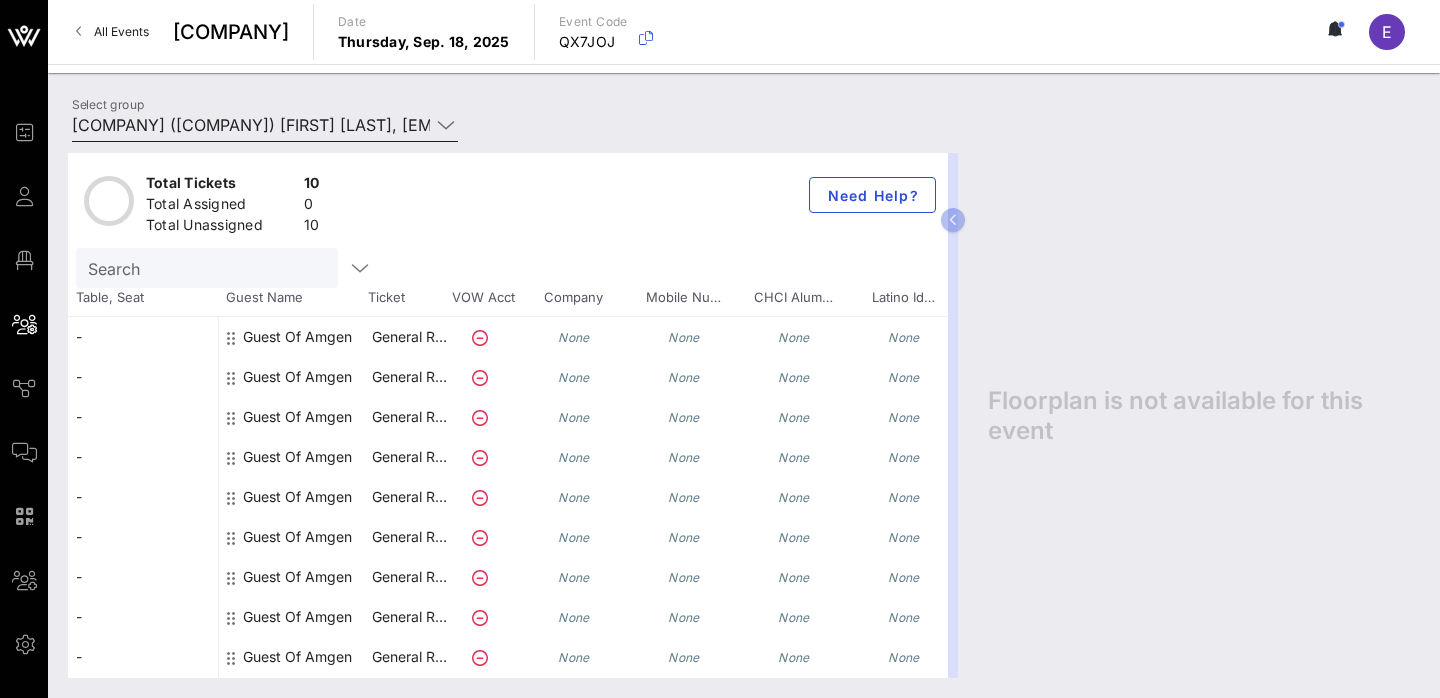 click at bounding box center (444, 125) 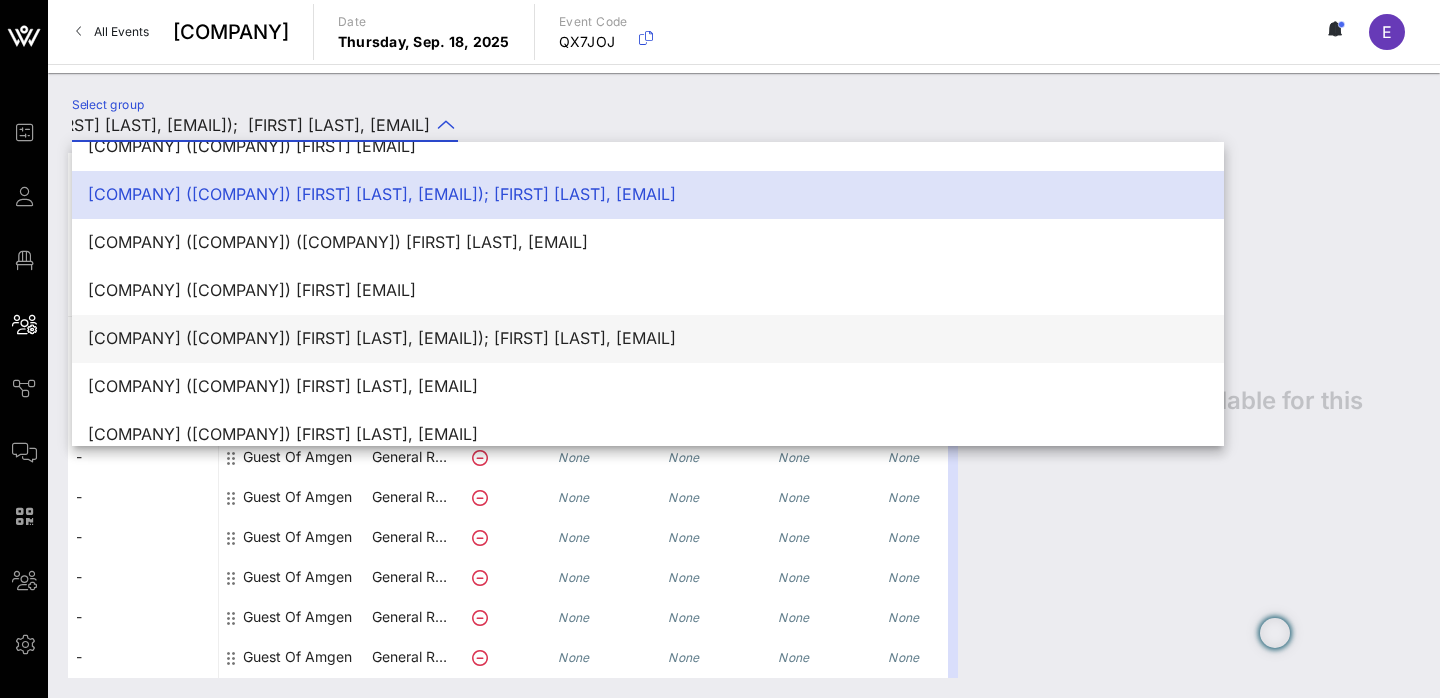 scroll, scrollTop: 642, scrollLeft: 0, axis: vertical 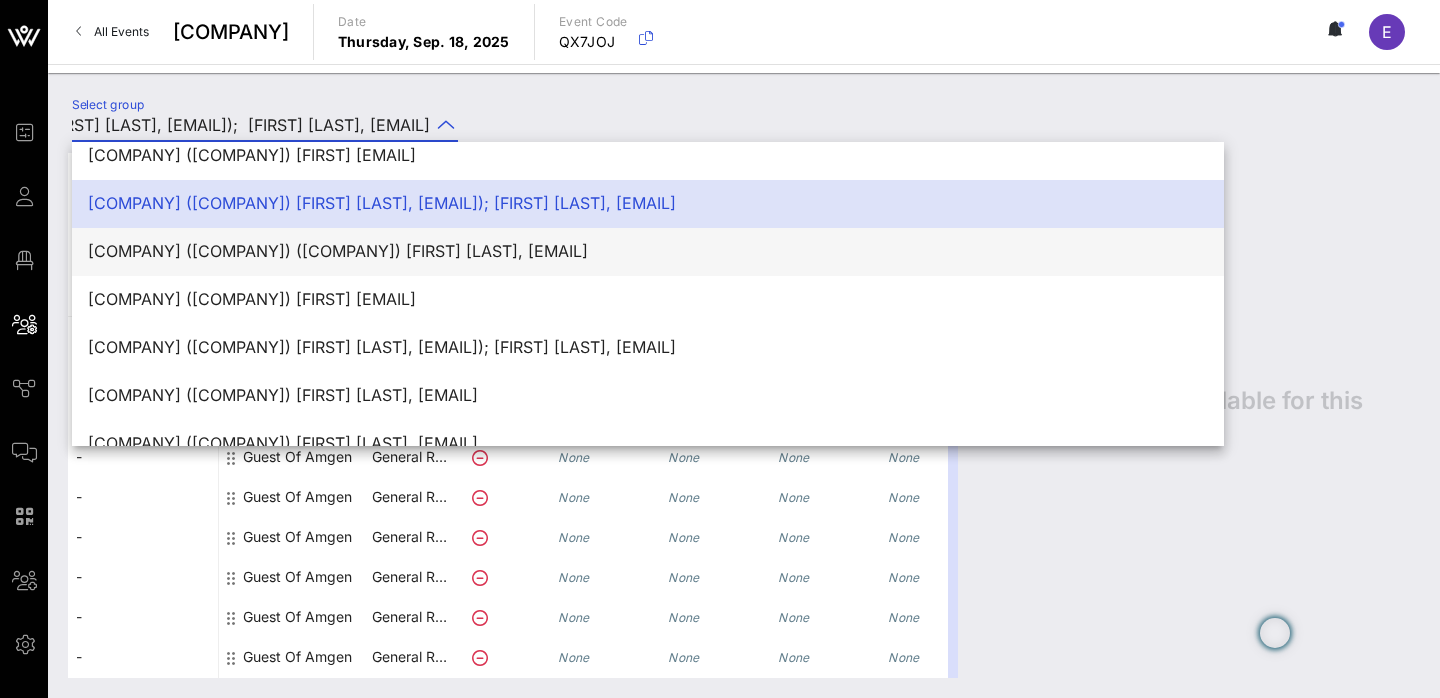 click on "Association of American Medical Colleges (AAMC) (Association of American Medical Colleges (AAMC)) [Danielle P. Turnipseed, dturnipseed@aamc.org]" at bounding box center [648, 251] 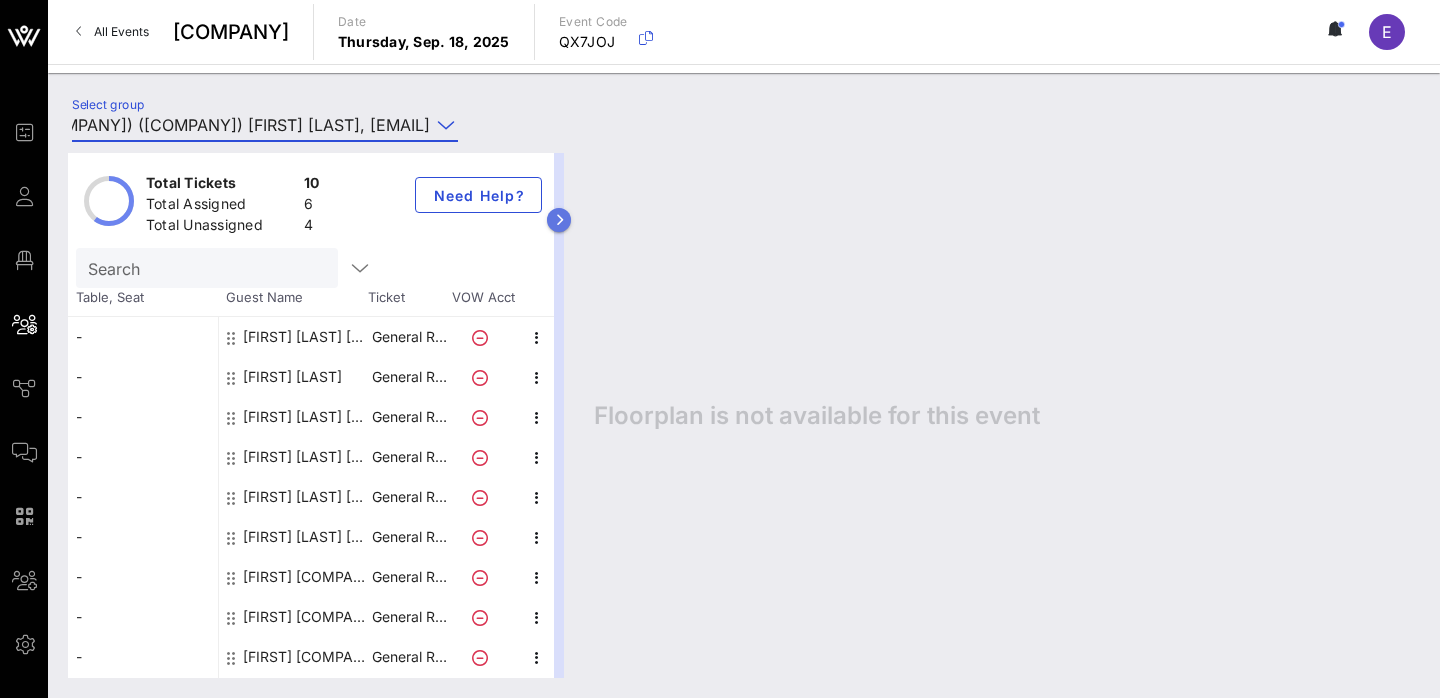 click at bounding box center (559, 220) 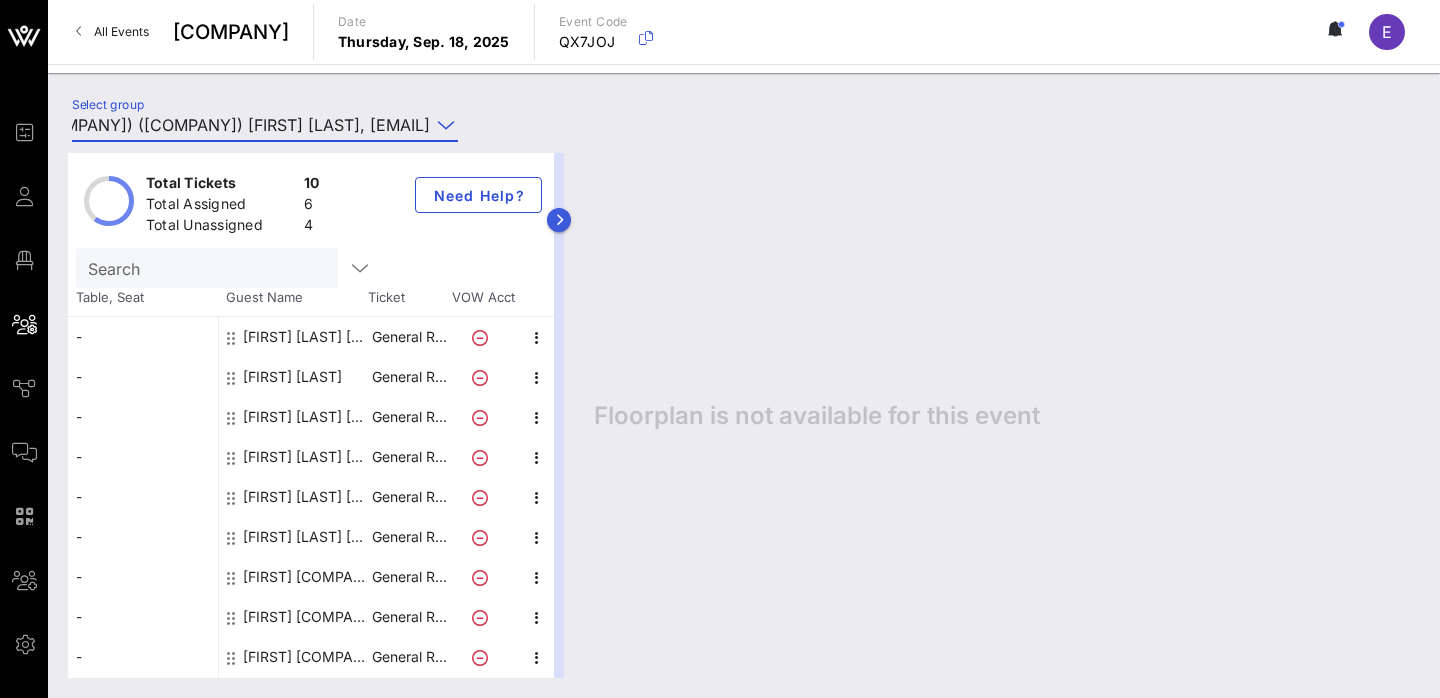 scroll, scrollTop: 0, scrollLeft: 0, axis: both 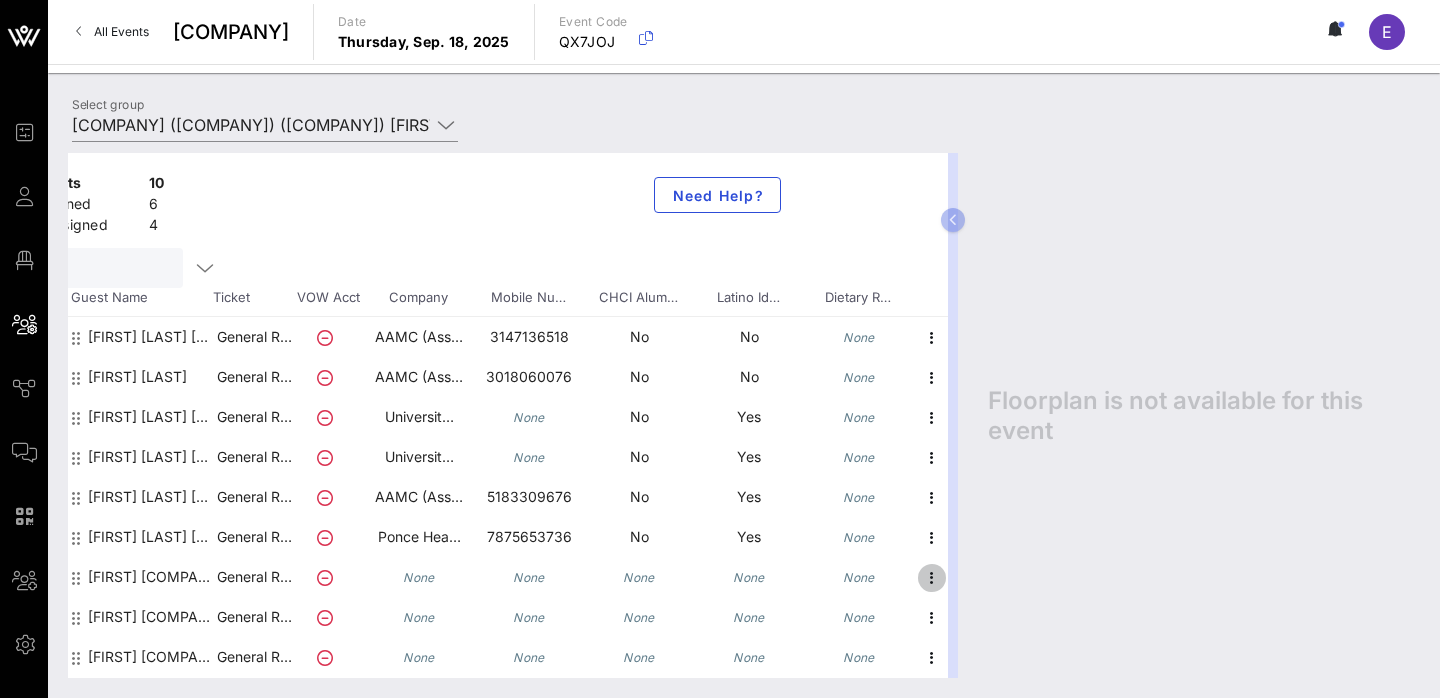 click at bounding box center [932, 578] 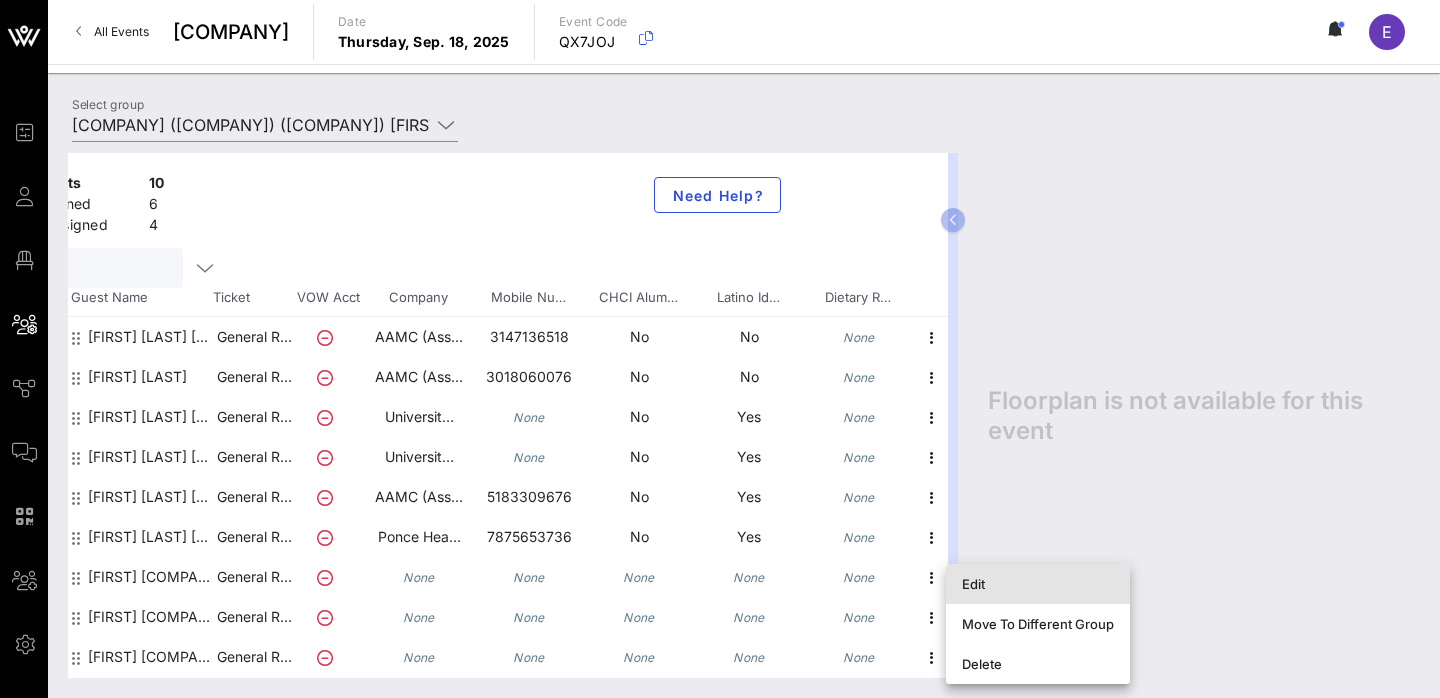 click on "Edit" at bounding box center (1038, 584) 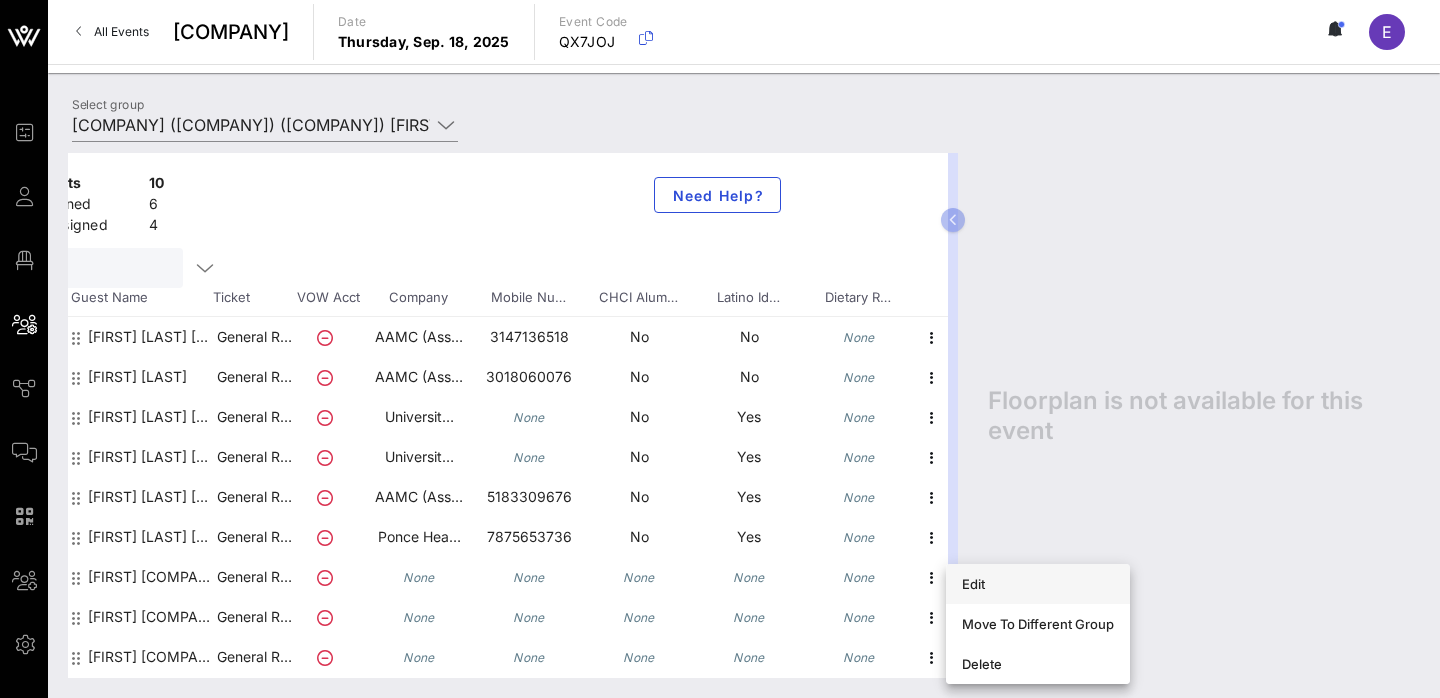 scroll, scrollTop: 0, scrollLeft: 0, axis: both 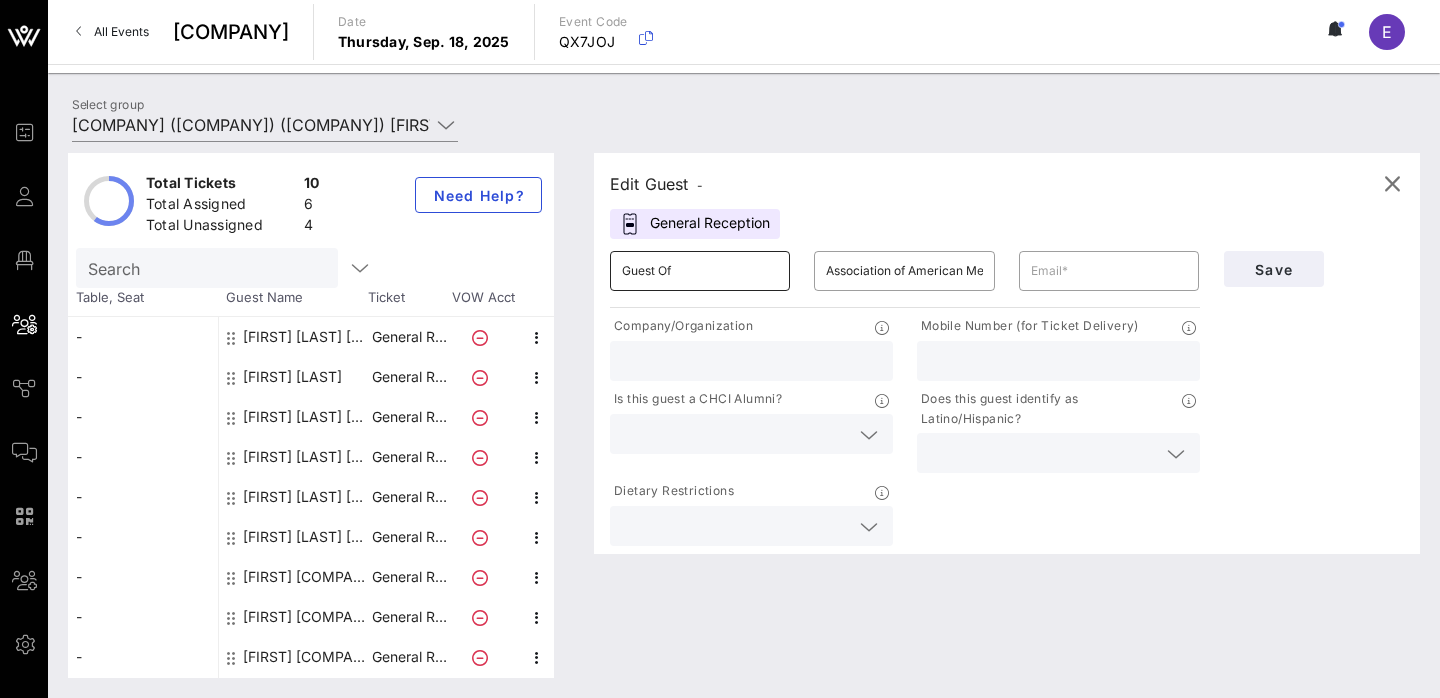 click on "Guest Of" at bounding box center (700, 271) 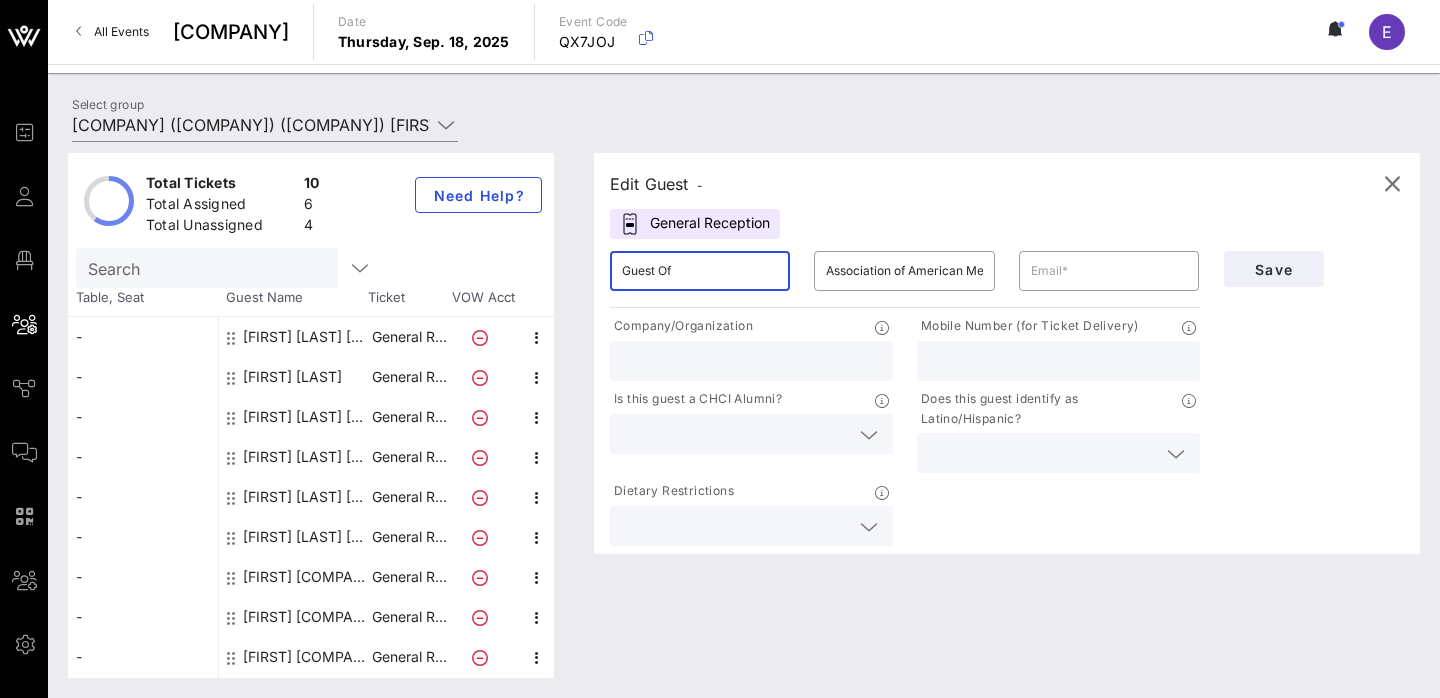 click on "Guest Of" at bounding box center (700, 271) 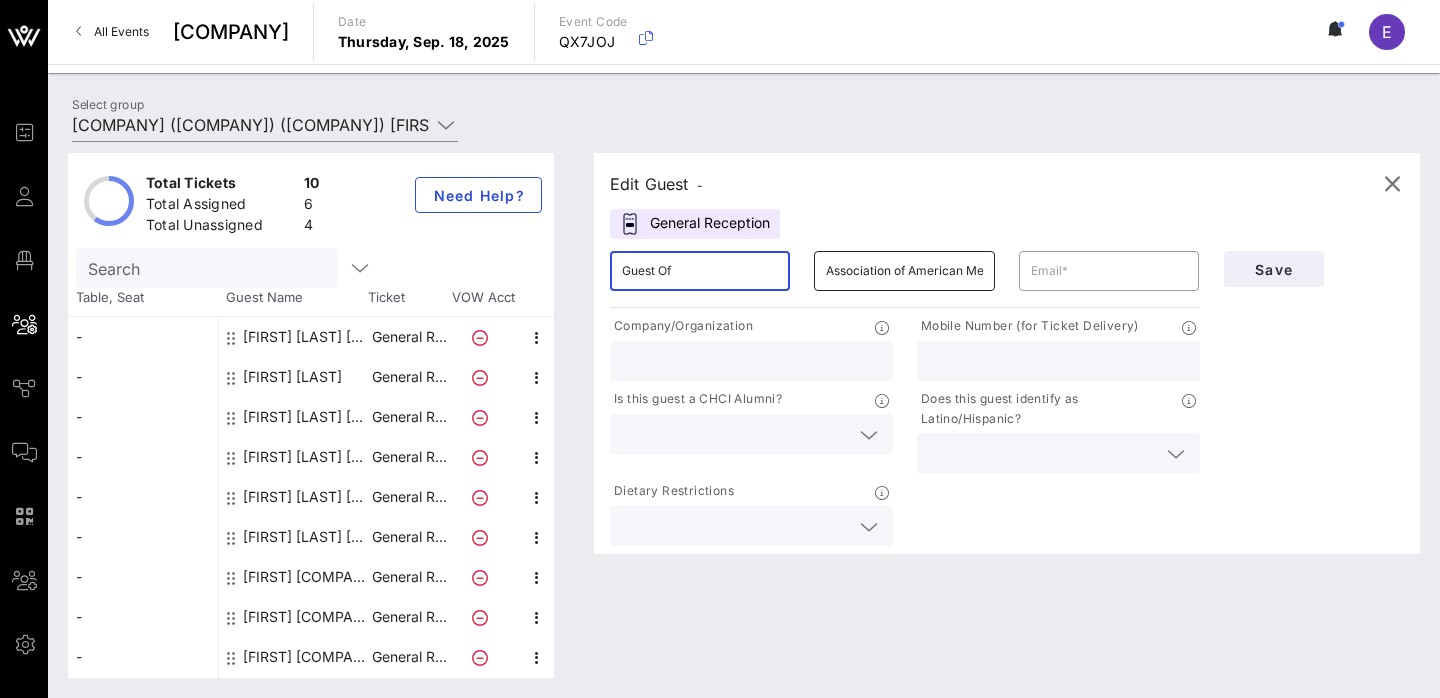 click on "Association of American Medical Colleges (AAMC)" at bounding box center (904, 271) 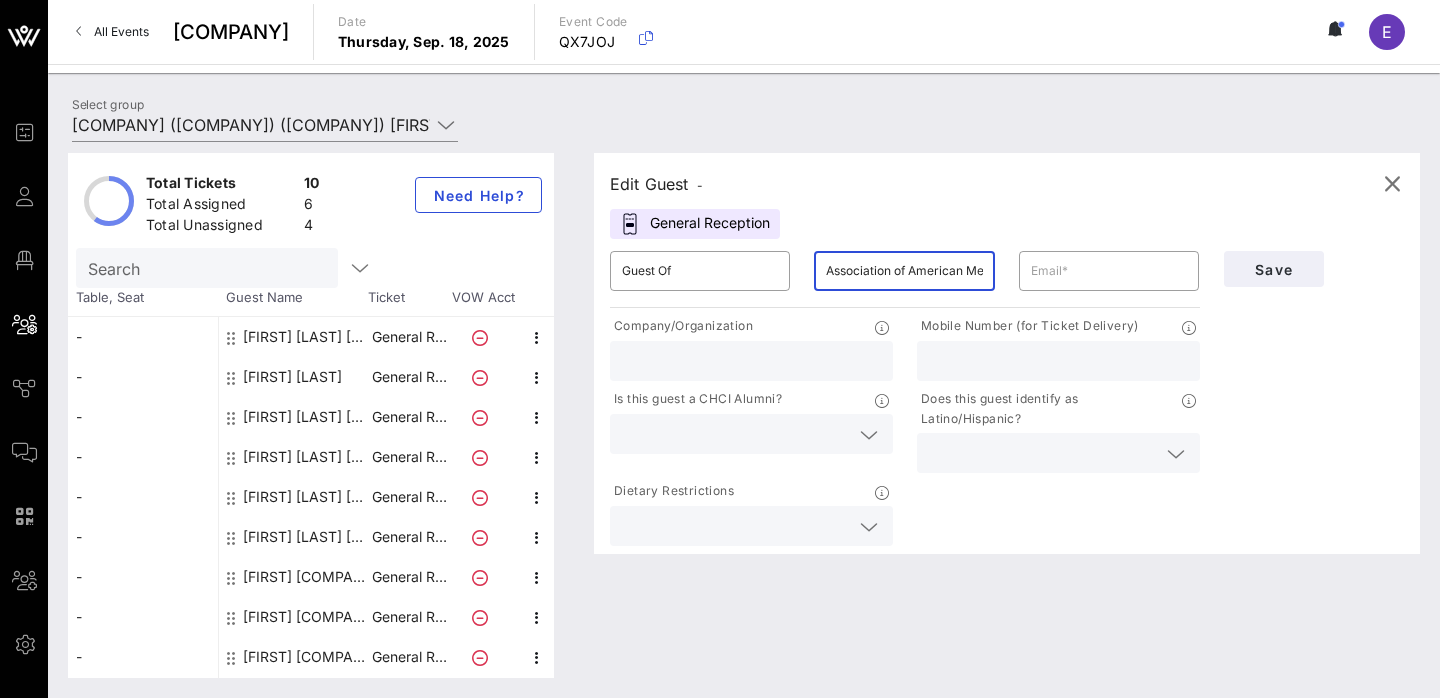 click on "Association of American Medical Colleges (AAMC)" at bounding box center (904, 271) 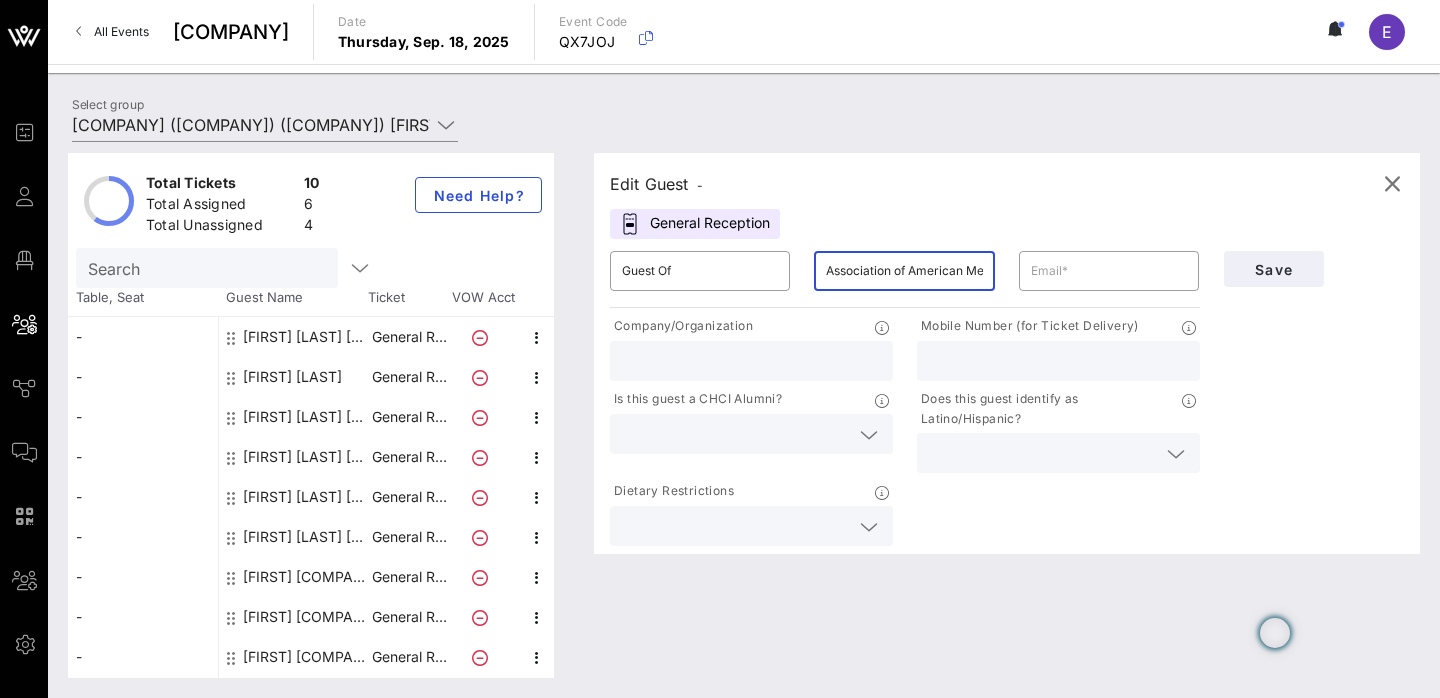 paste 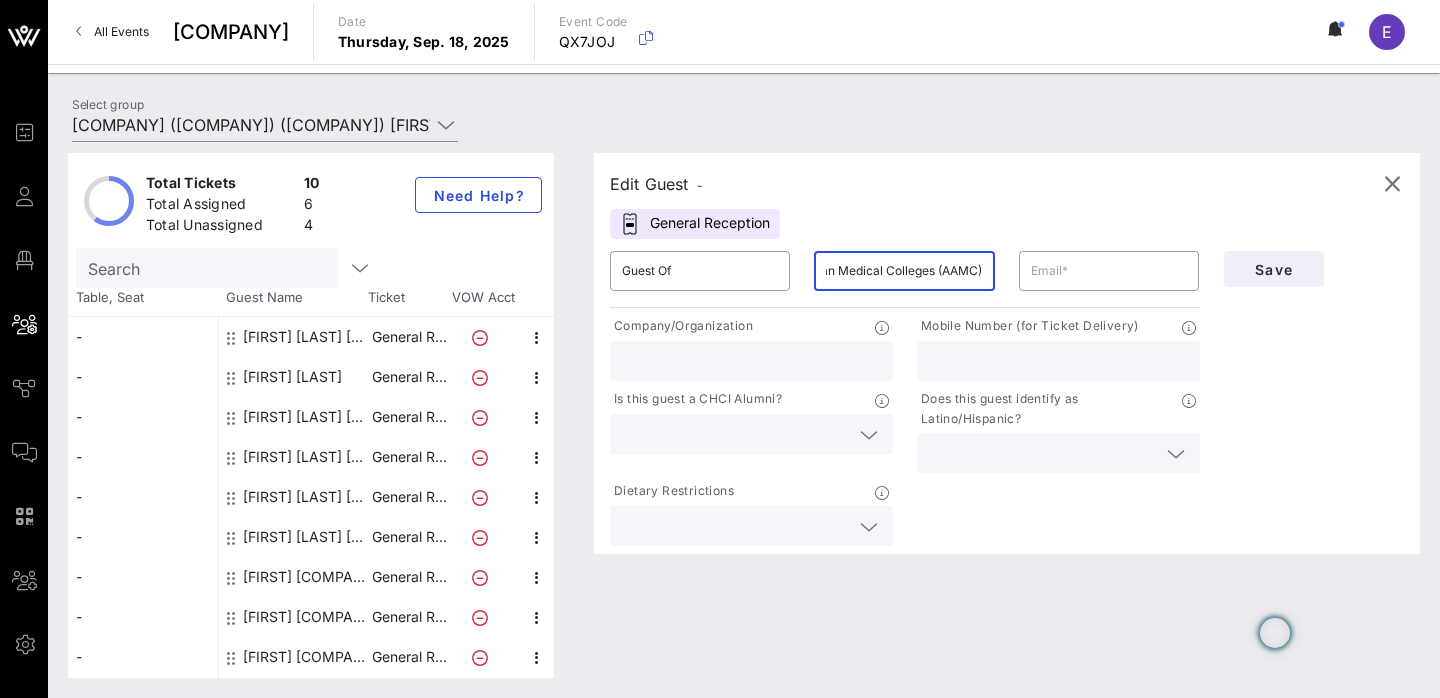 click on "Association of American Medical Colleges (AAMC)" at bounding box center [904, 271] 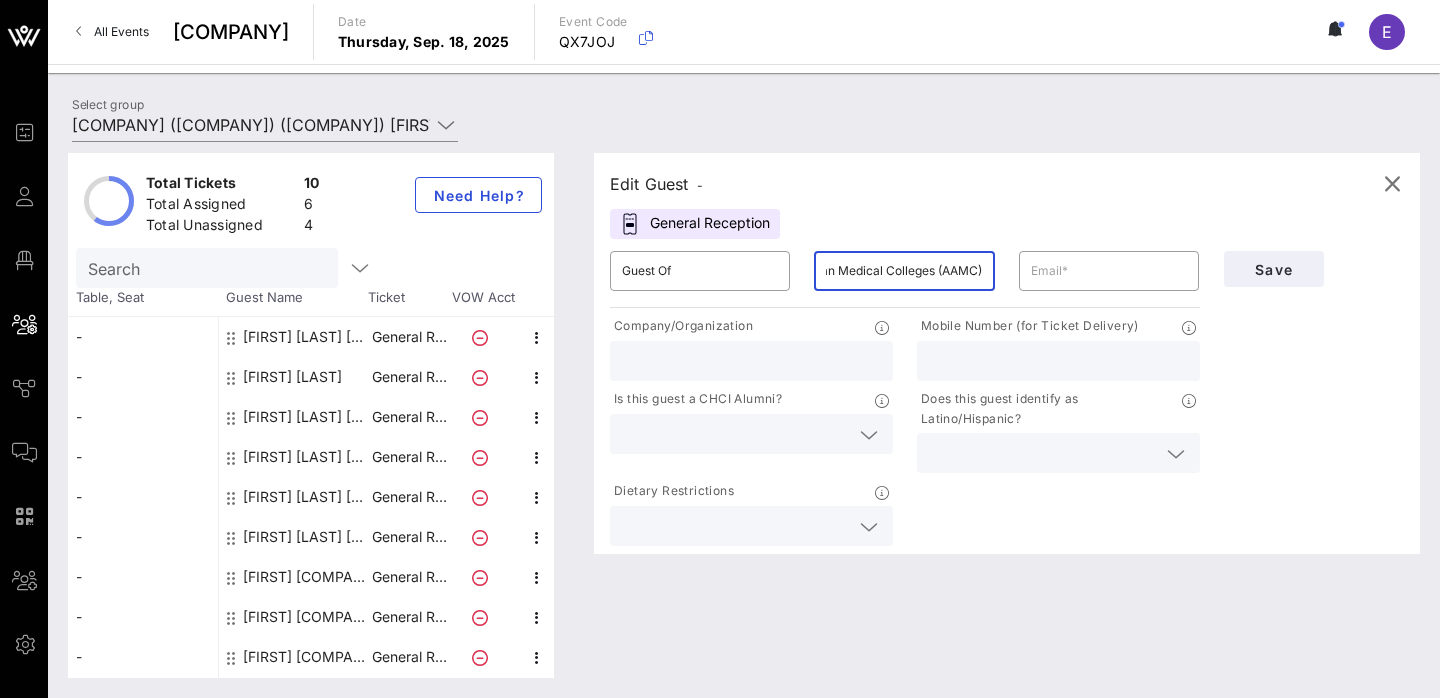 click on "Association of American Medical Colleges (AAMC)" at bounding box center (904, 271) 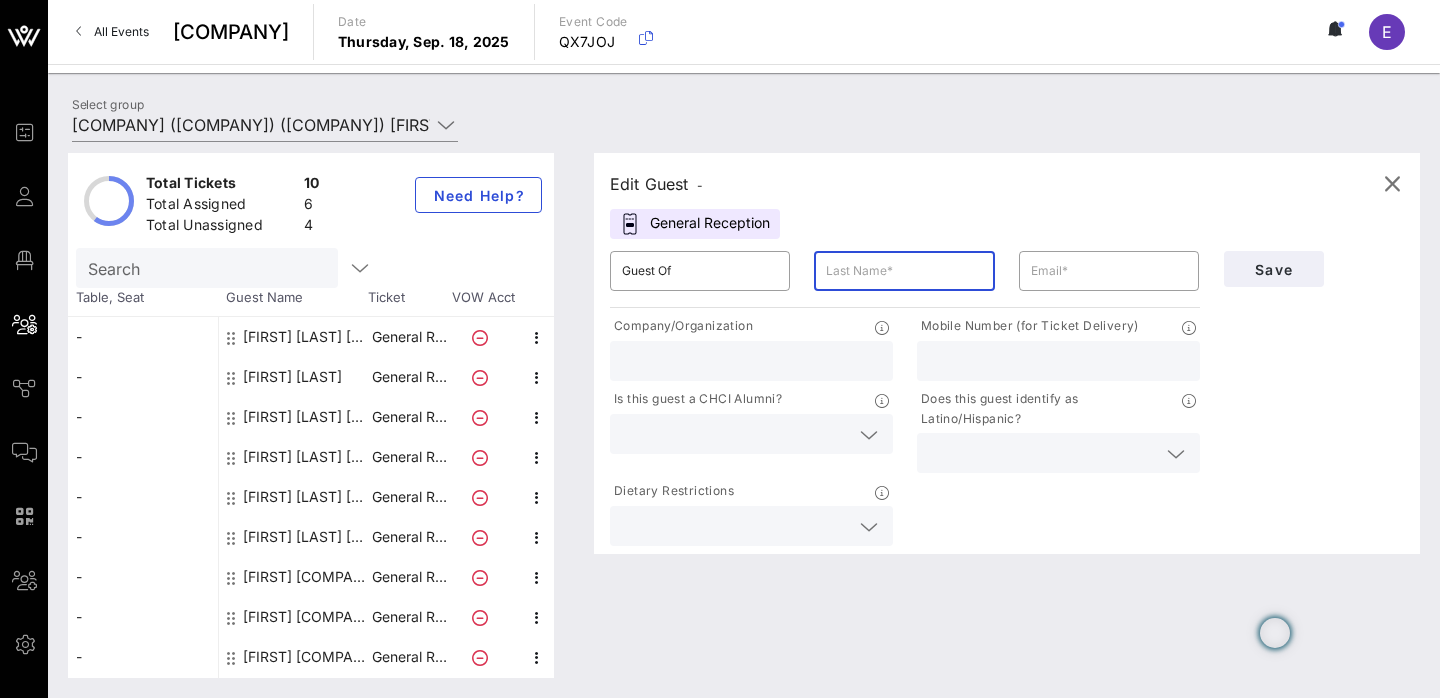 scroll, scrollTop: 0, scrollLeft: 0, axis: both 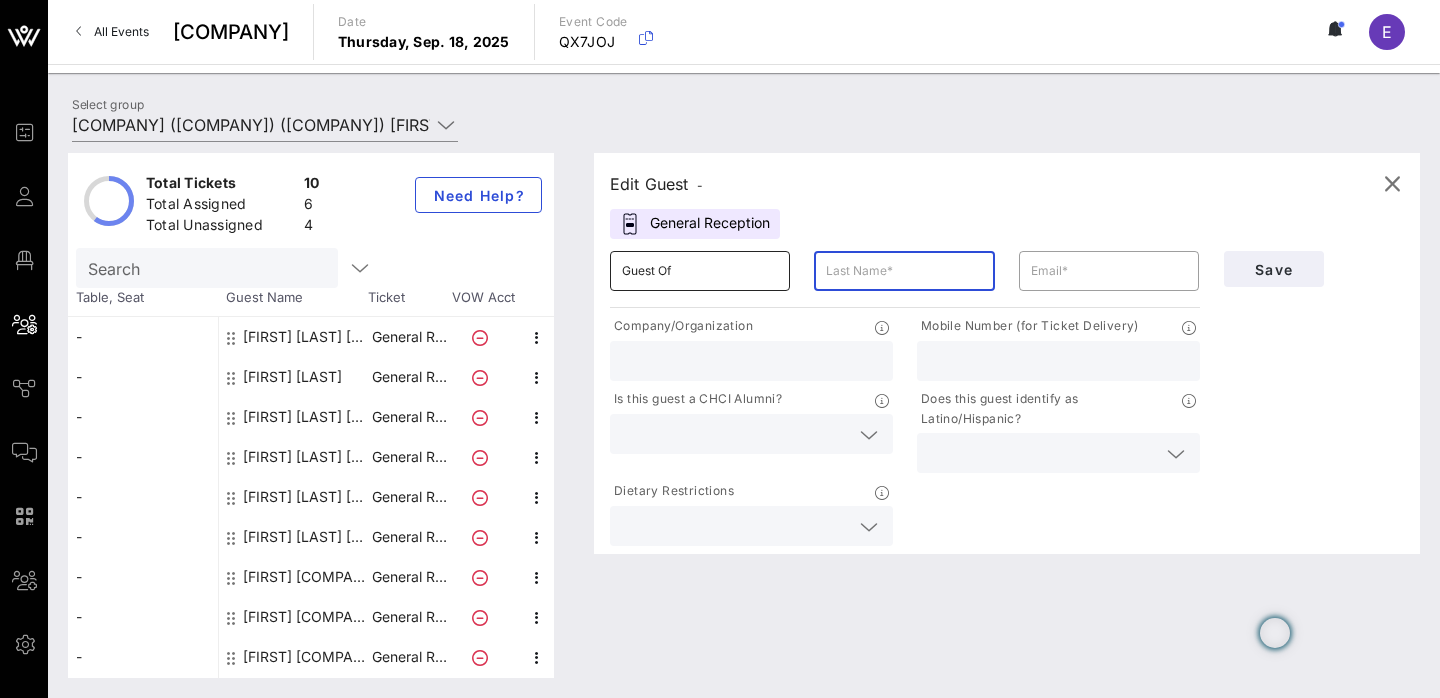 type 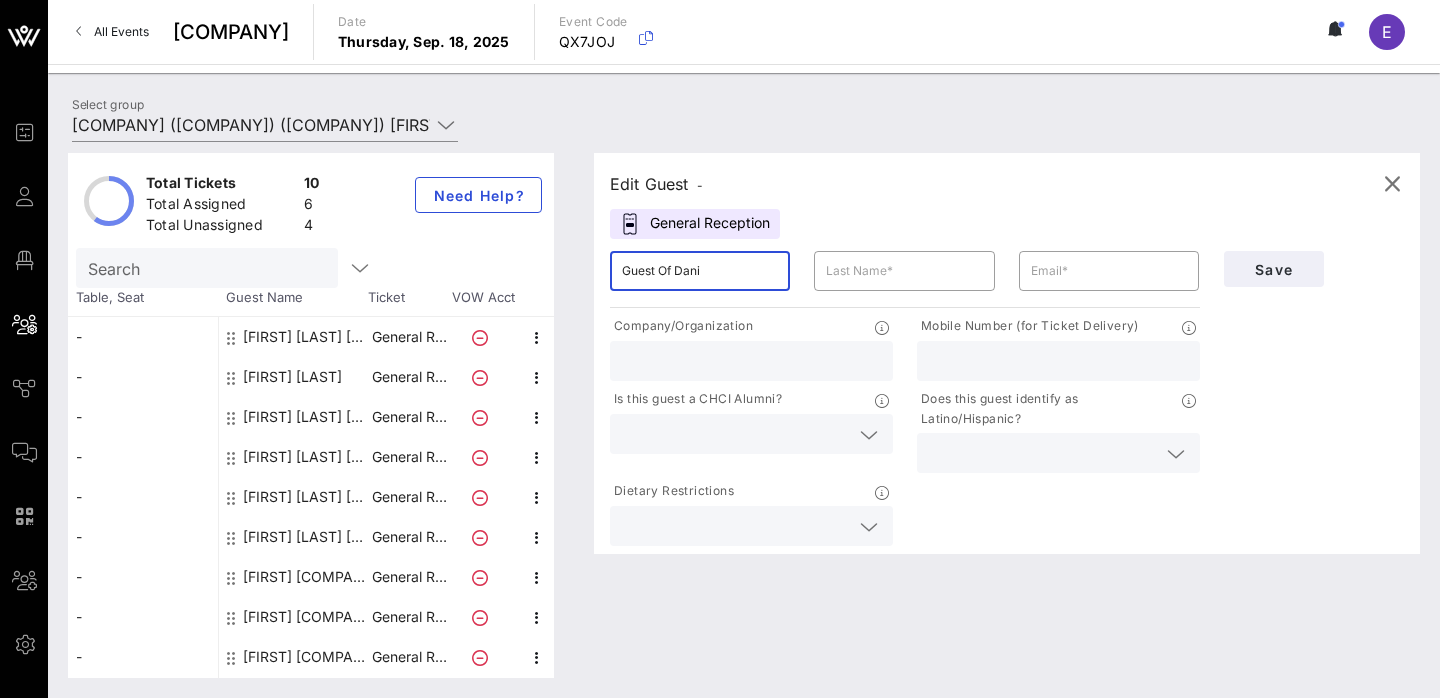 click on "Guest OfDani" at bounding box center (700, 271) 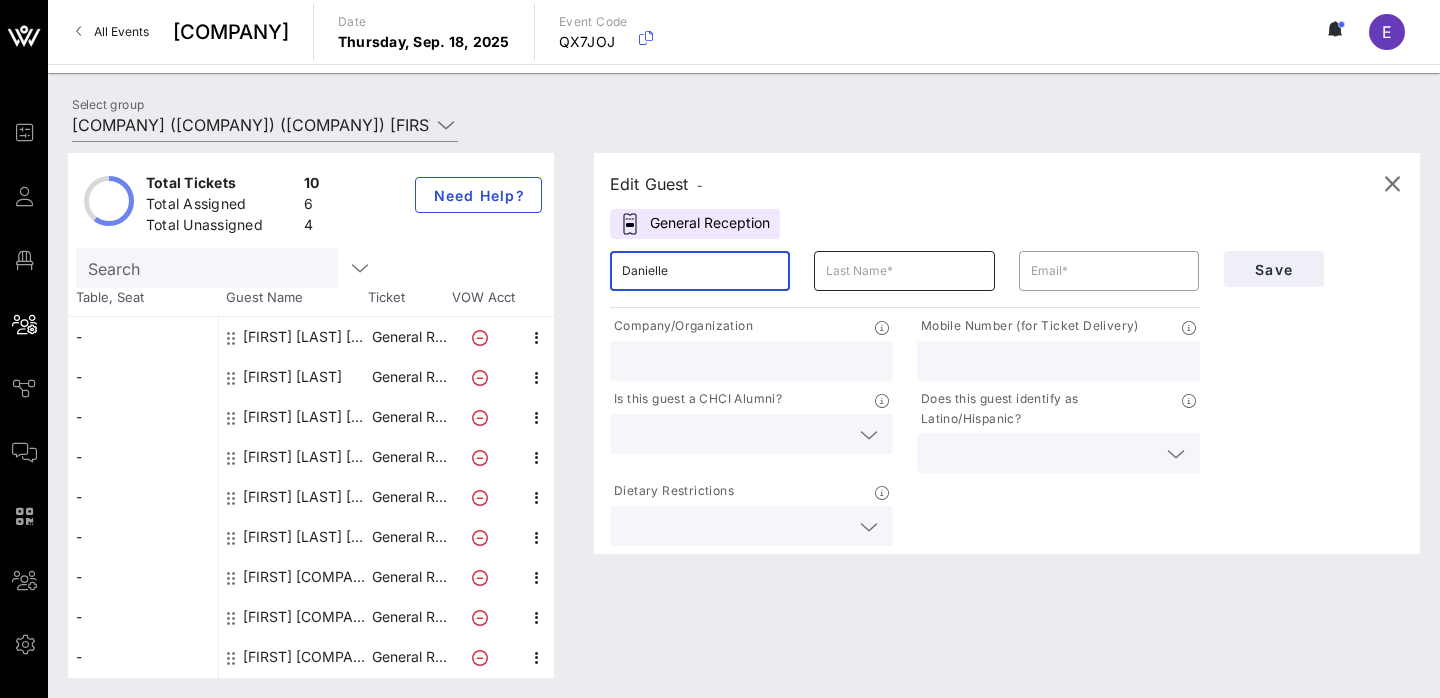 type on "[FIRST]" 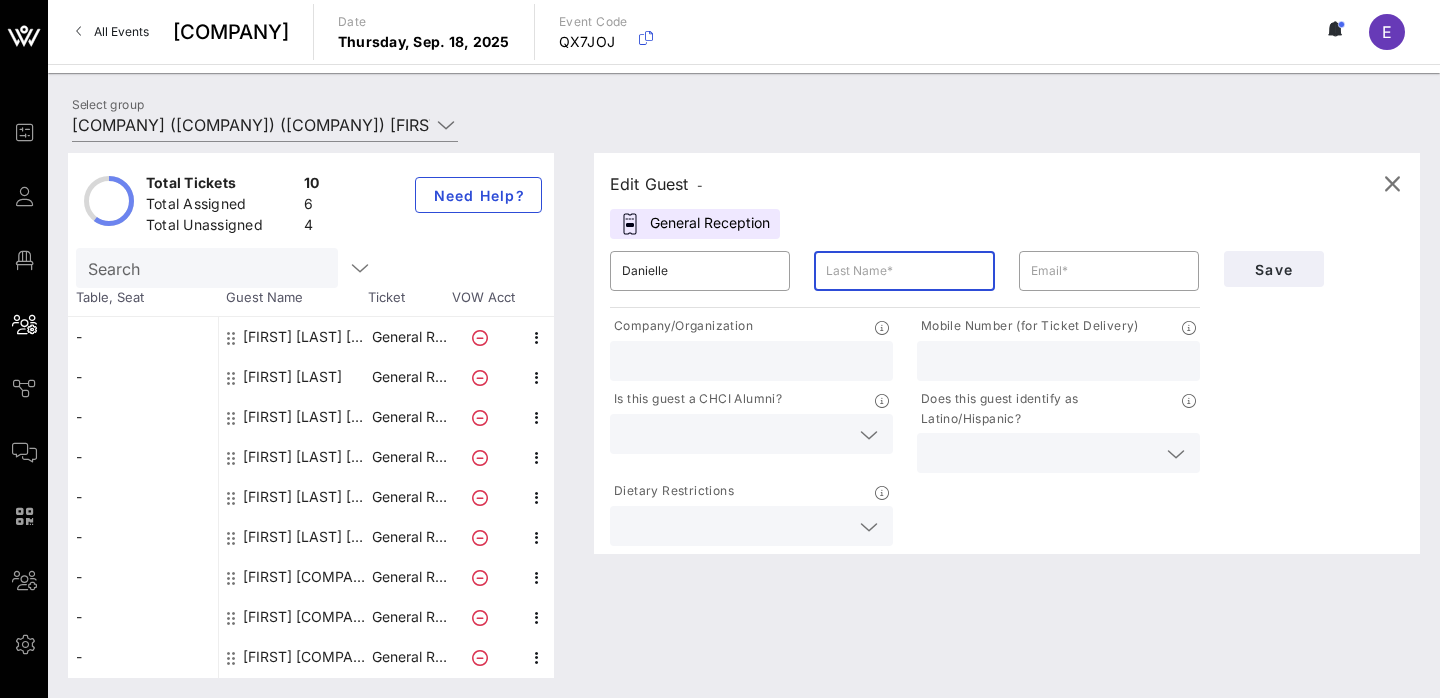 paste on "Turnipseed" 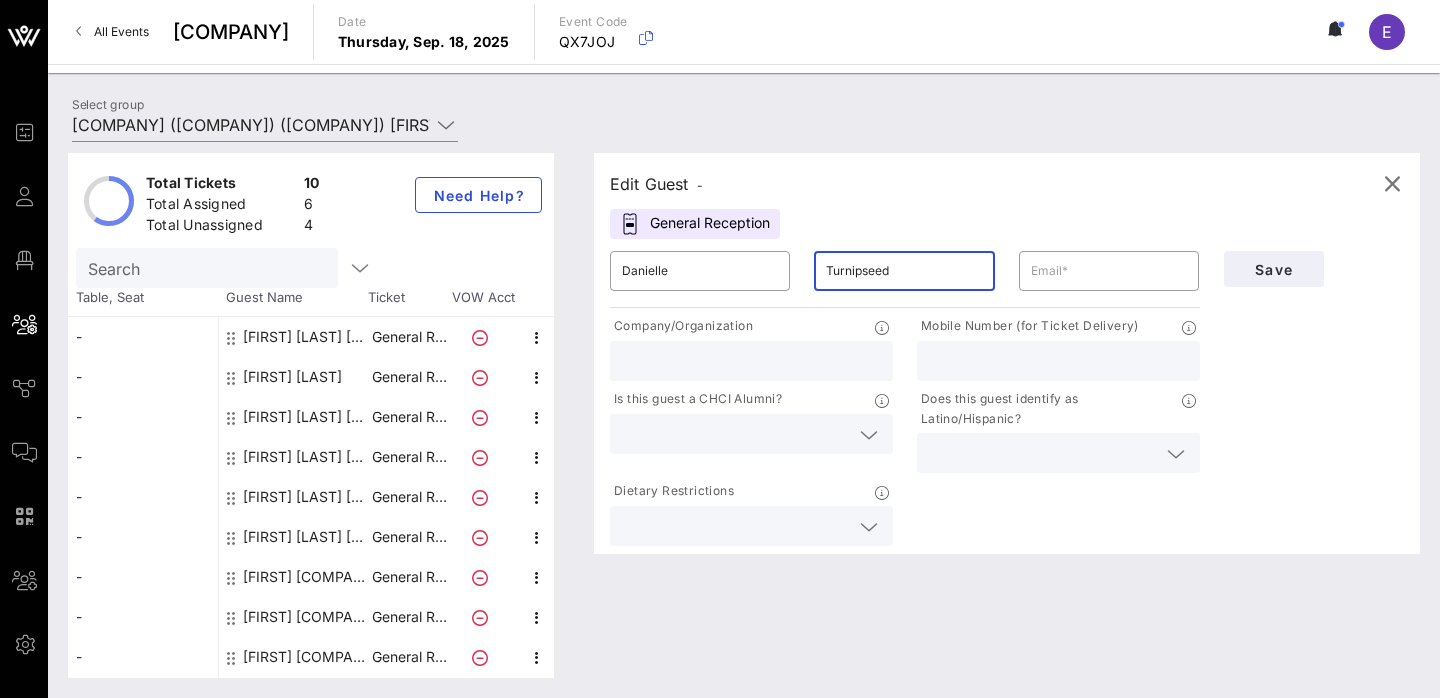 type on "Turnipseed" 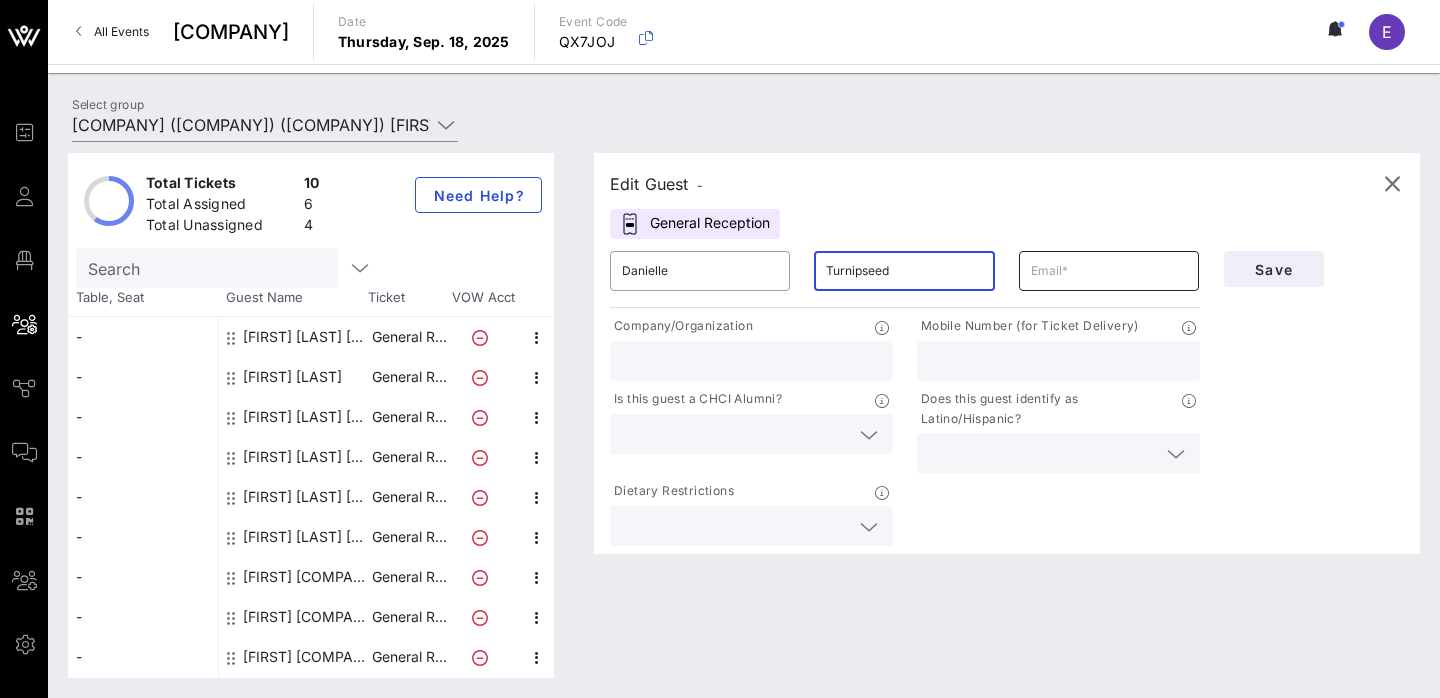 click at bounding box center [1109, 271] 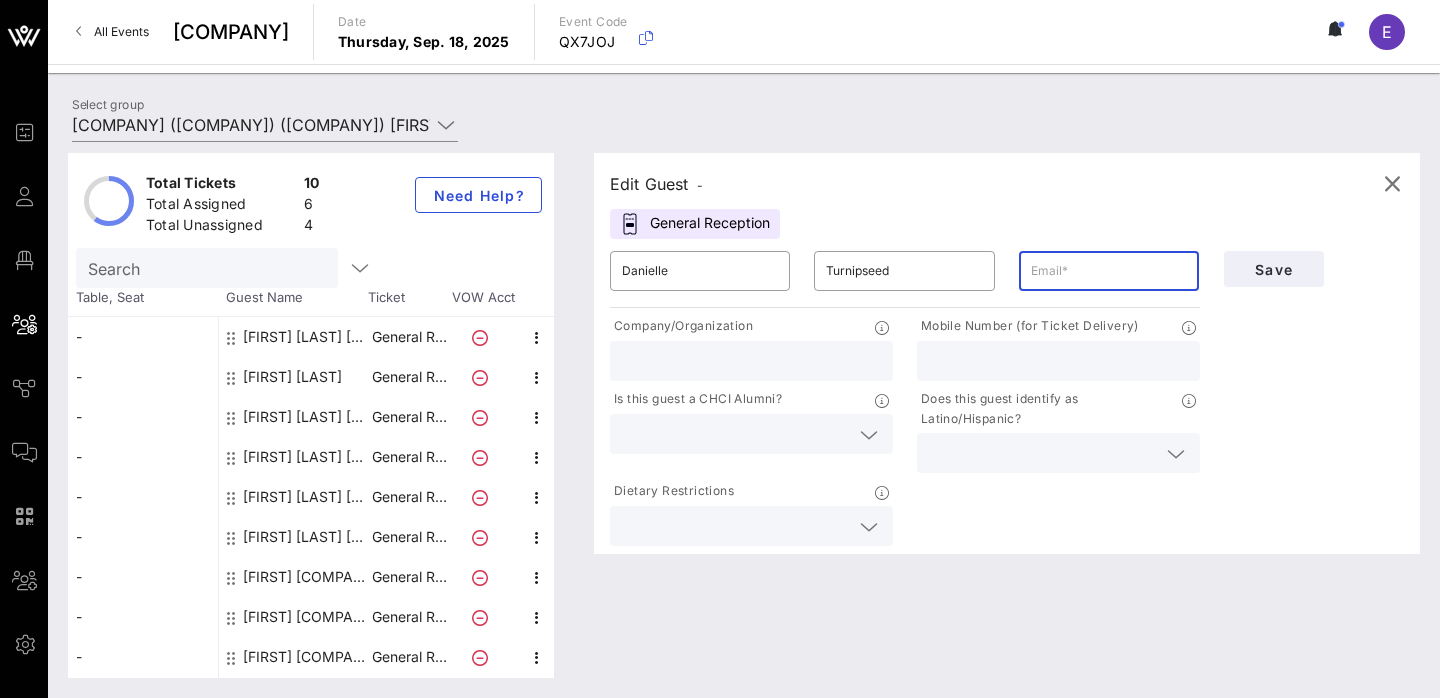paste on "[EMAIL]" 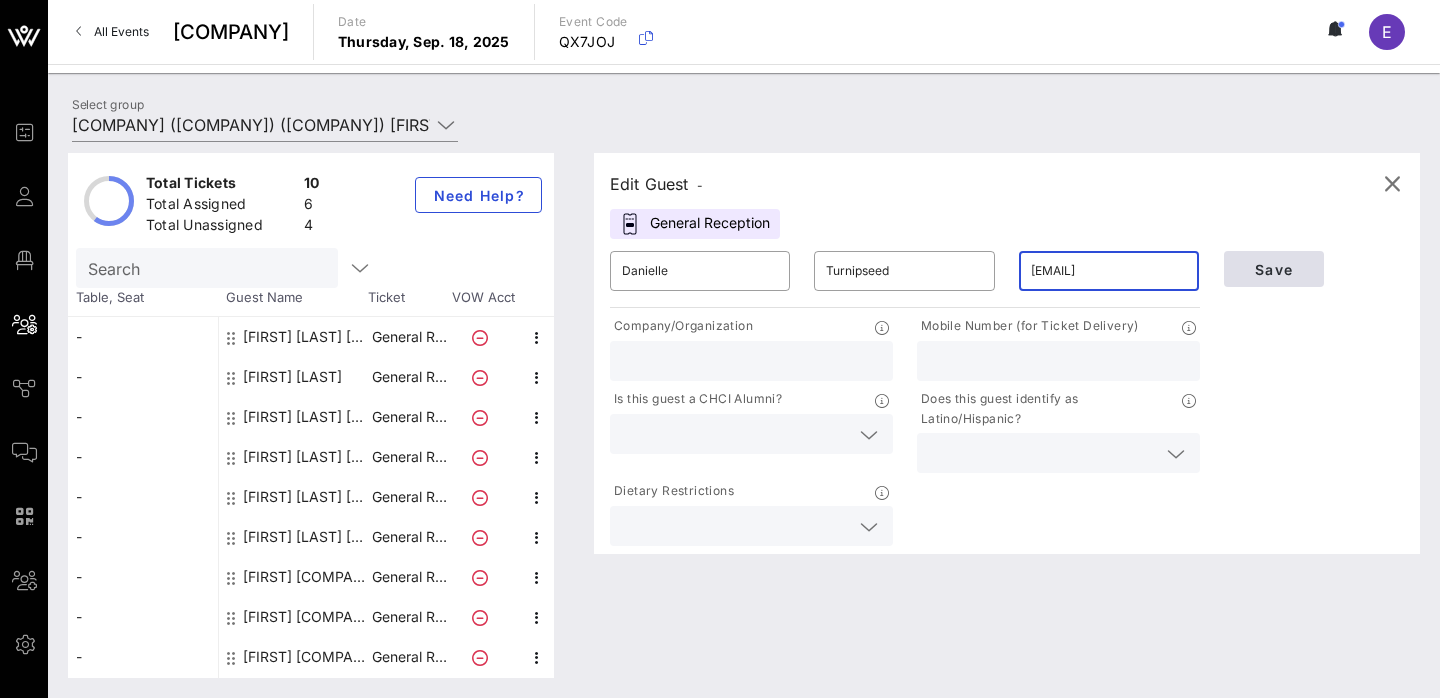 type on "[EMAIL]" 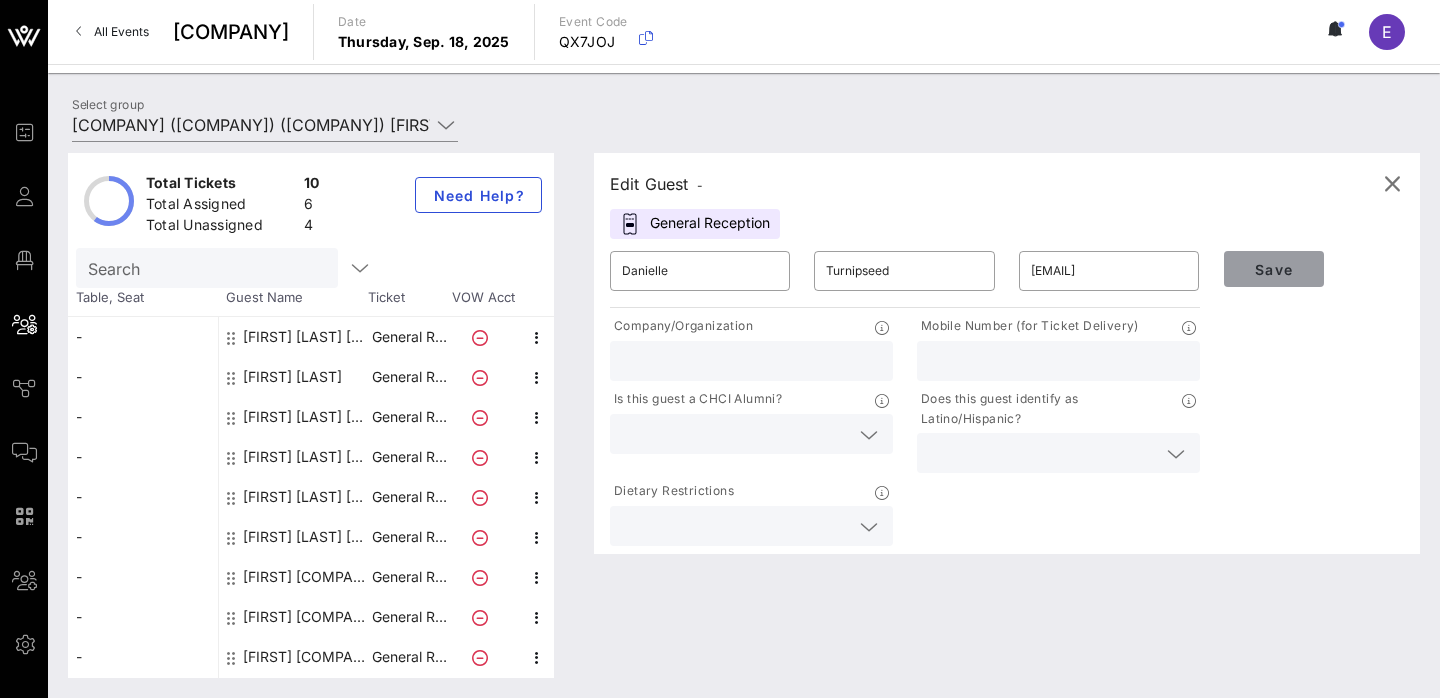 click on "Save" at bounding box center [1274, 269] 